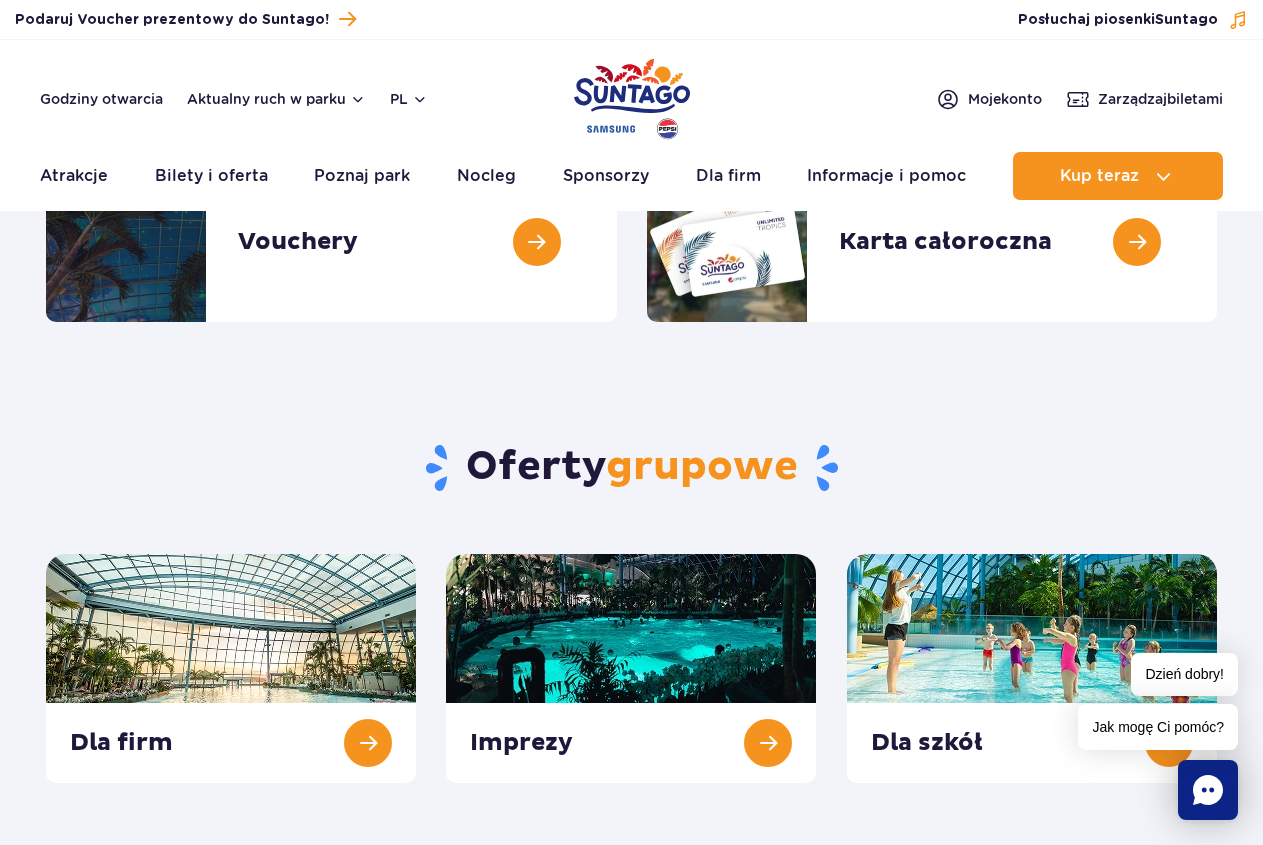 scroll, scrollTop: 0, scrollLeft: 0, axis: both 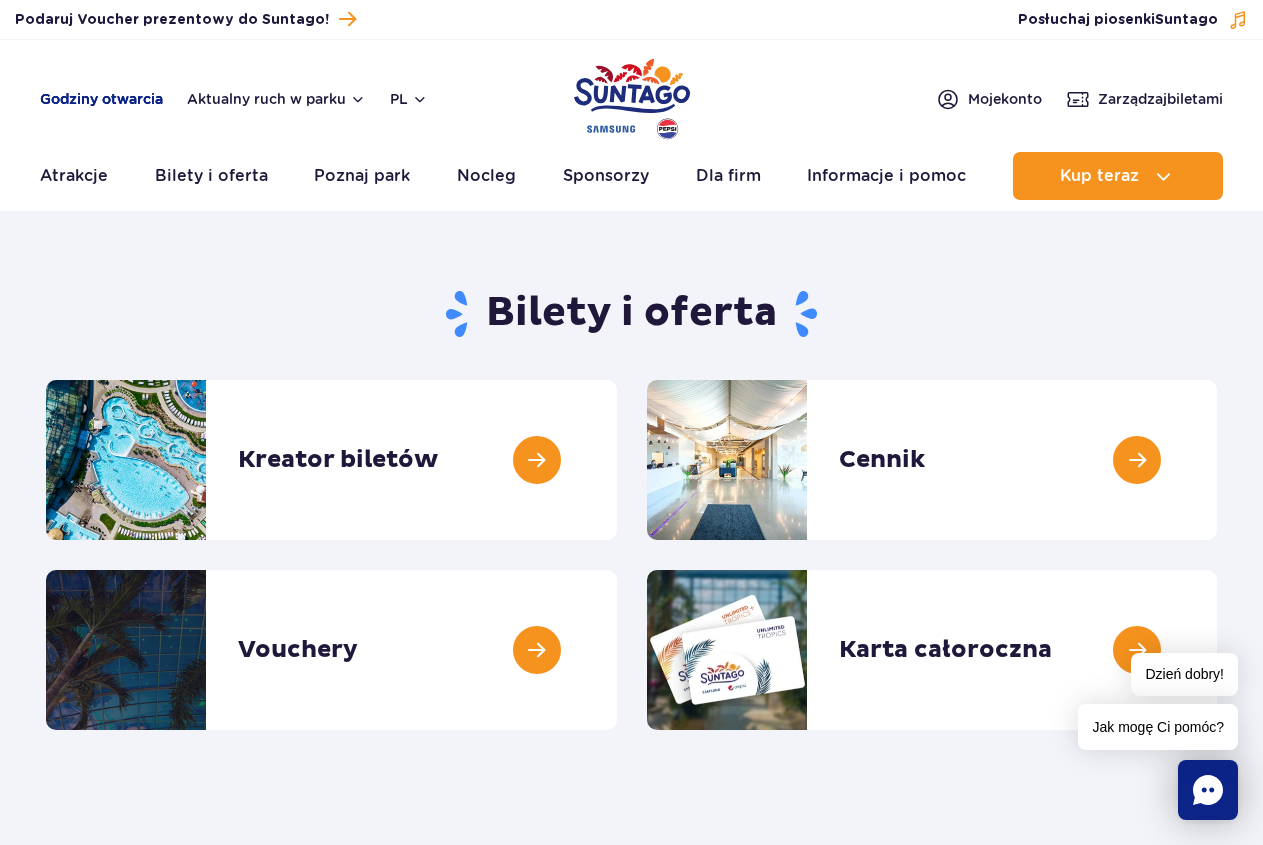 click on "Godziny otwarcia" at bounding box center (101, 99) 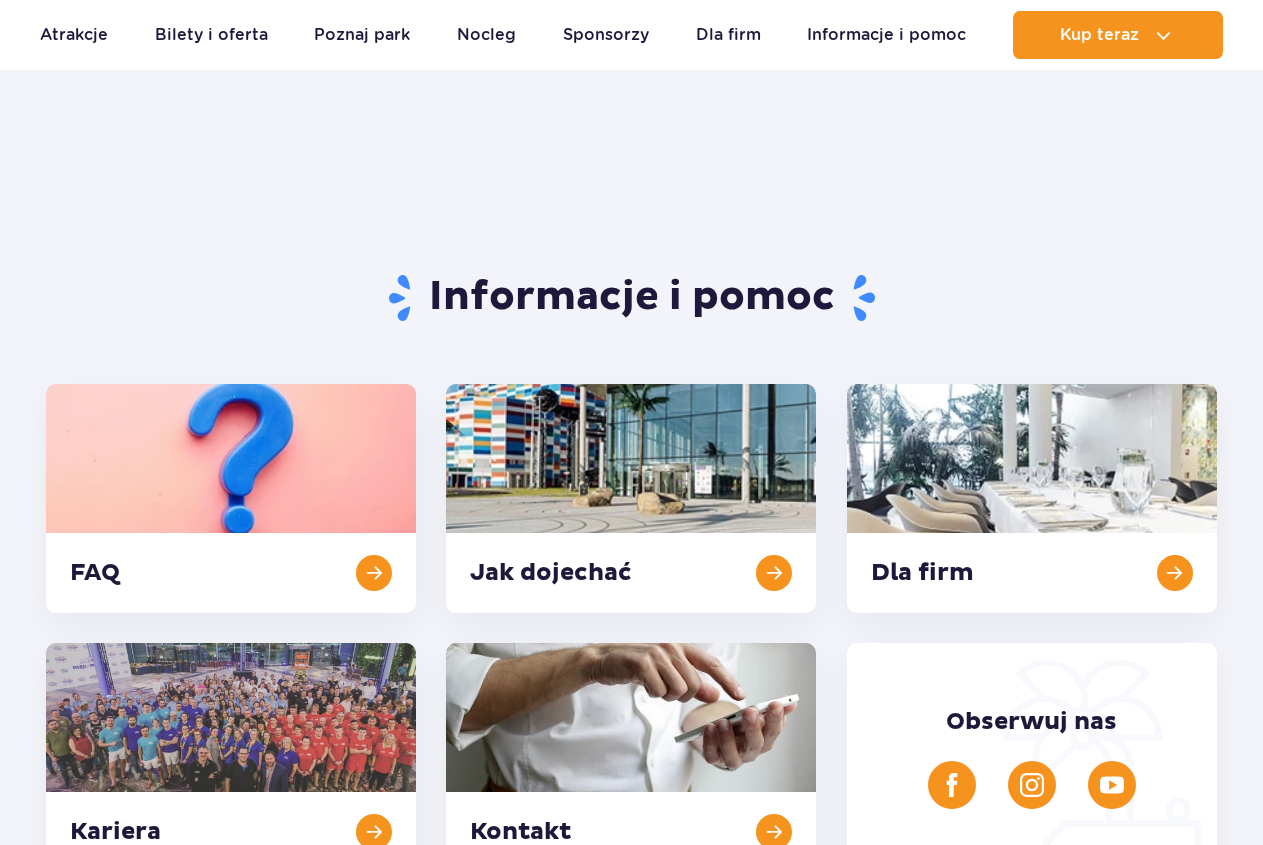 scroll, scrollTop: 827, scrollLeft: 0, axis: vertical 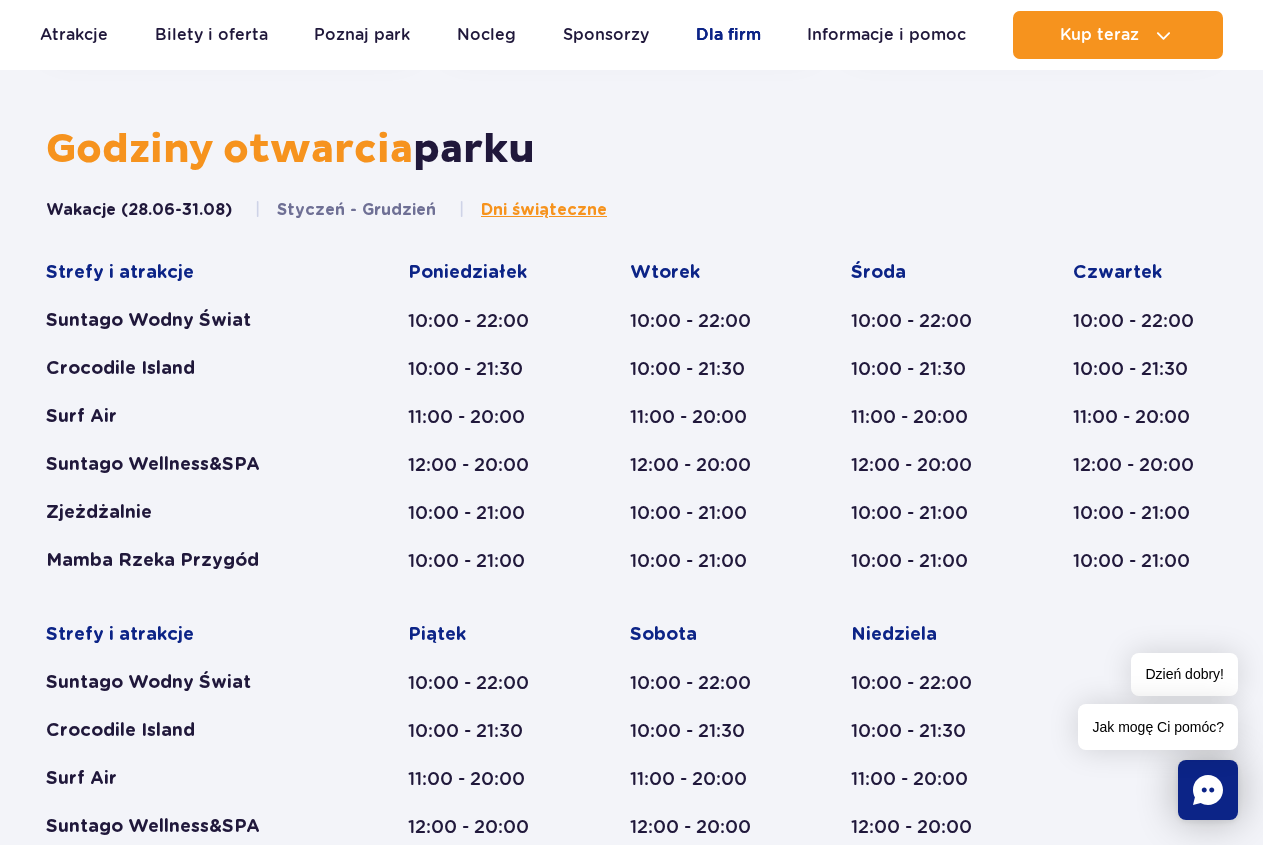 click on "Dla firm" at bounding box center [728, 35] 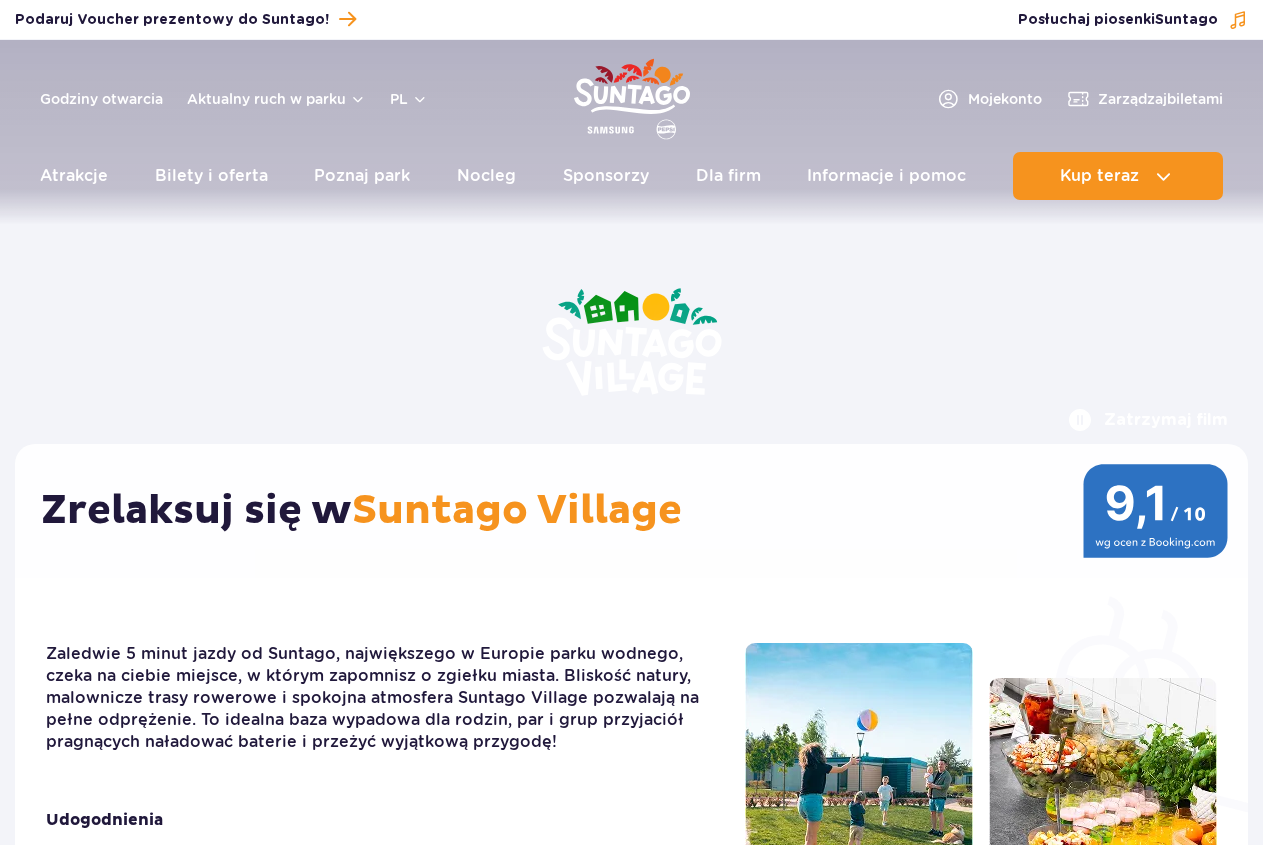 scroll, scrollTop: 0, scrollLeft: 0, axis: both 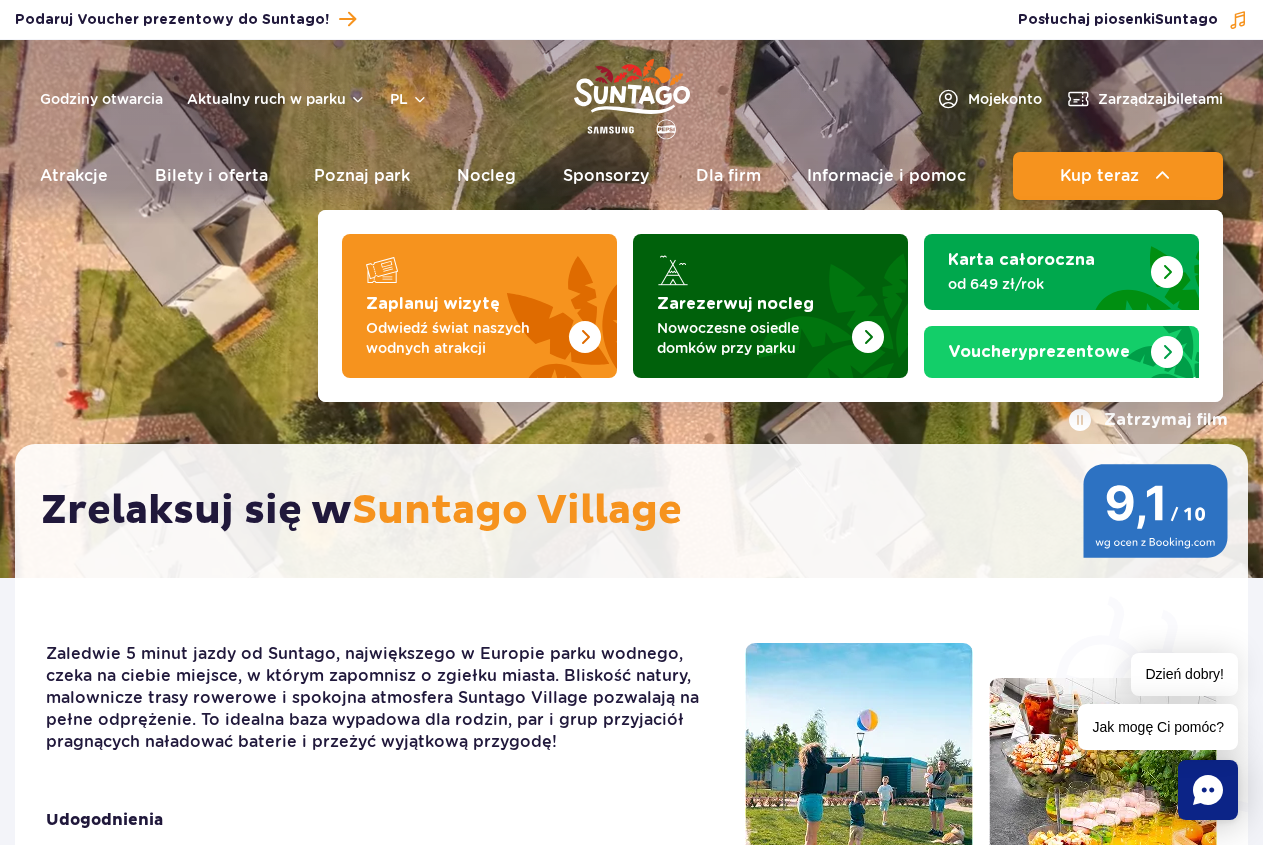 click at bounding box center (820, 300) 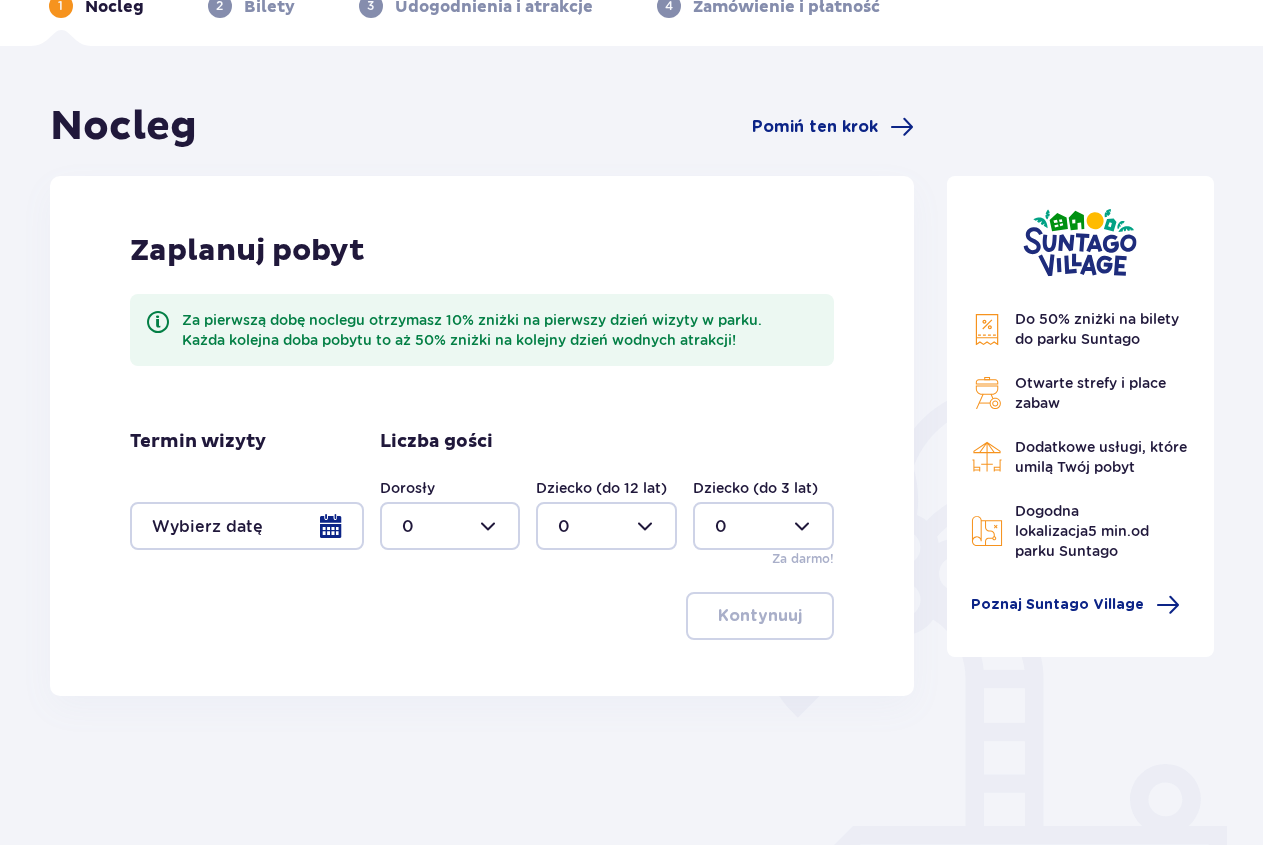 scroll, scrollTop: 204, scrollLeft: 0, axis: vertical 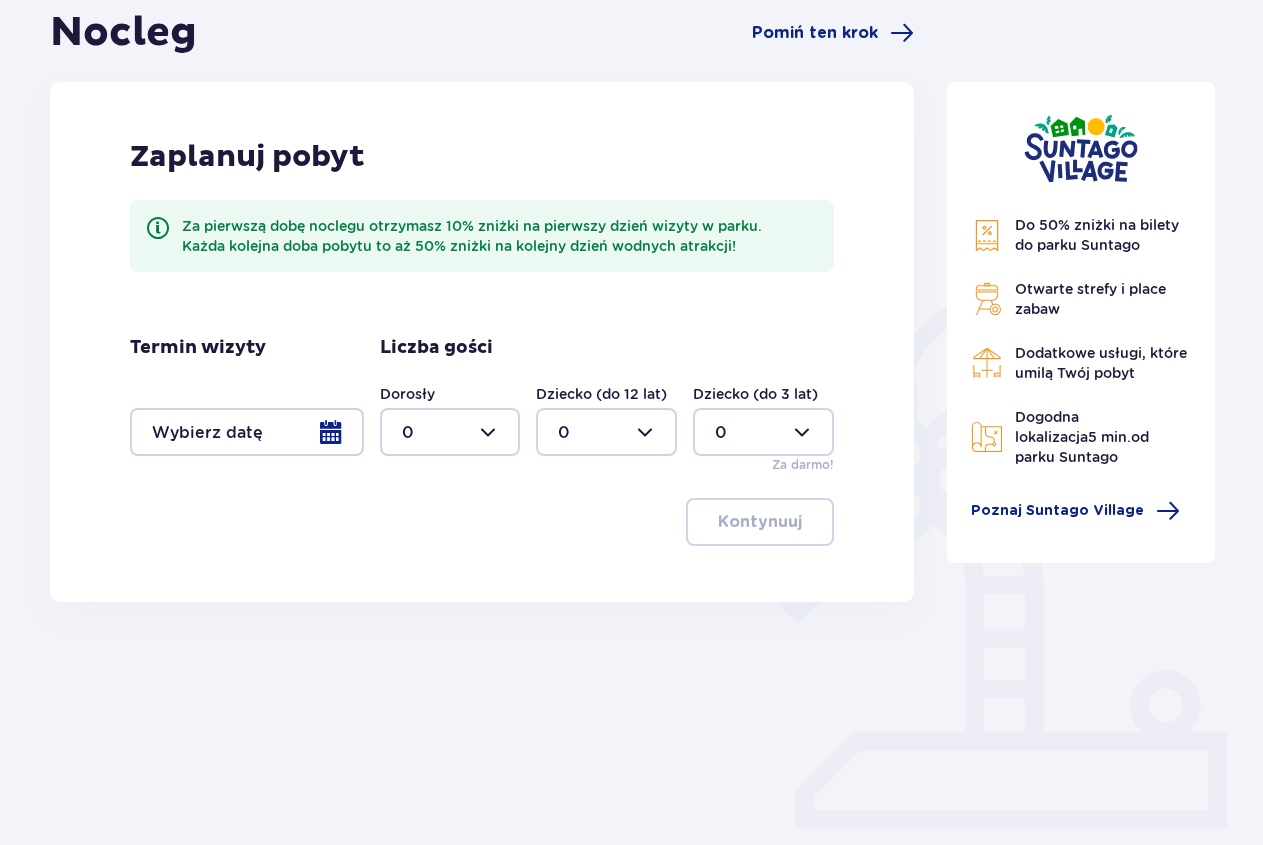 click at bounding box center (247, 432) 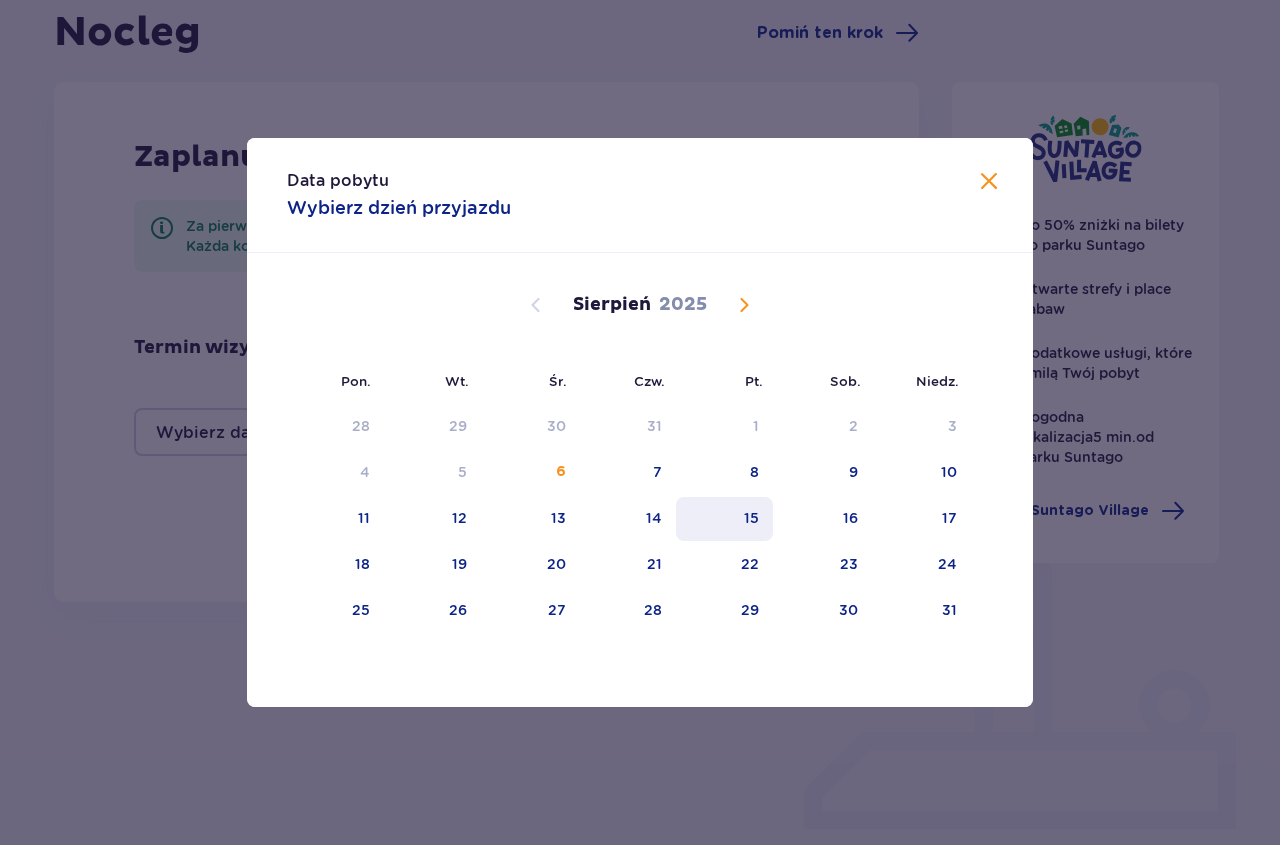 click on "15" at bounding box center [724, 519] 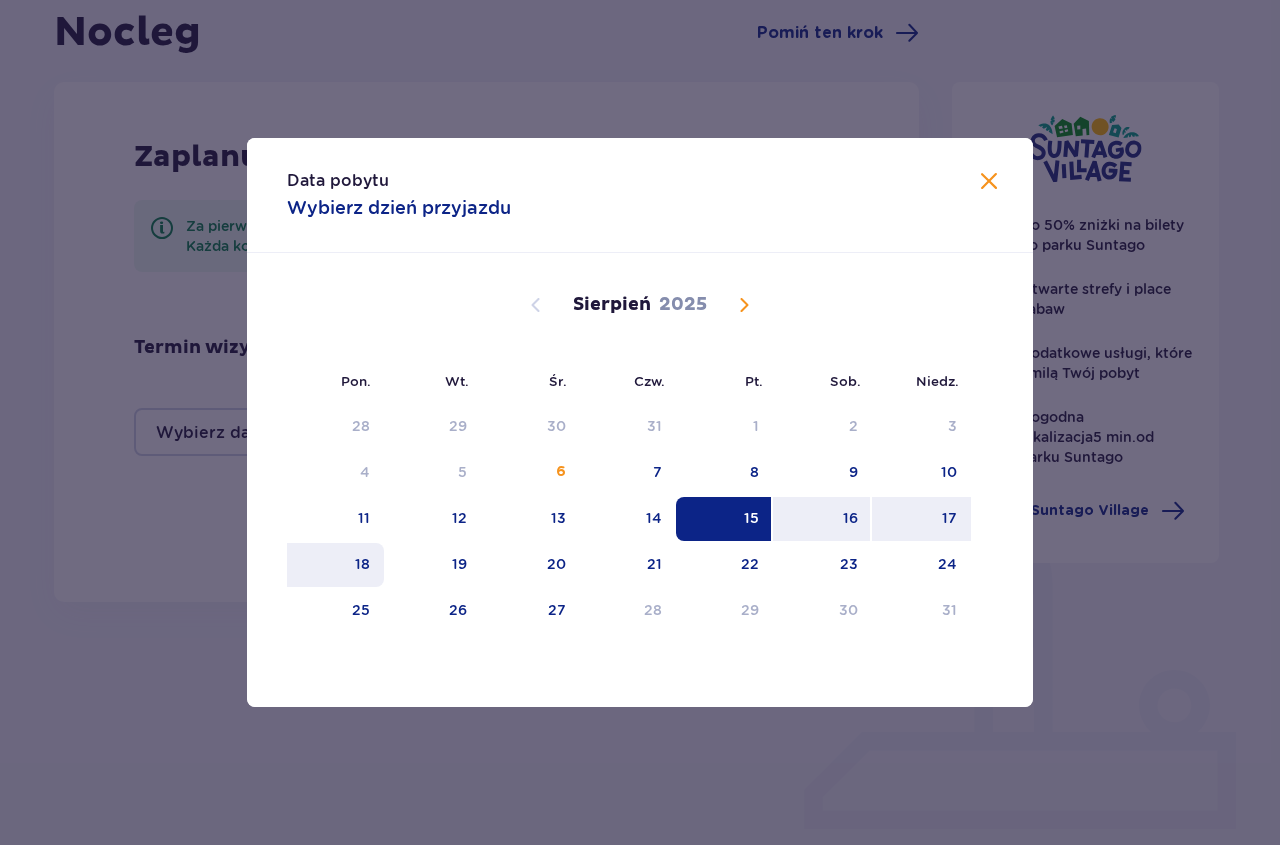 click on "18" at bounding box center (362, 564) 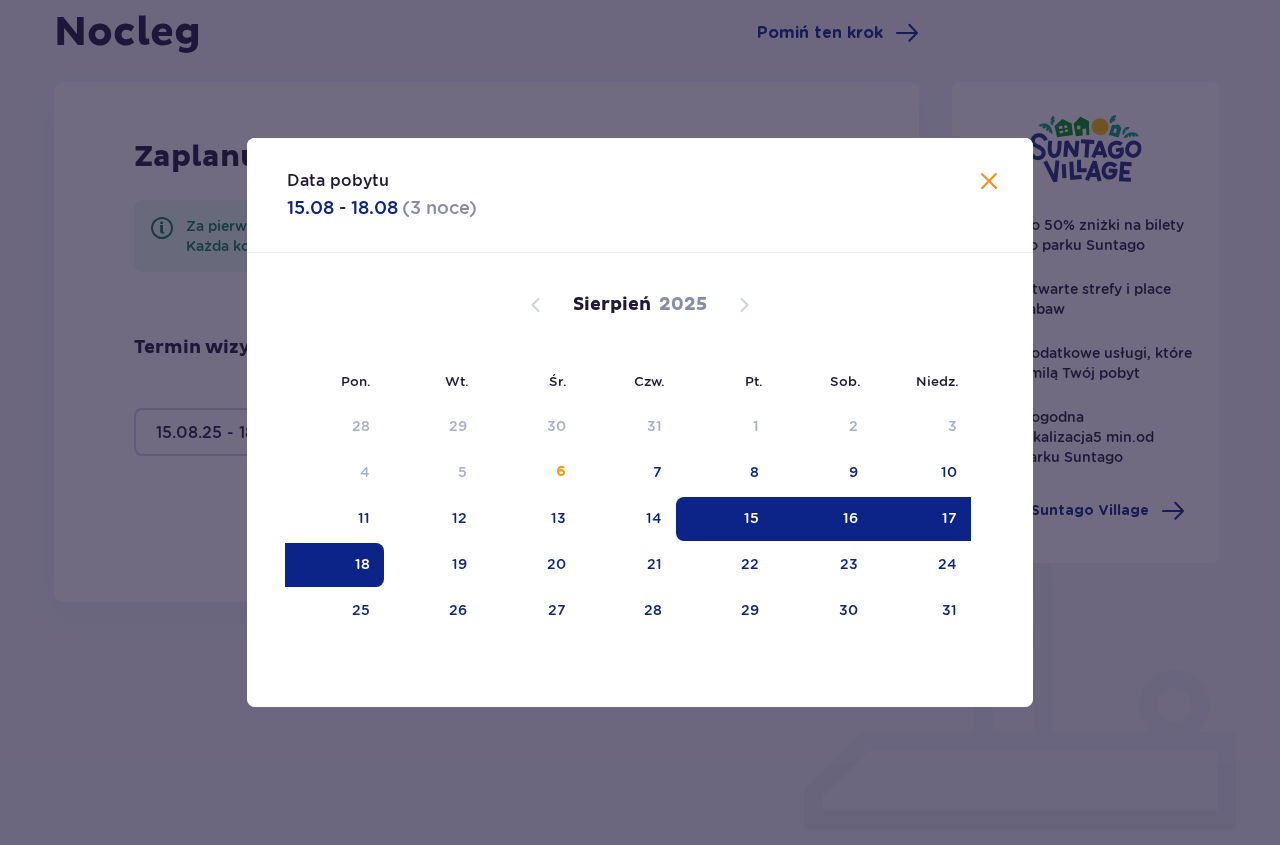 type on "15.08.25 - 18.08.25" 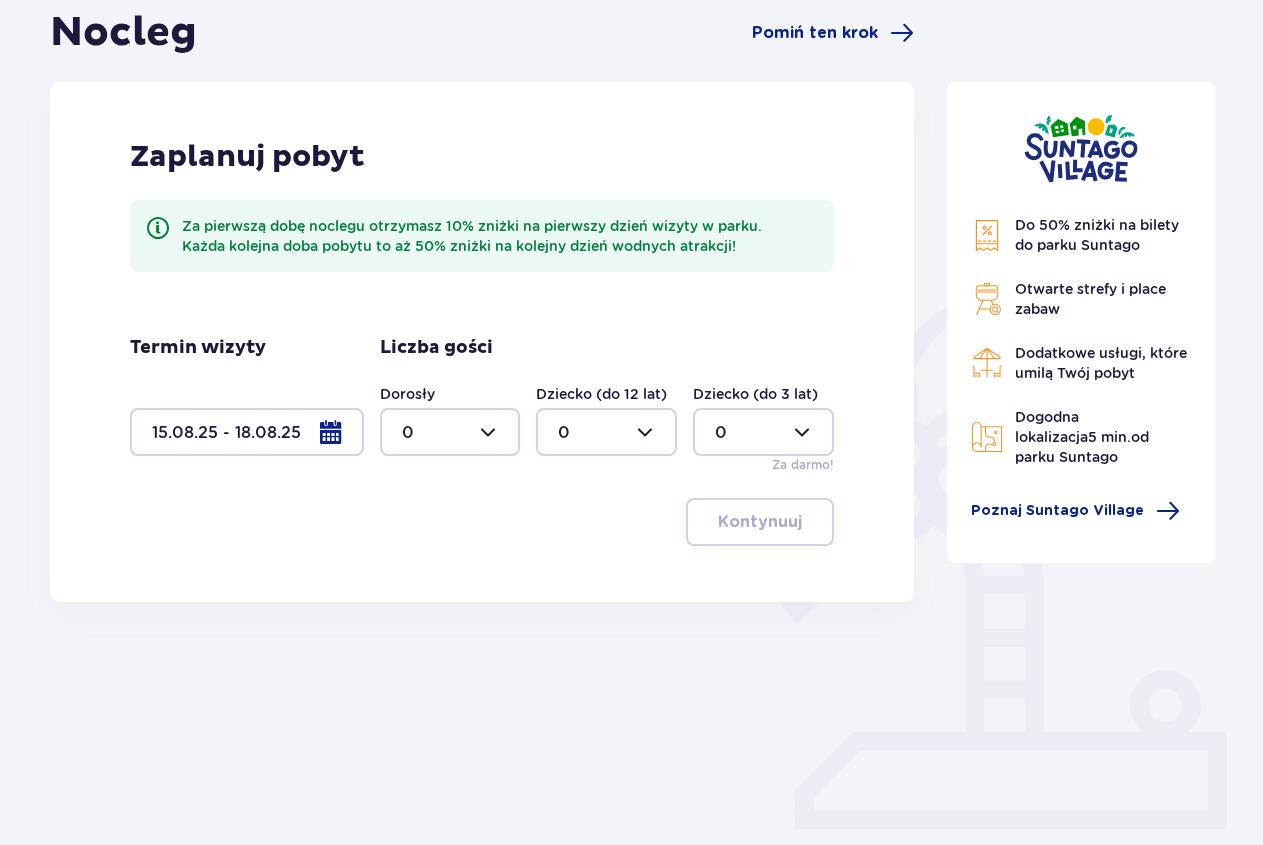 click at bounding box center (450, 432) 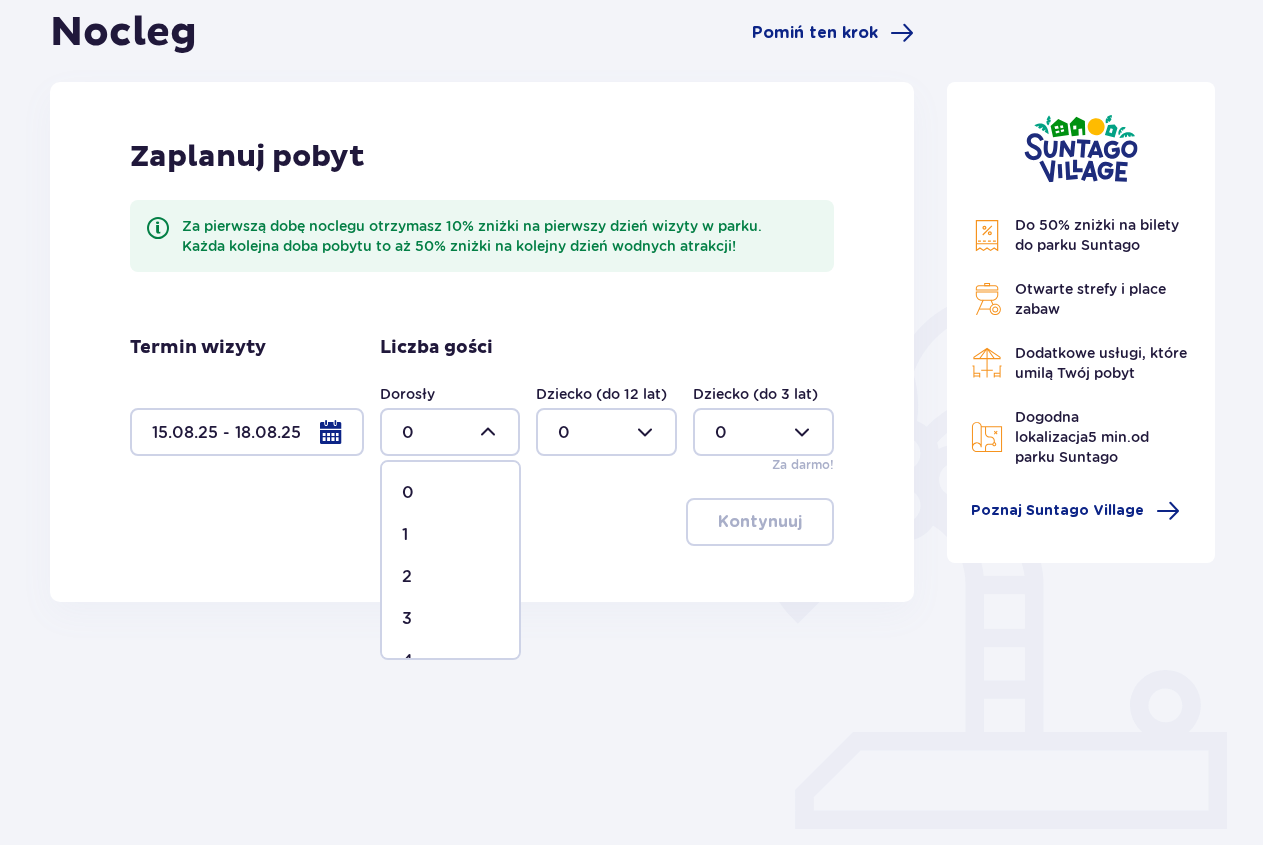 click on "2" at bounding box center [450, 577] 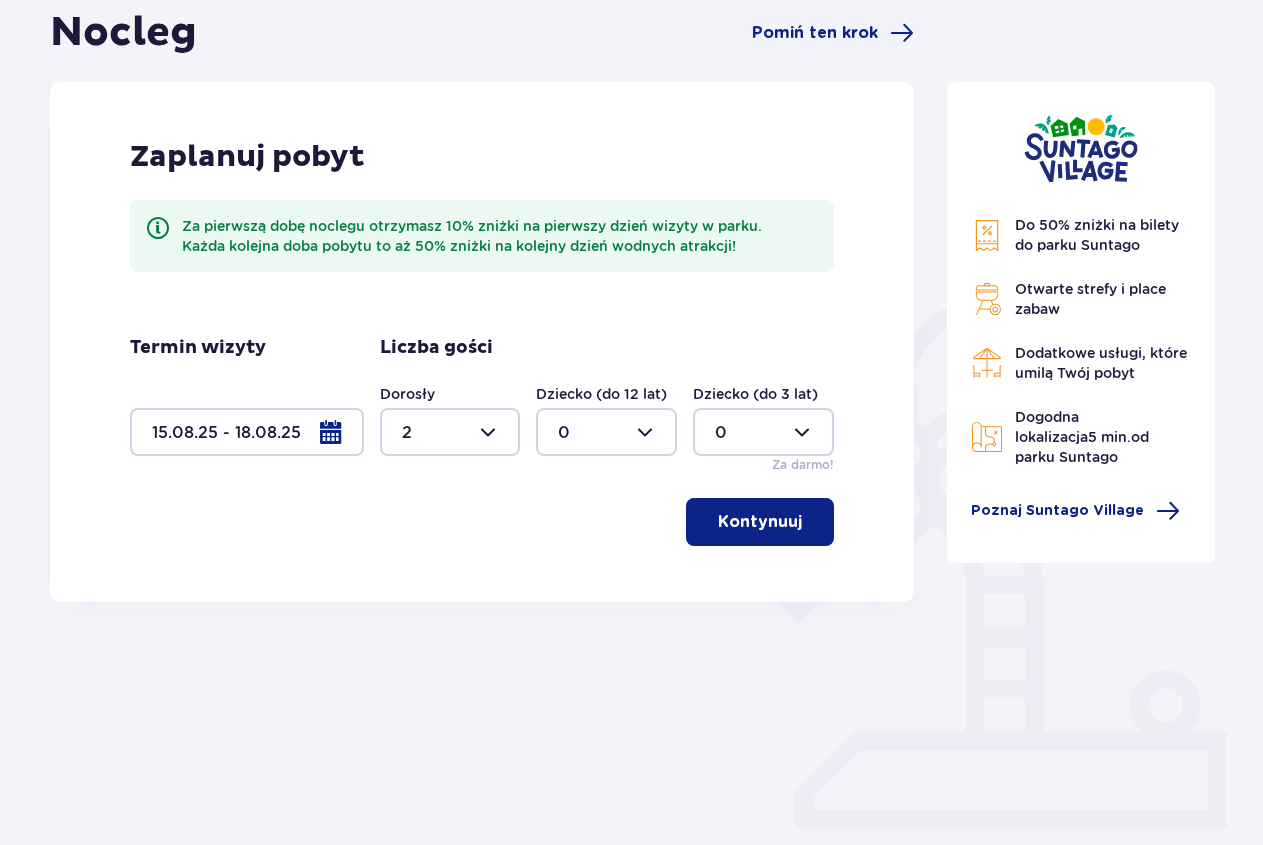 click at bounding box center [606, 432] 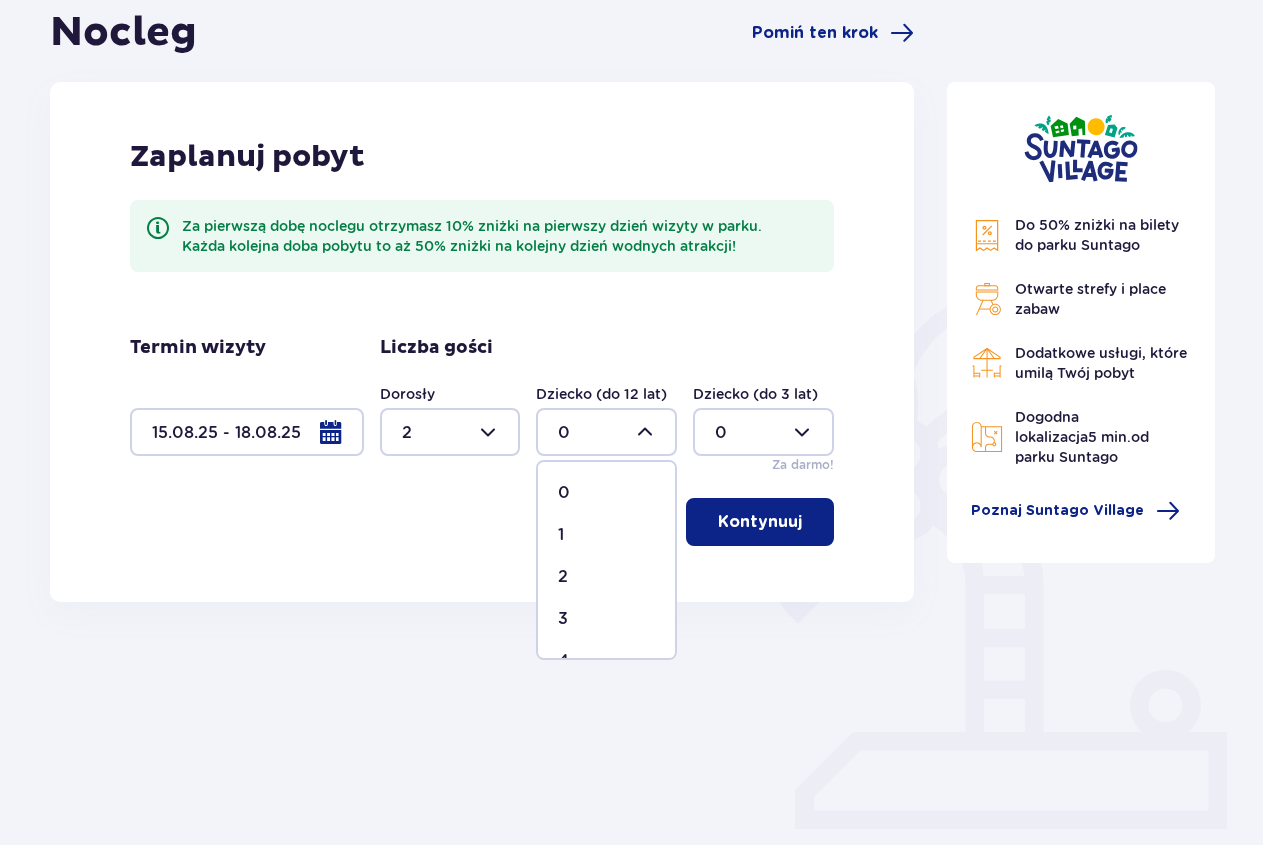 click on "1" at bounding box center [606, 535] 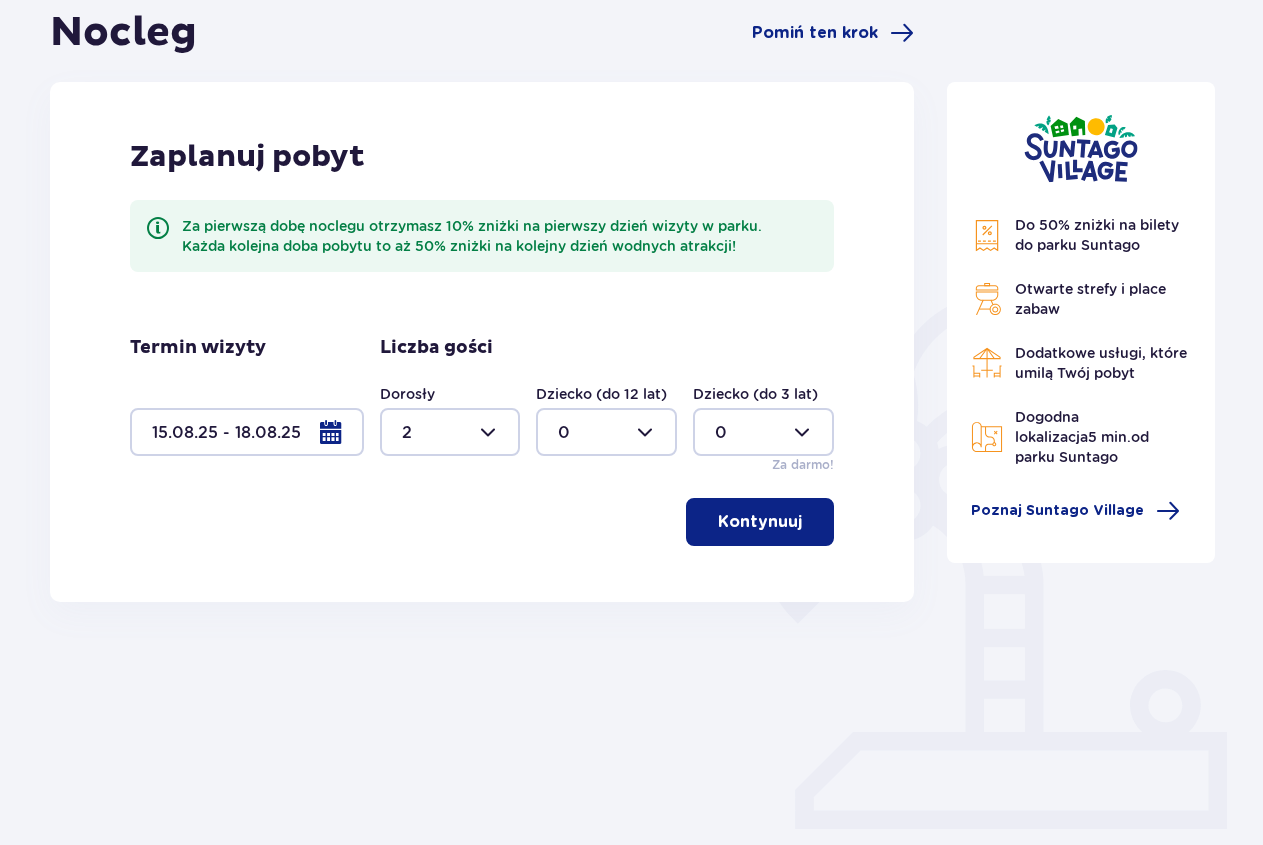 type on "1" 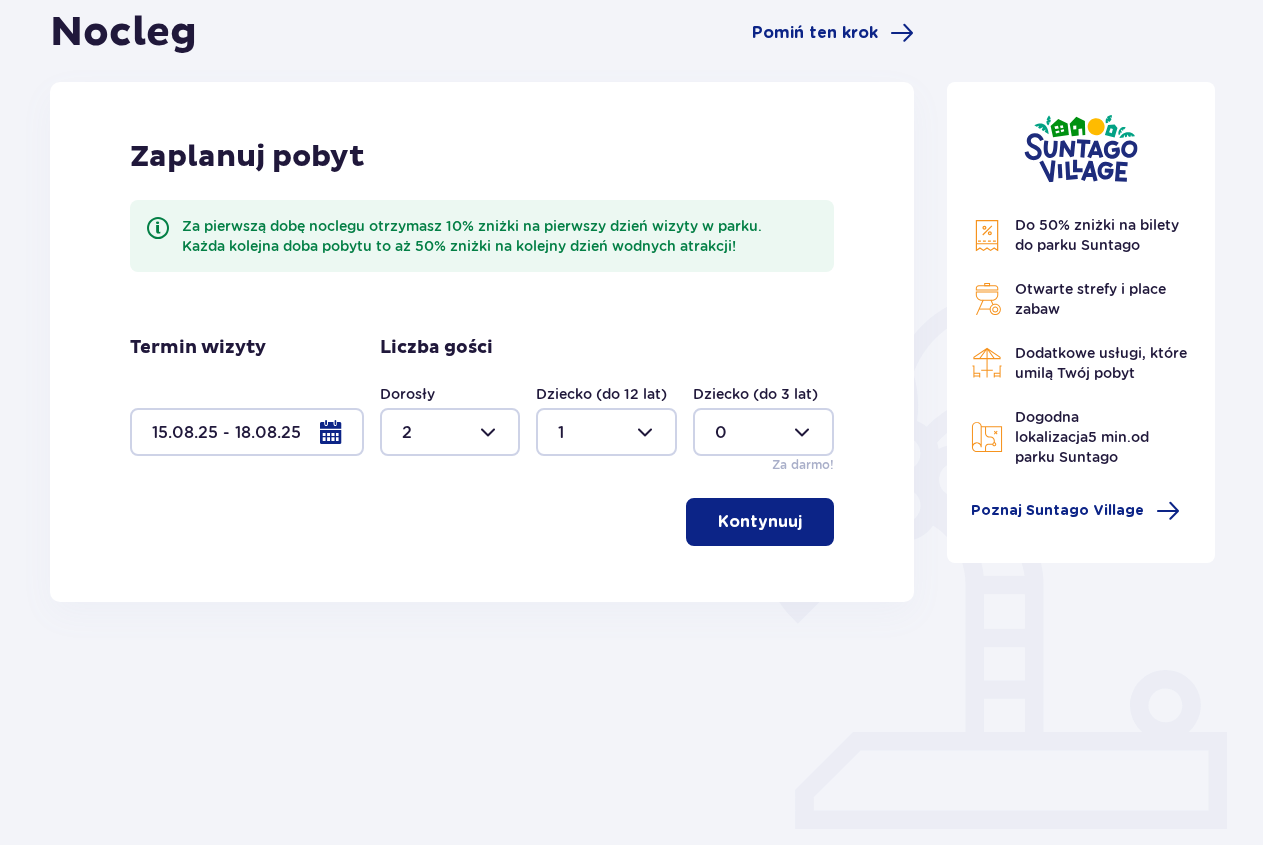 click at bounding box center [763, 432] 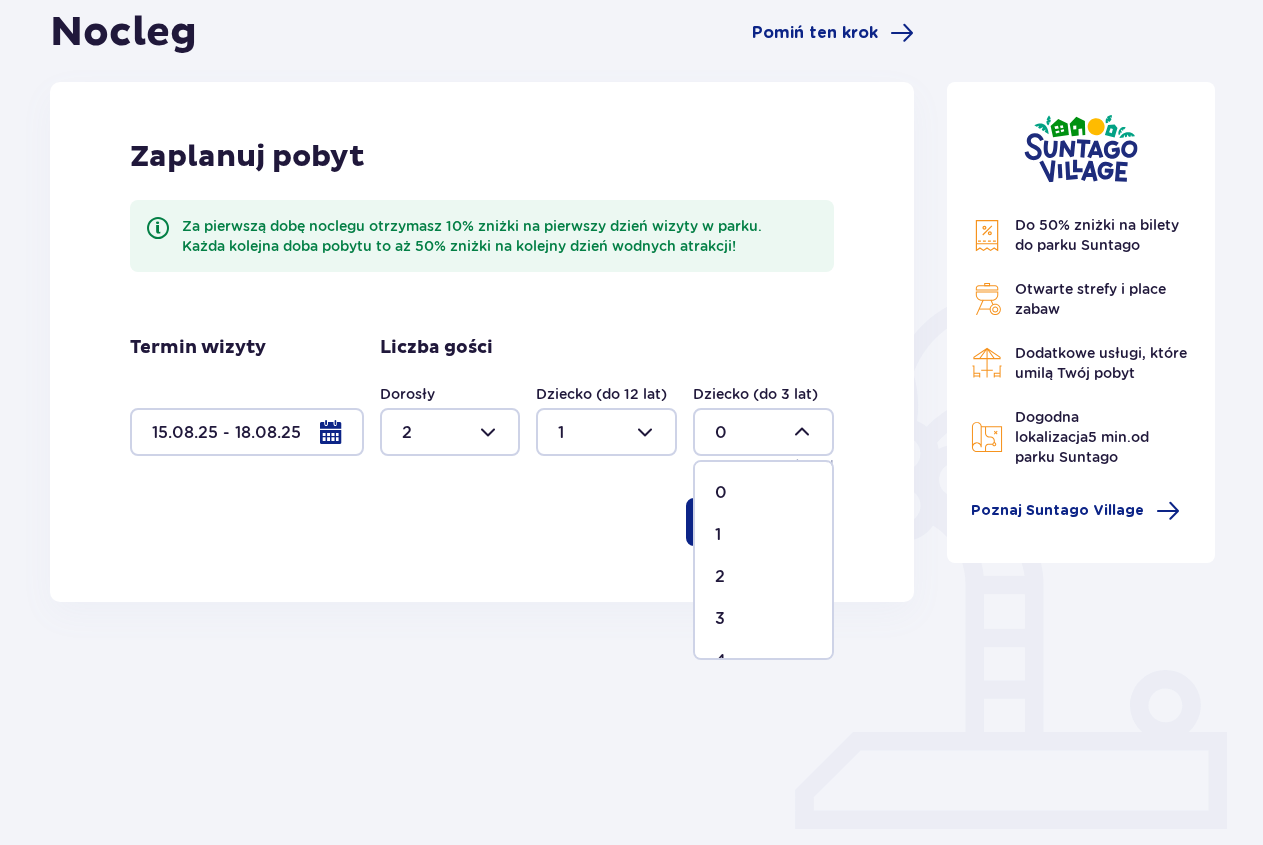 click at bounding box center (763, 432) 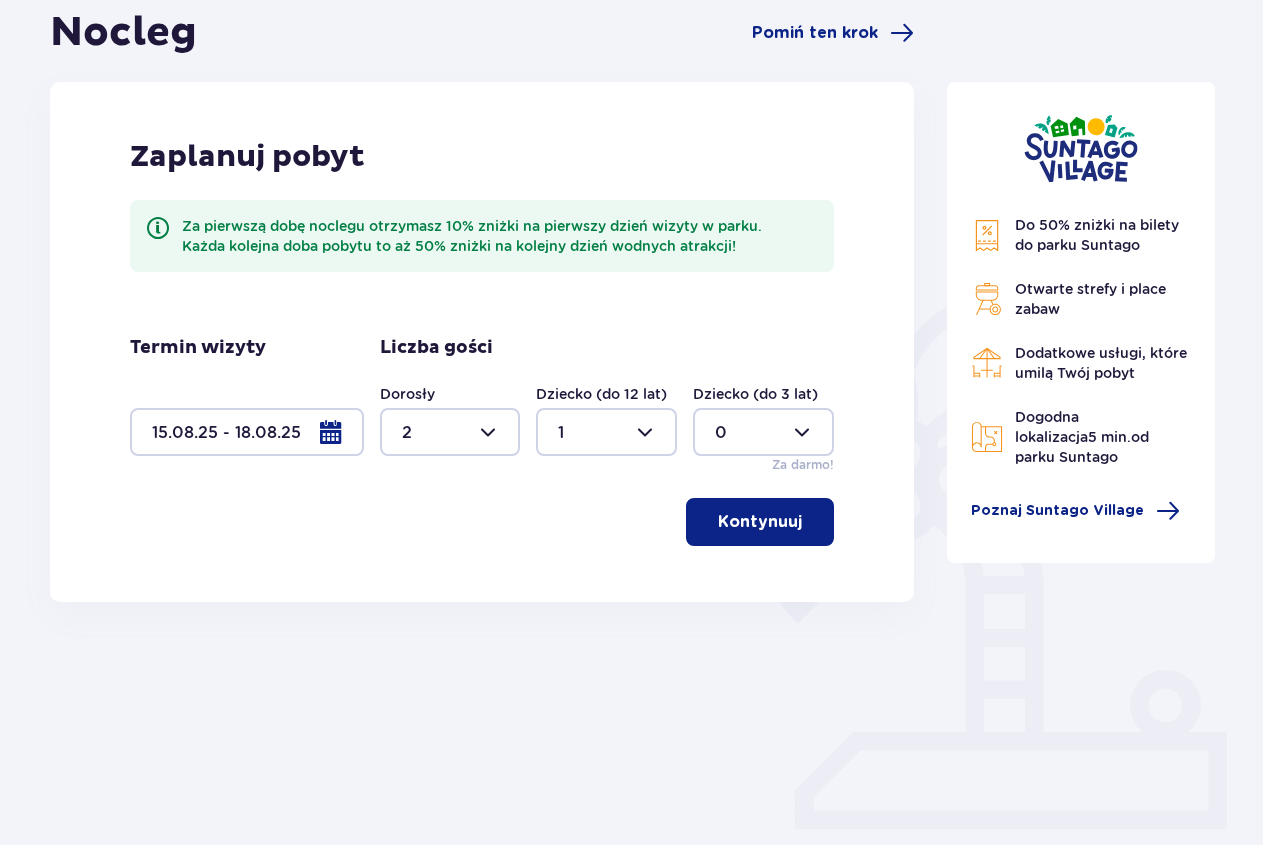 click on "Kontynuuj" at bounding box center (760, 522) 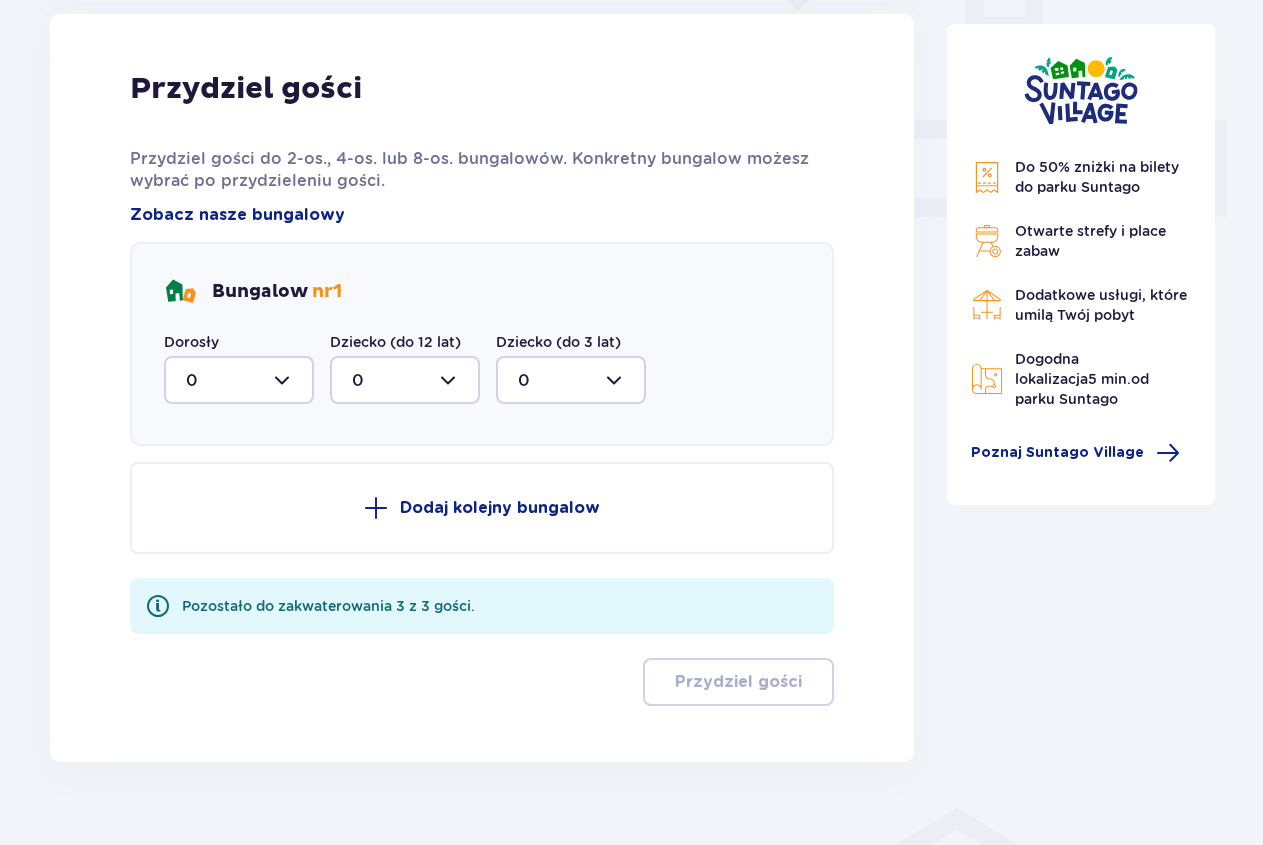 scroll, scrollTop: 204, scrollLeft: 0, axis: vertical 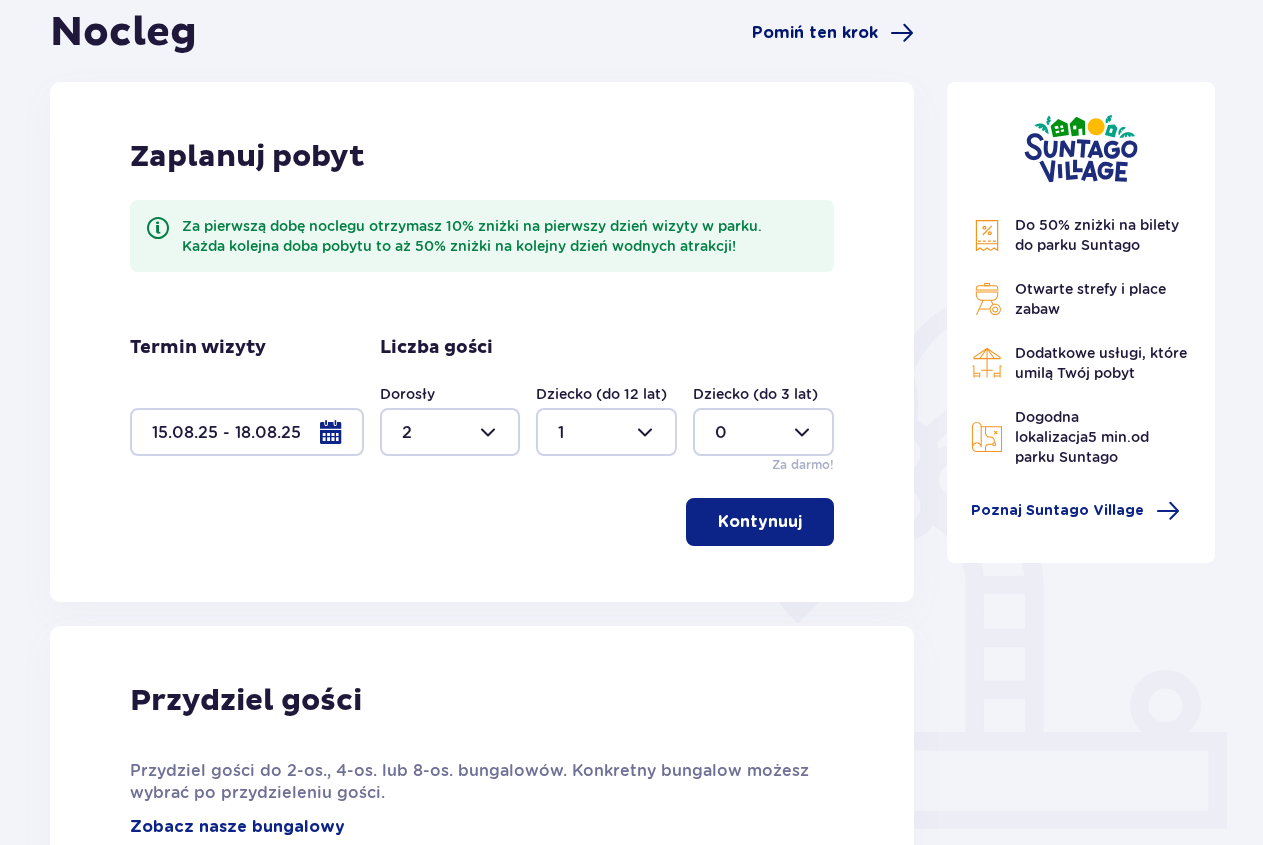 click on "Pomiń ten krok" at bounding box center (815, 33) 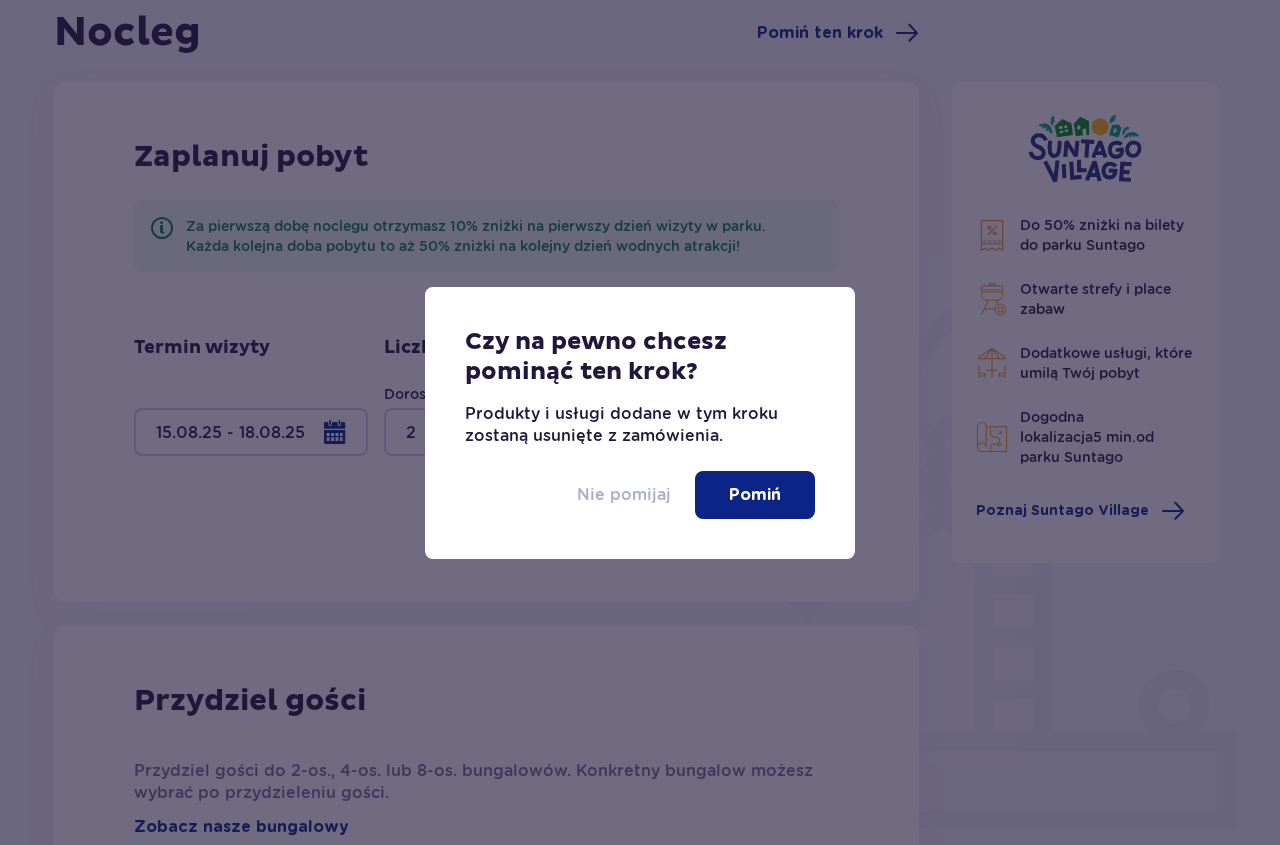 click on "Nie pomijaj" at bounding box center [624, 495] 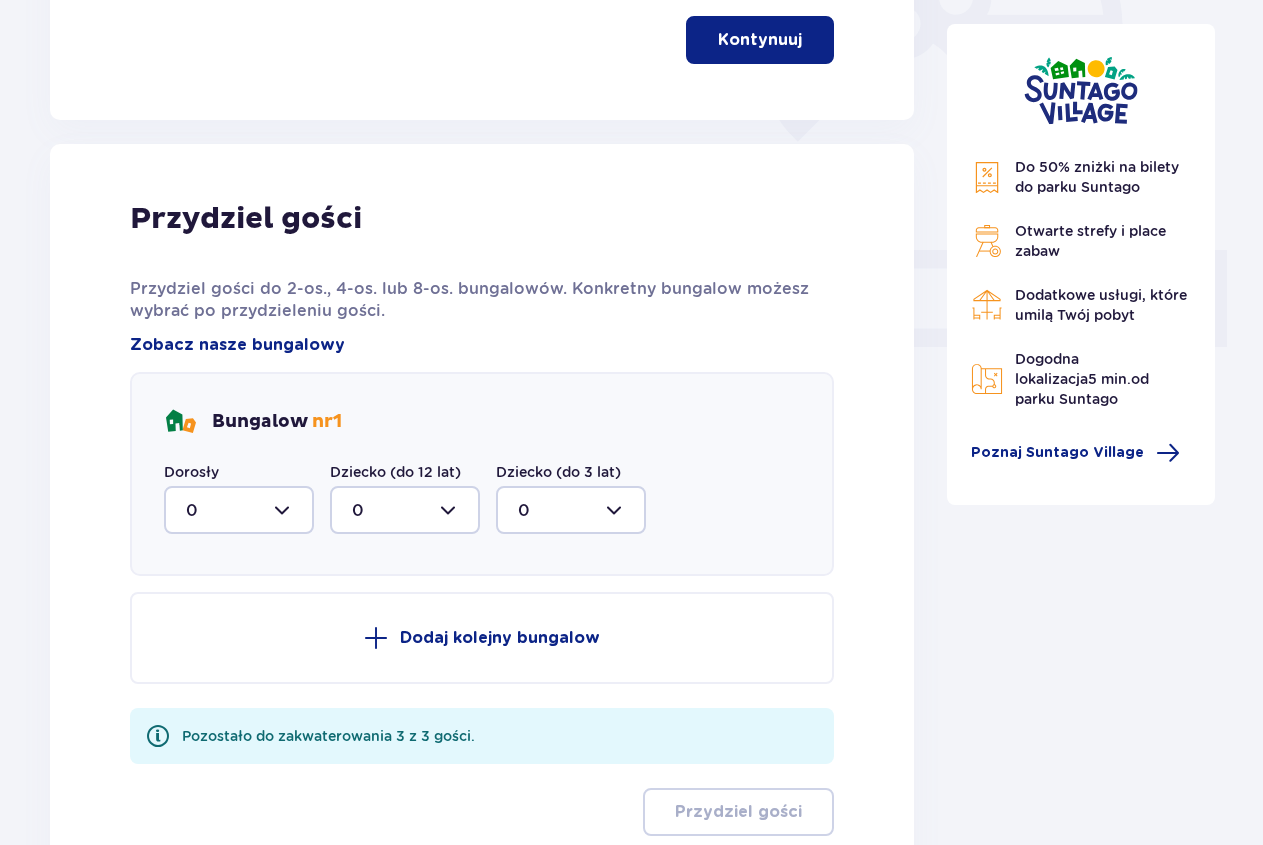 scroll, scrollTop: 714, scrollLeft: 0, axis: vertical 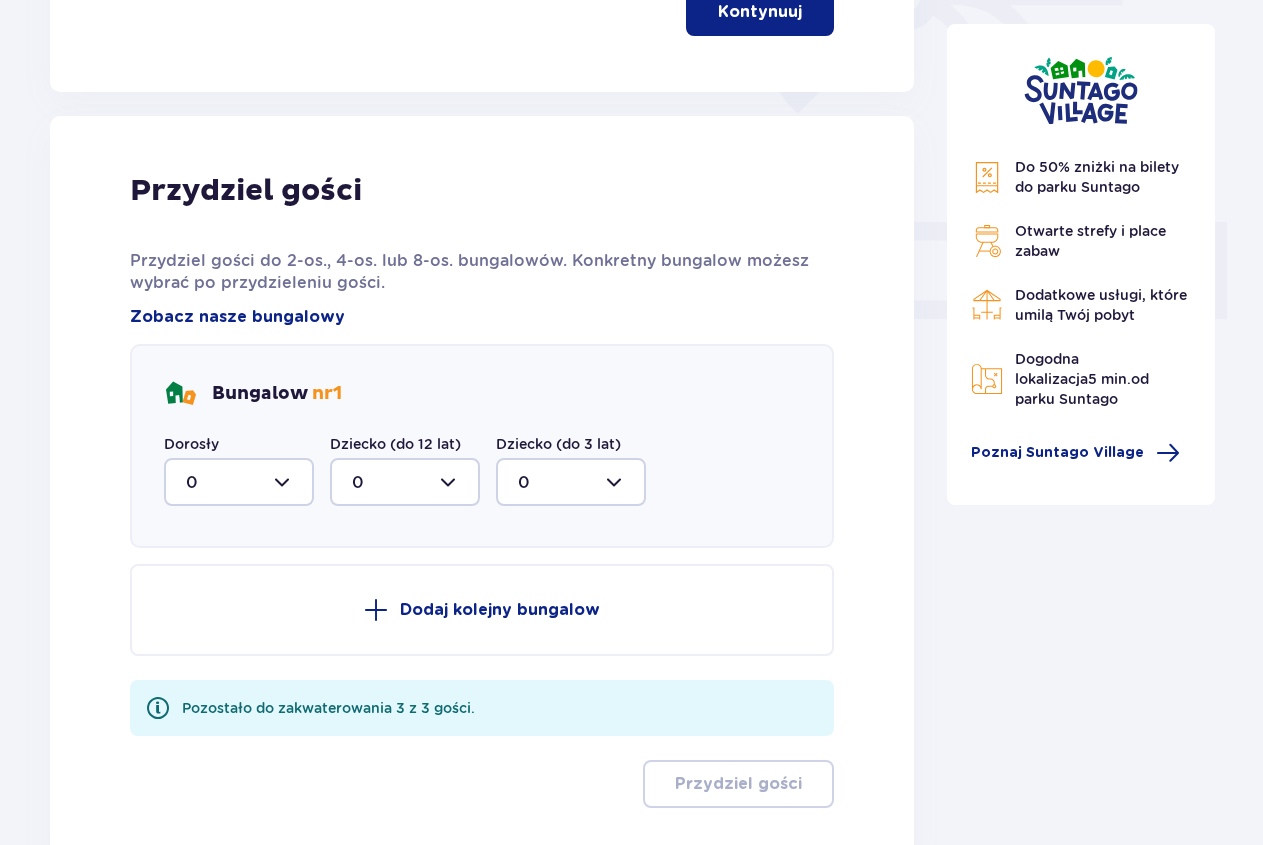 click at bounding box center [239, 482] 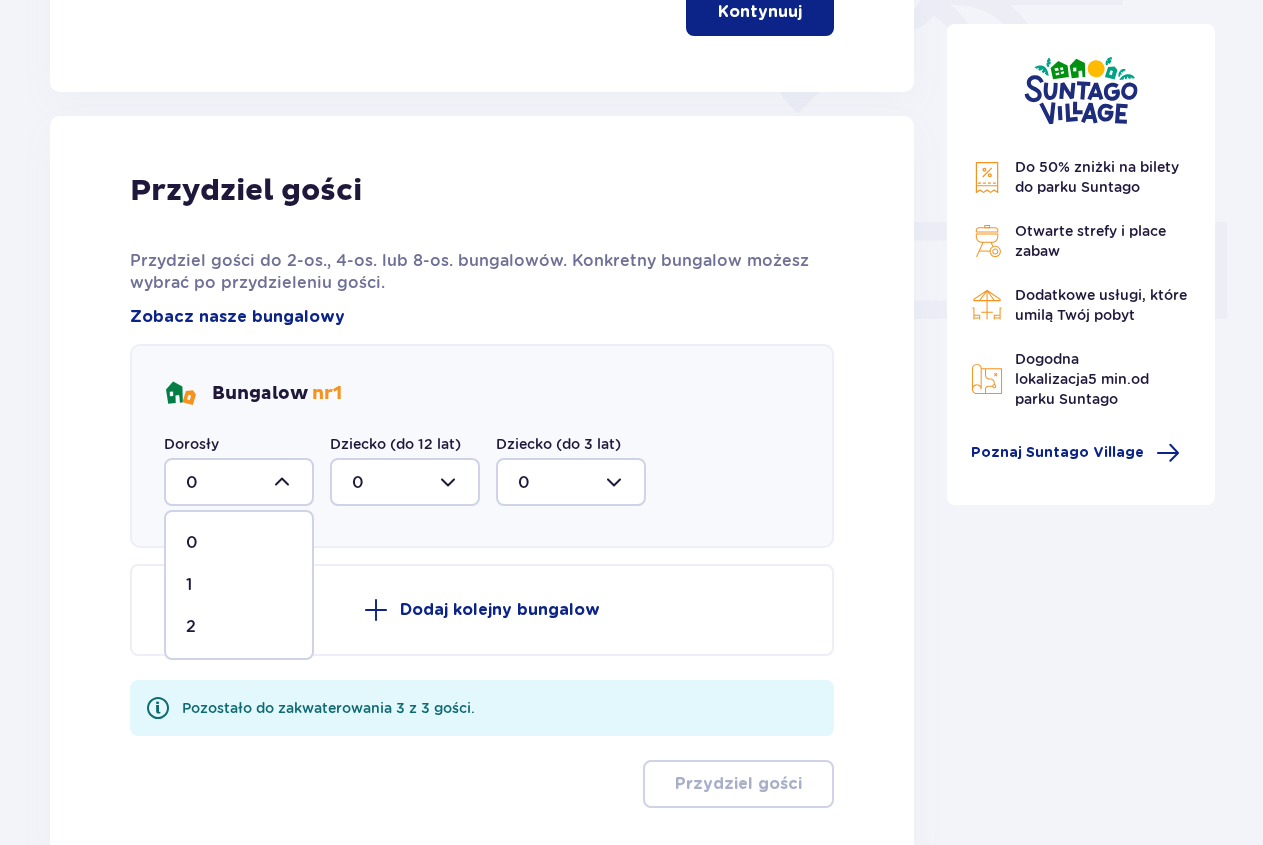 click on "2" at bounding box center (239, 627) 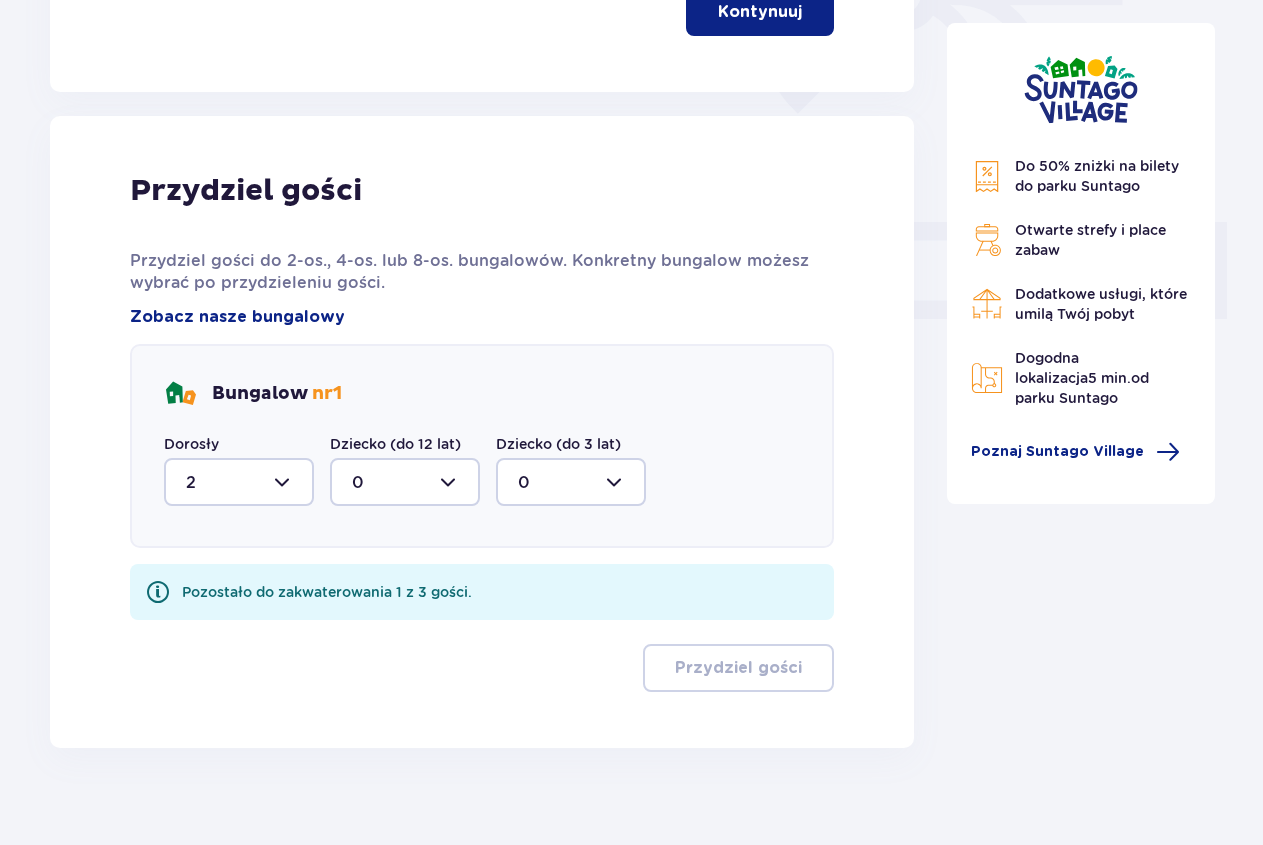 click at bounding box center (405, 482) 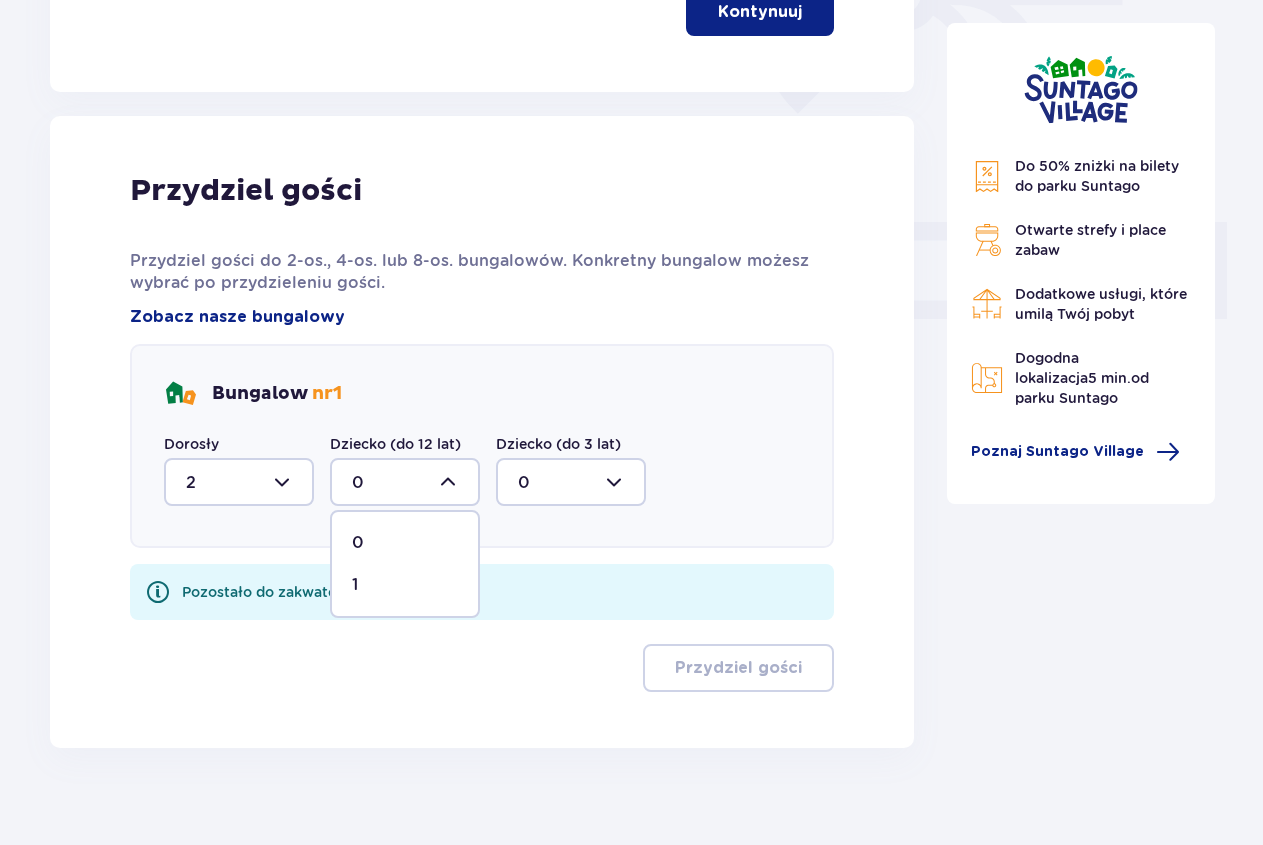 click on "1" at bounding box center [405, 585] 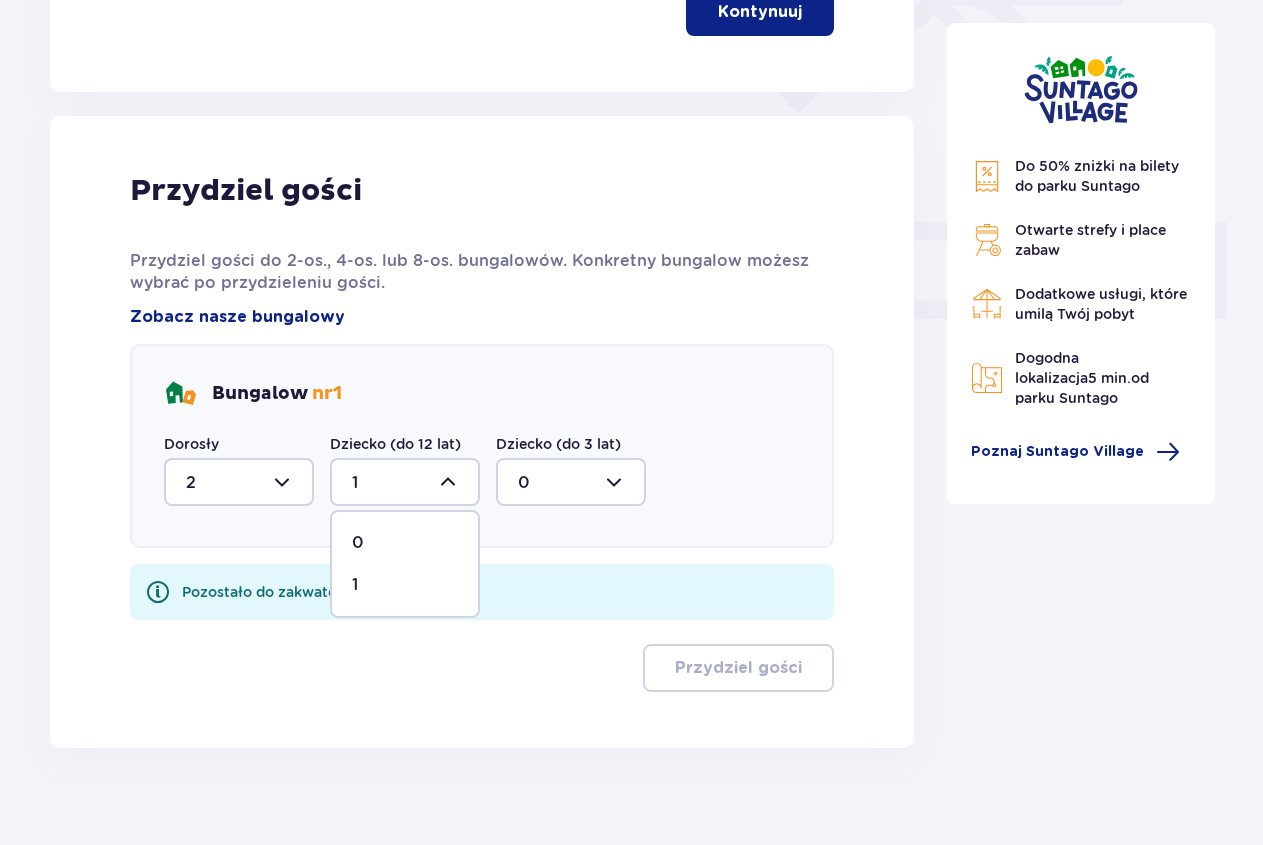 scroll, scrollTop: 657, scrollLeft: 0, axis: vertical 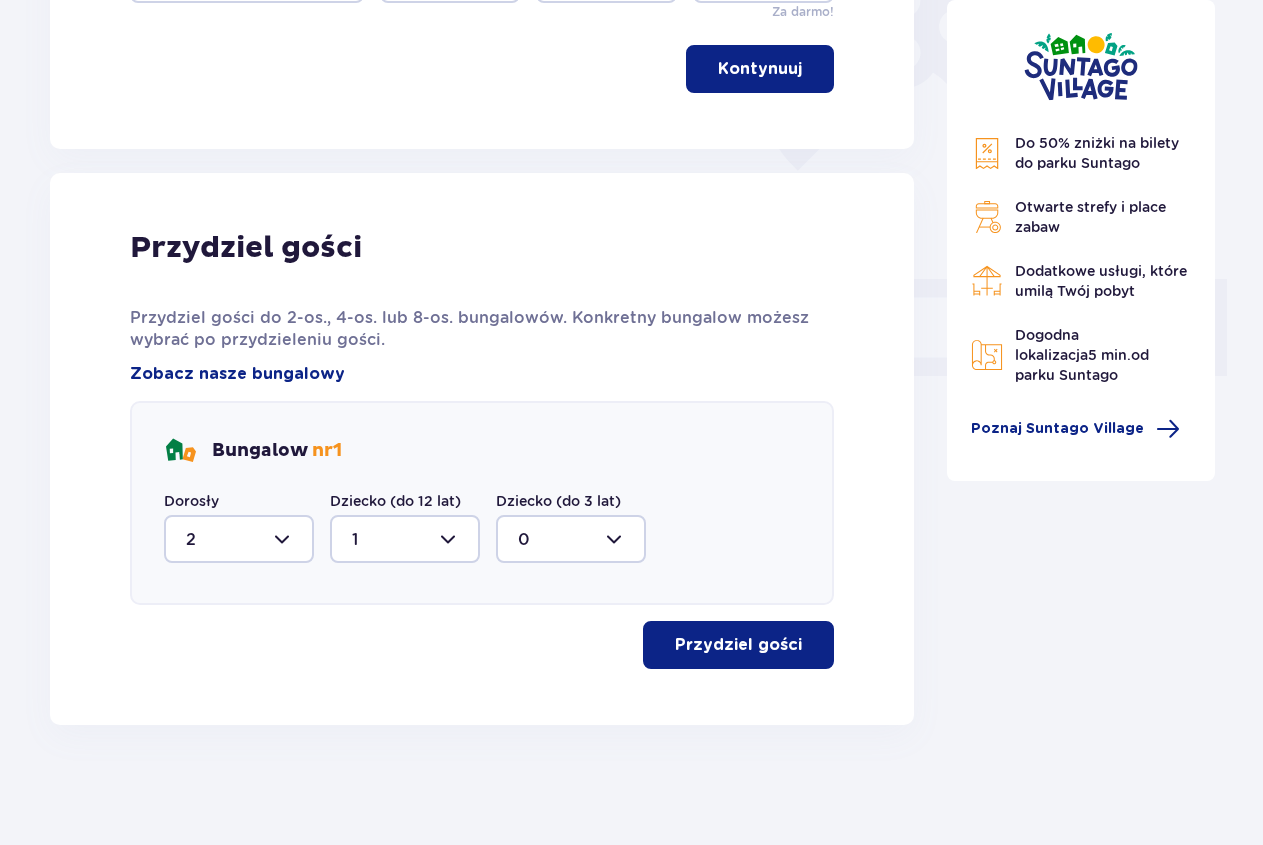 click on "Przydziel gości" at bounding box center (738, 645) 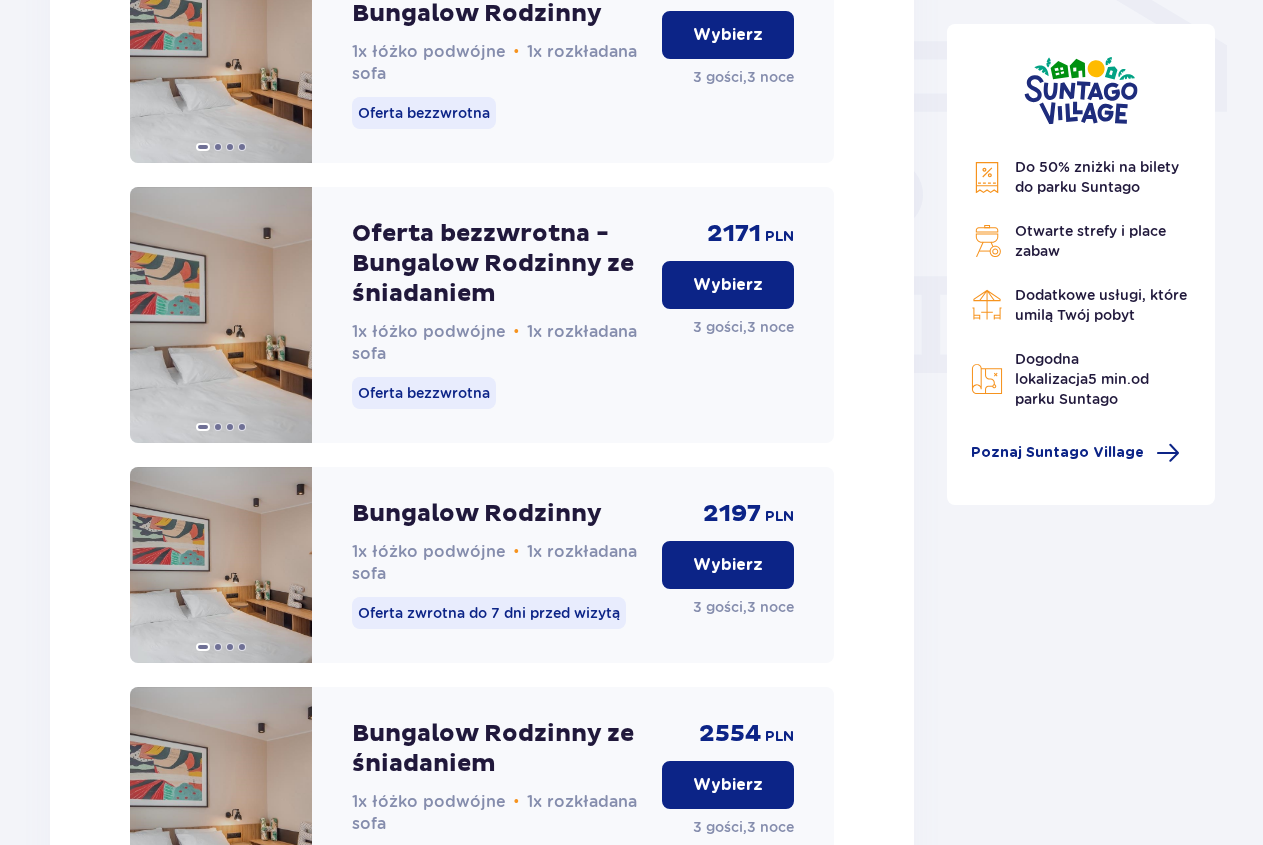 scroll, scrollTop: 2047, scrollLeft: 0, axis: vertical 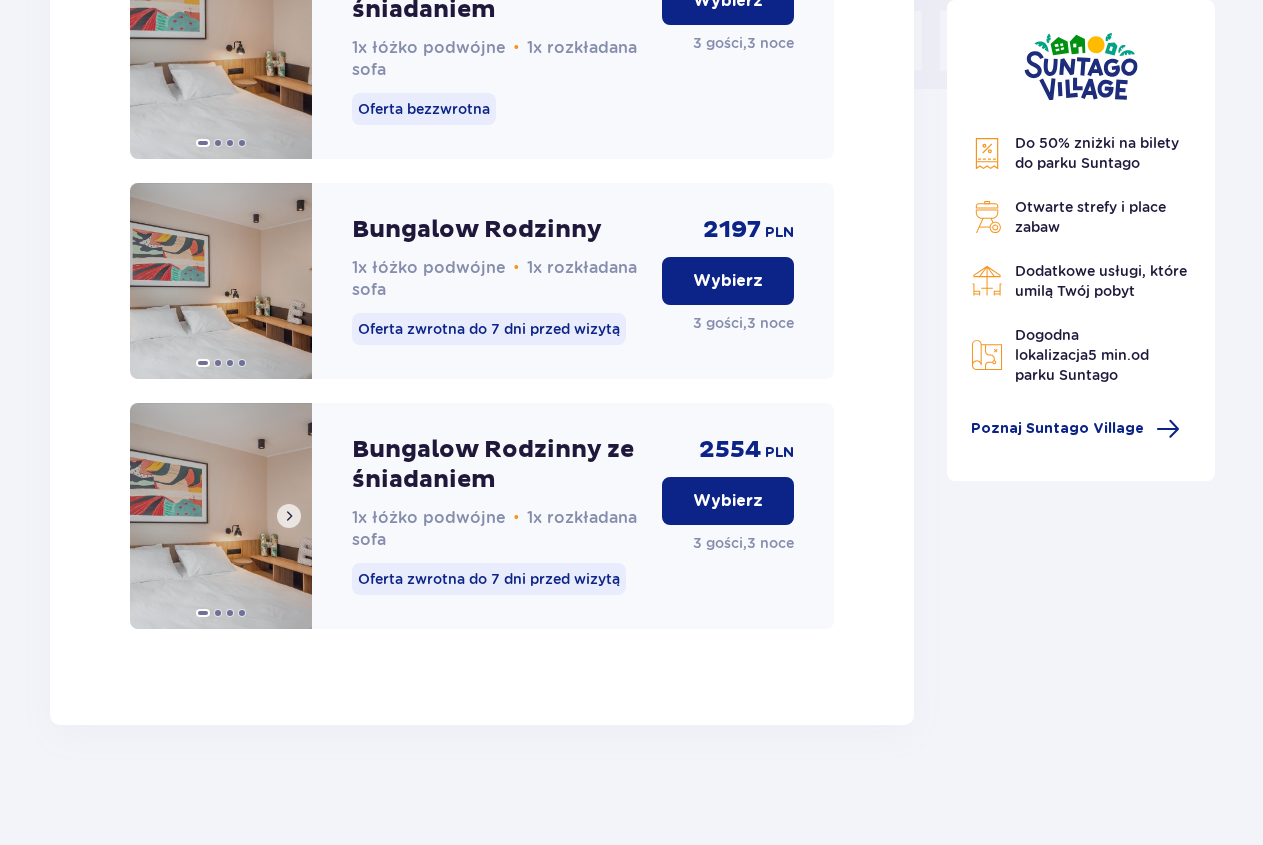click at bounding box center (289, 516) 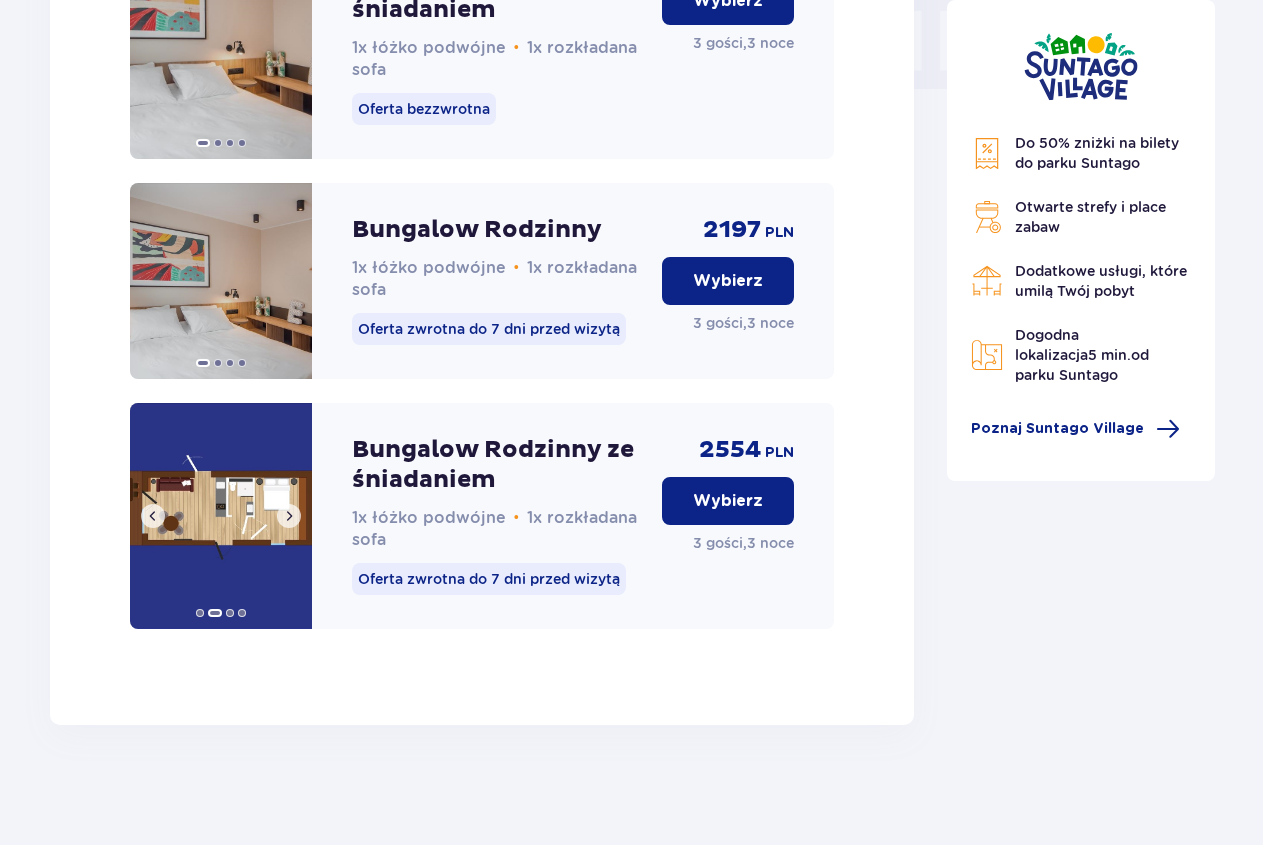 click at bounding box center [289, 516] 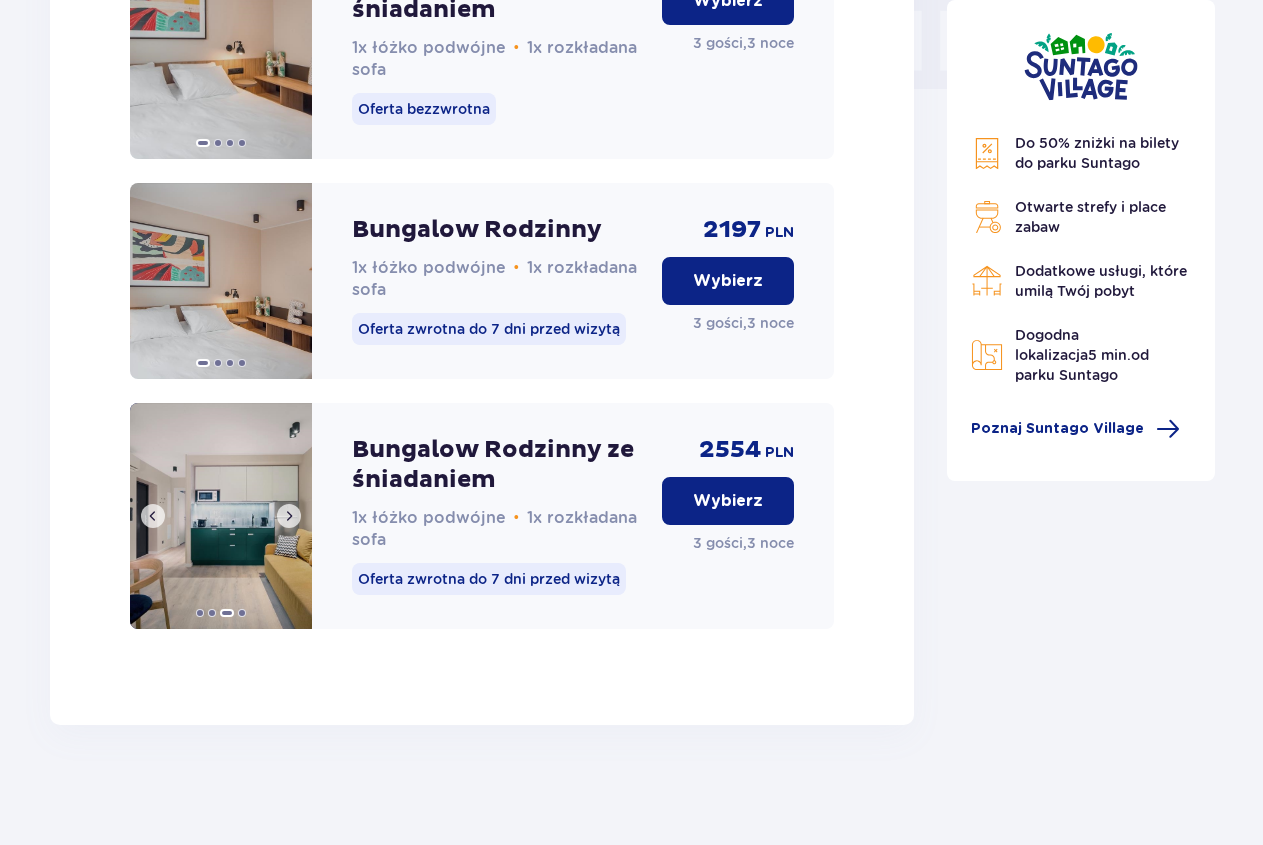 click at bounding box center (289, 516) 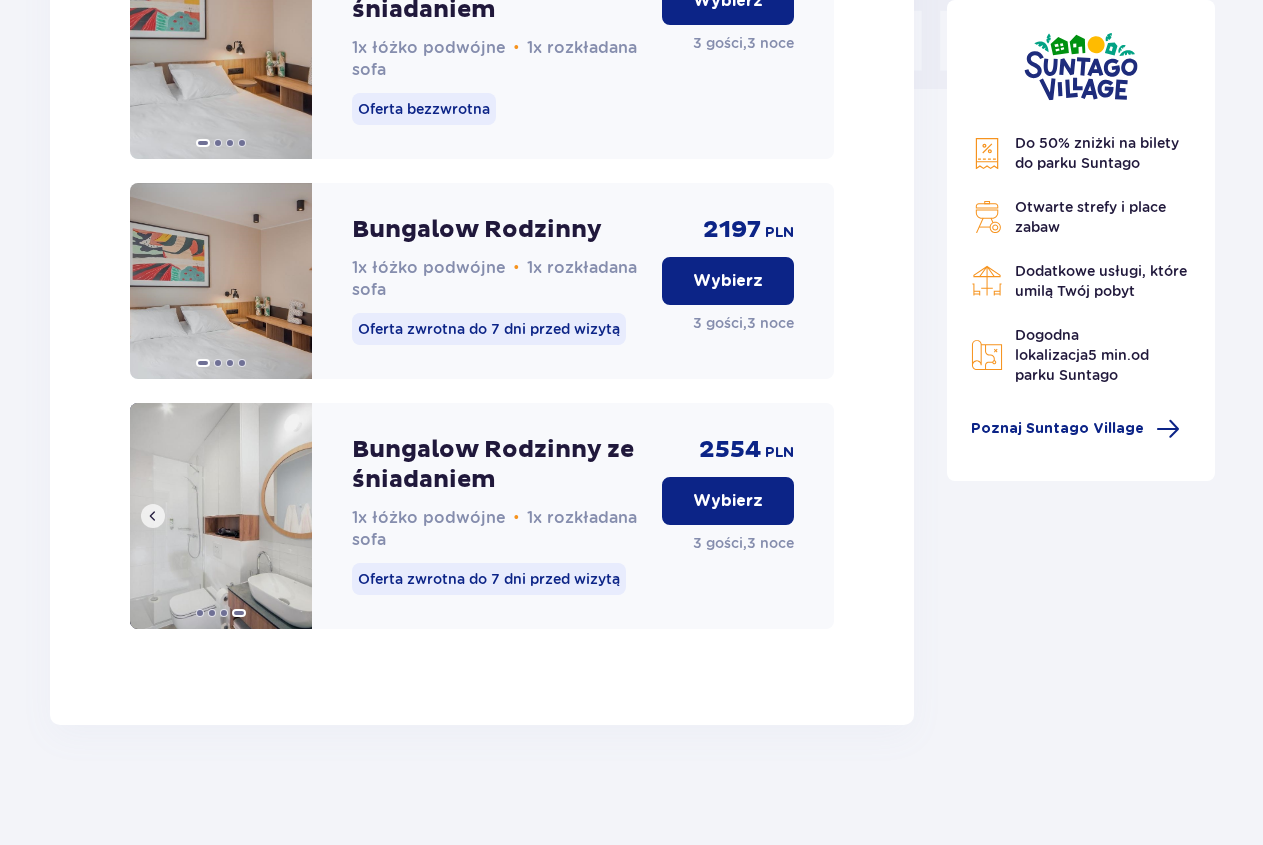 click at bounding box center [221, 516] 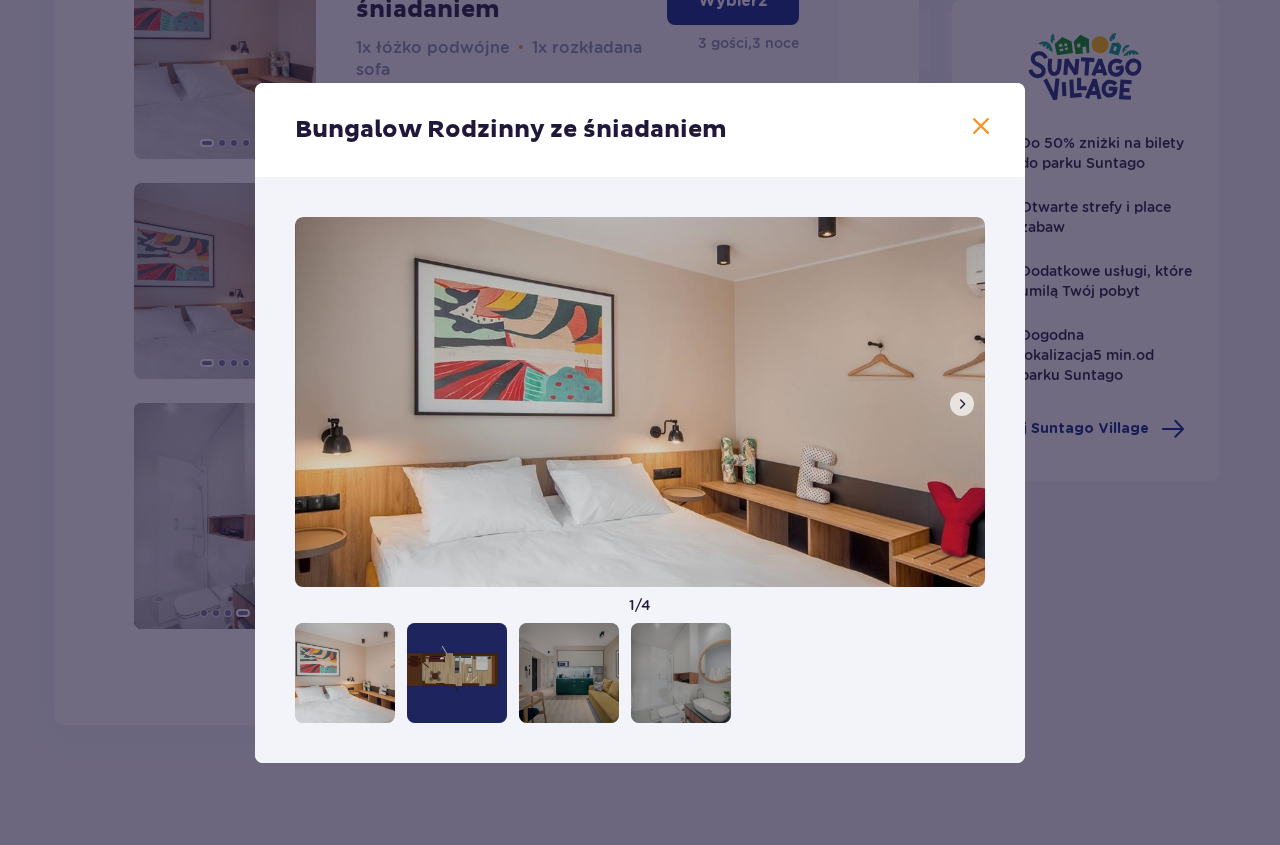 click at bounding box center [981, 127] 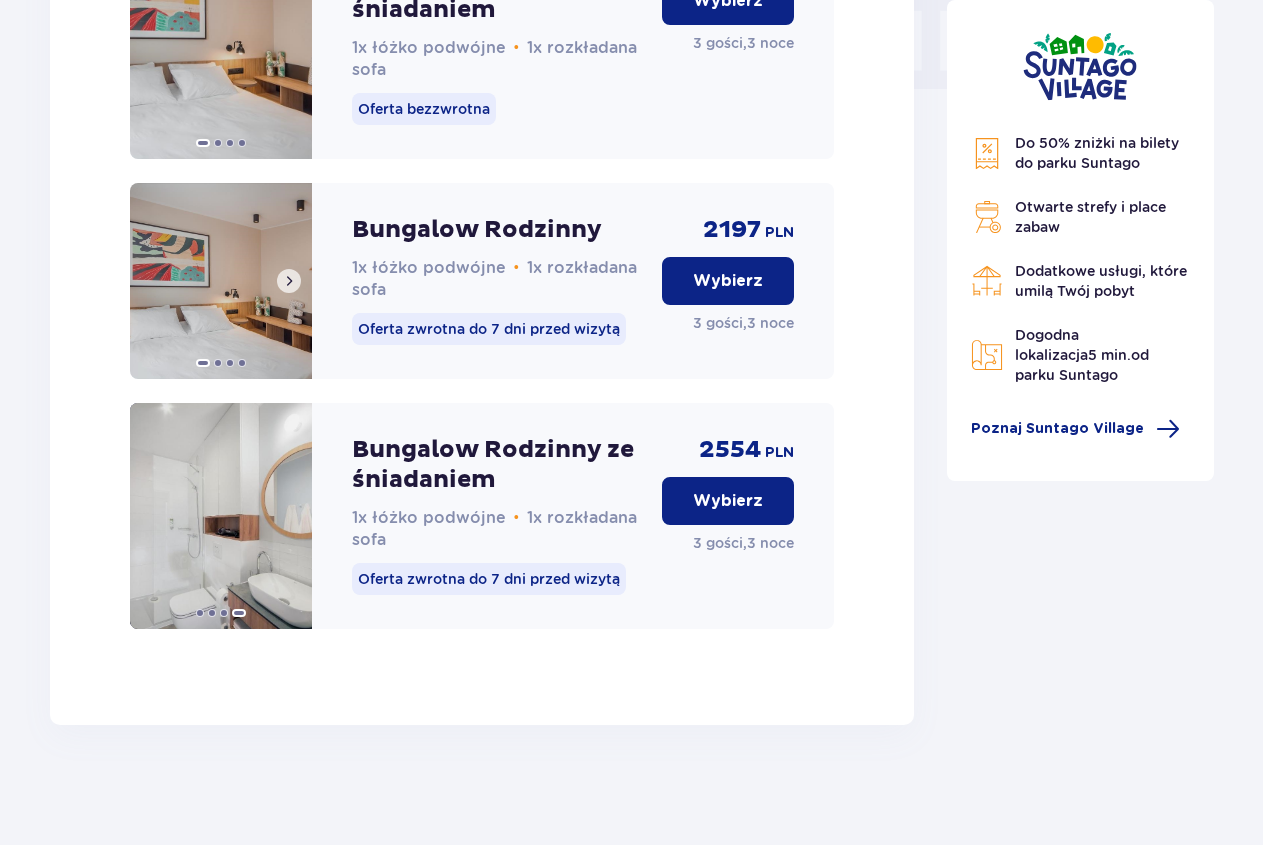 click at bounding box center (221, 281) 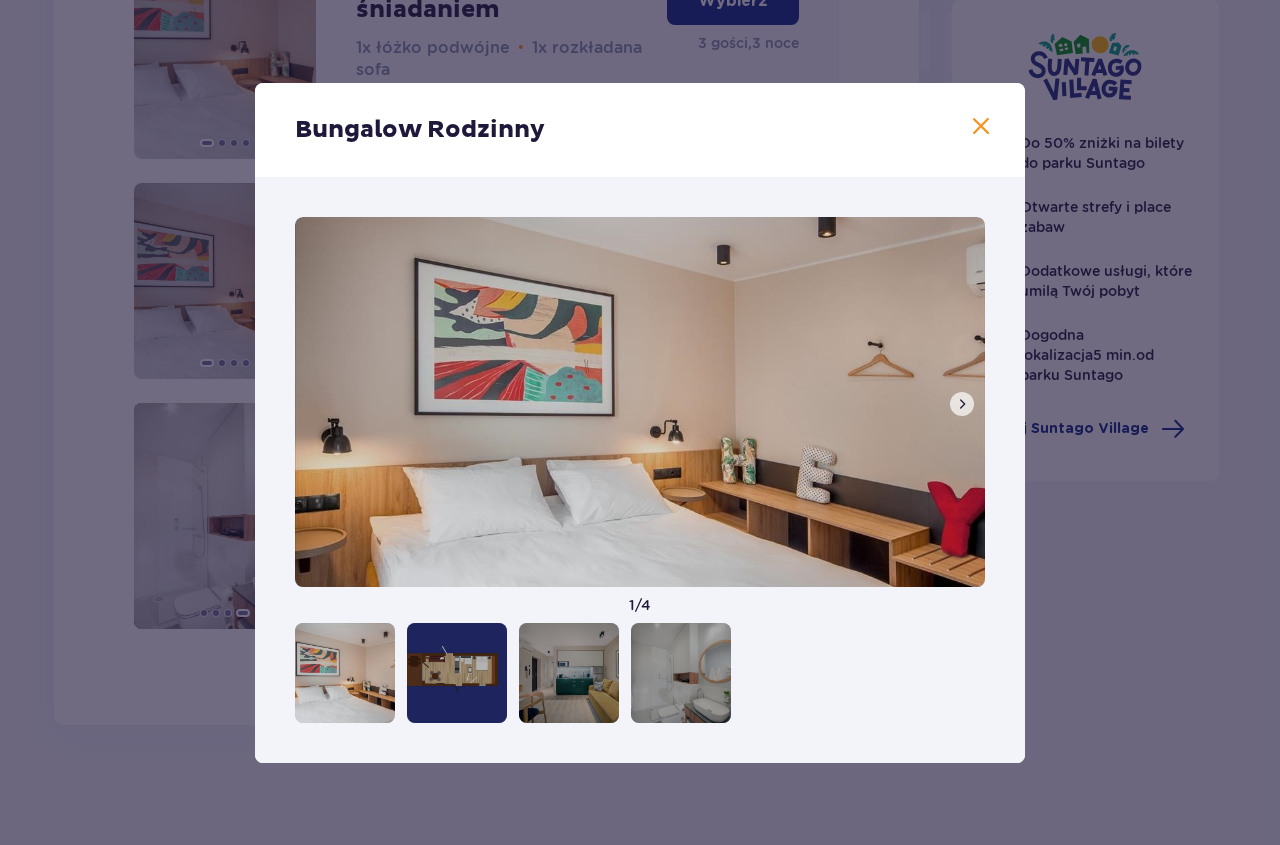 click at bounding box center (981, 127) 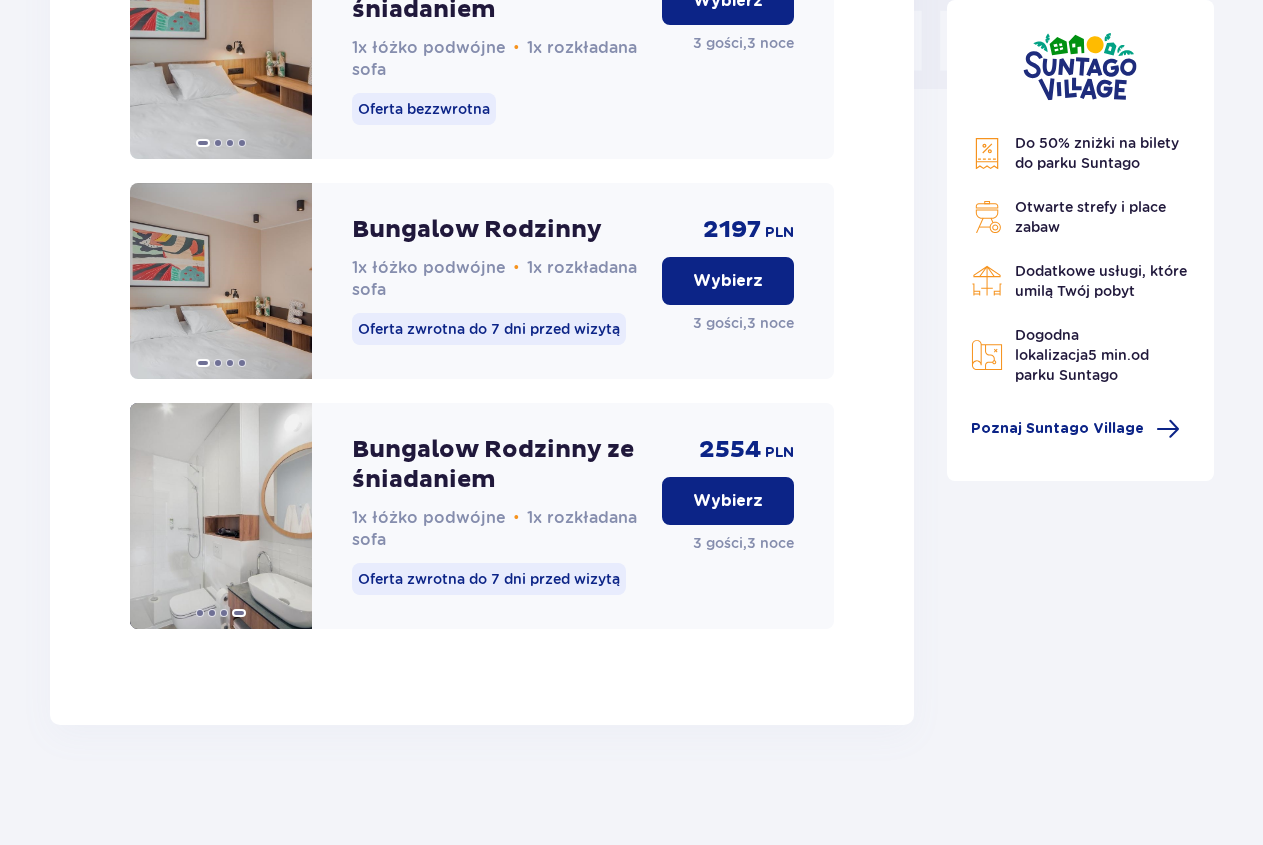 click on "Bungalow Rodzinny" at bounding box center (477, 230) 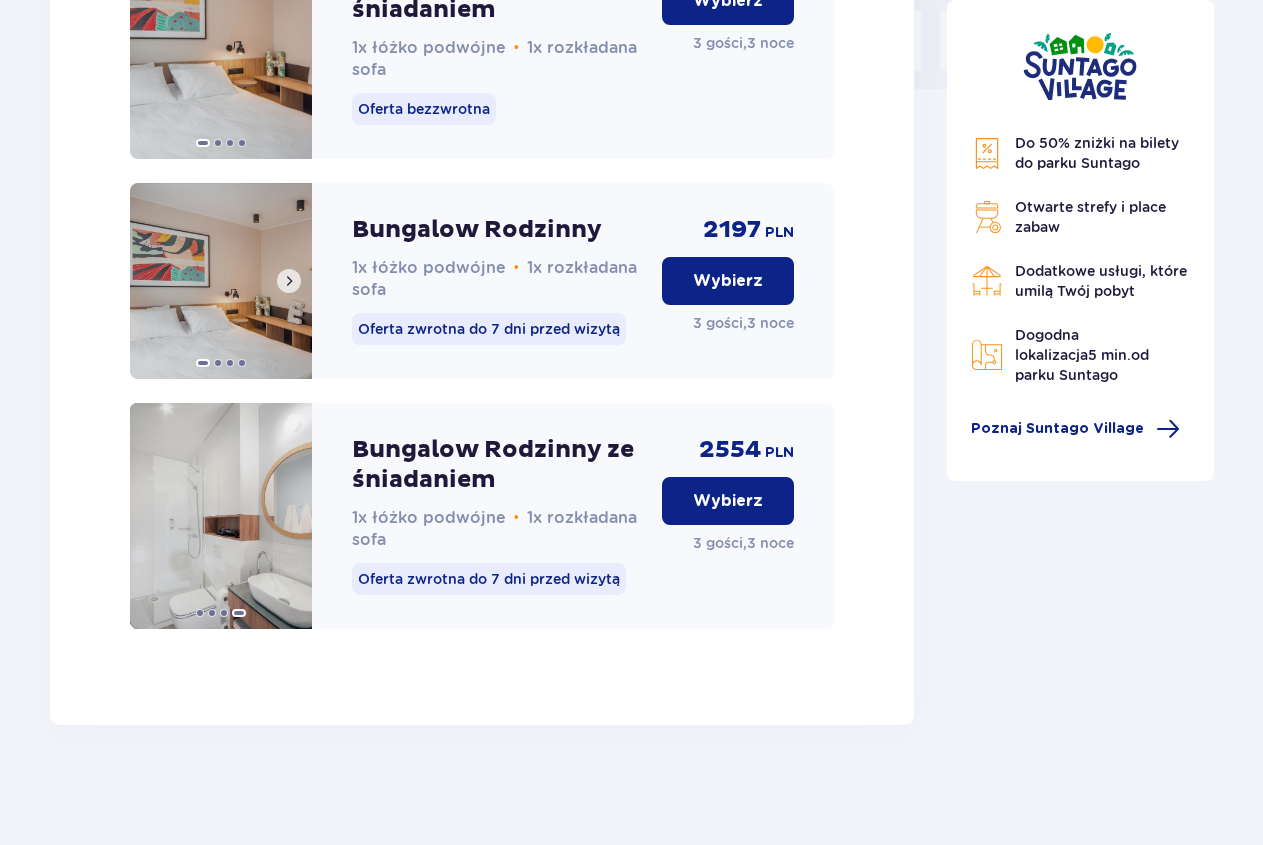 click at bounding box center [221, 281] 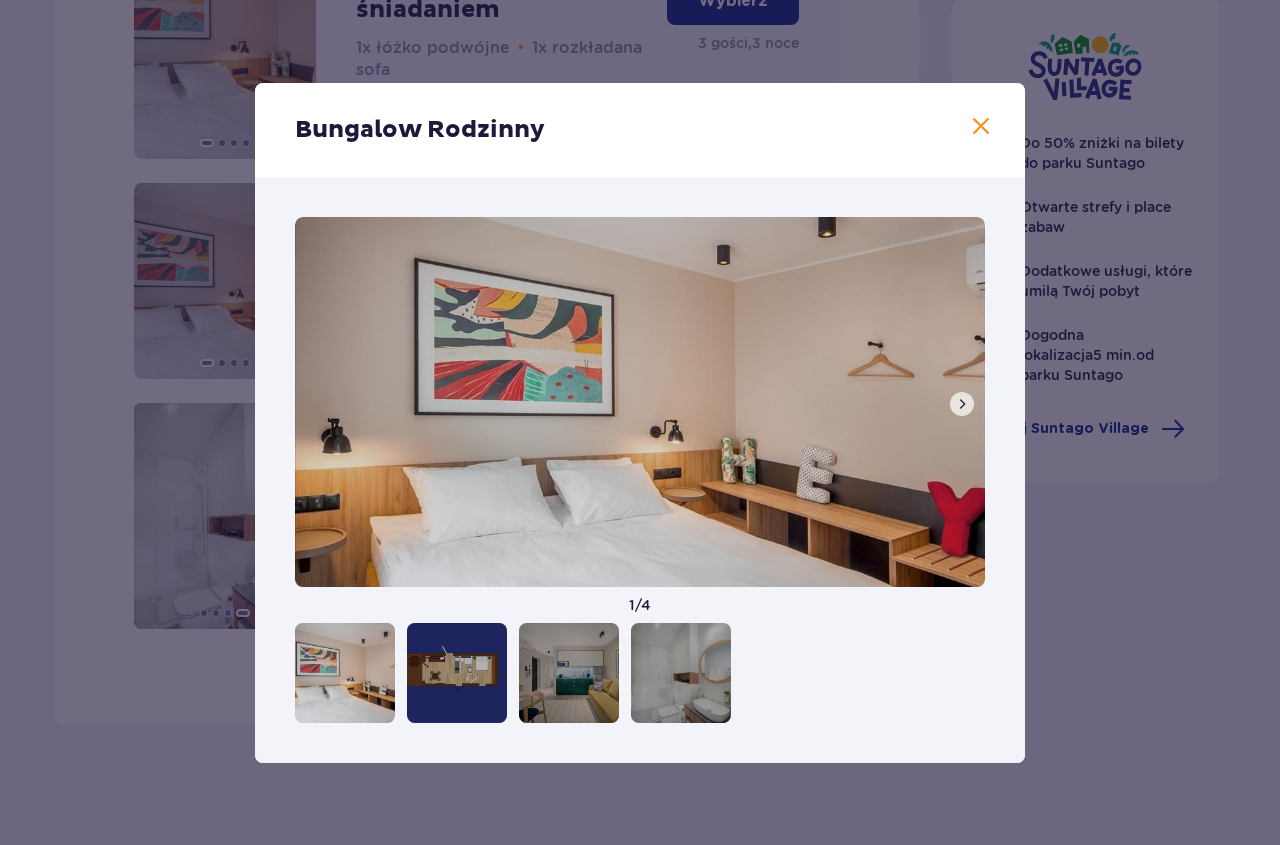 click at bounding box center [962, 404] 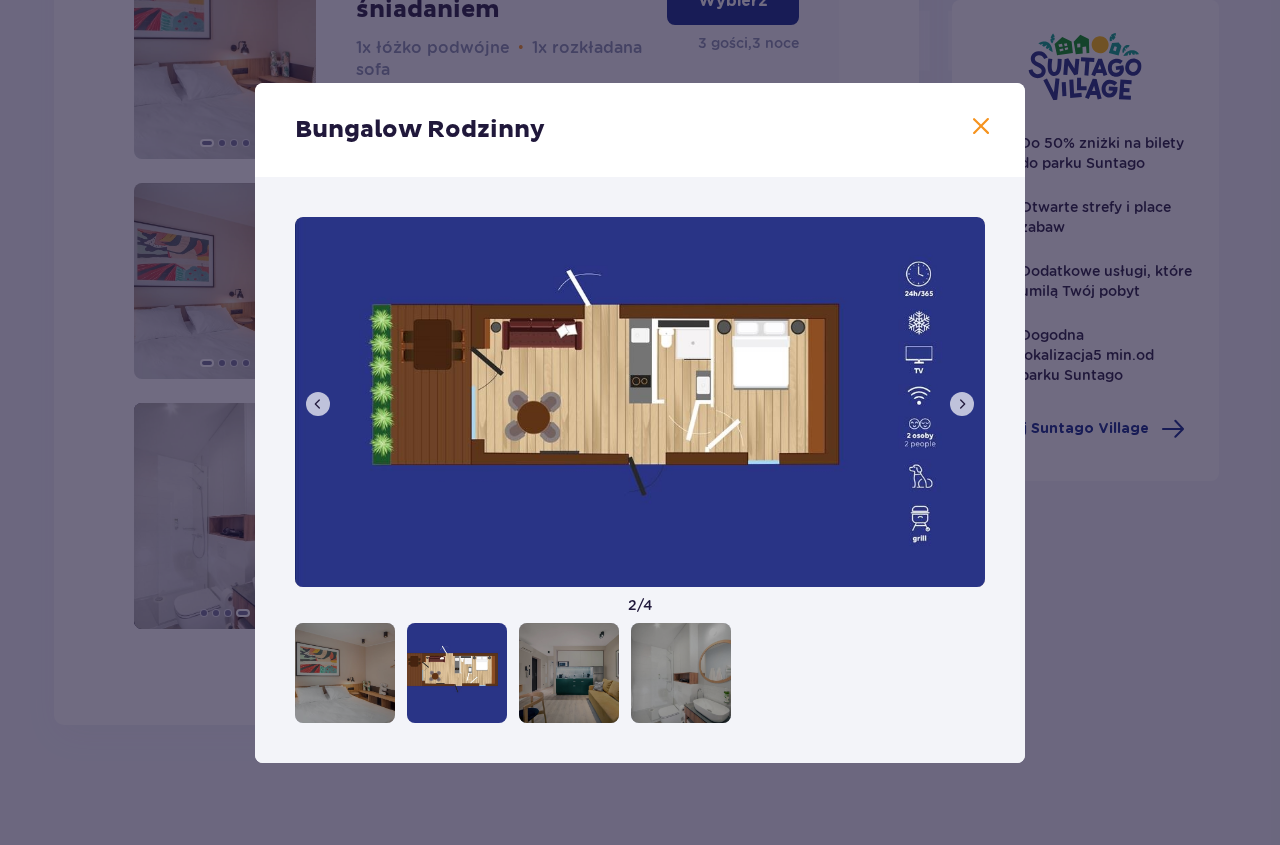 click at bounding box center [962, 404] 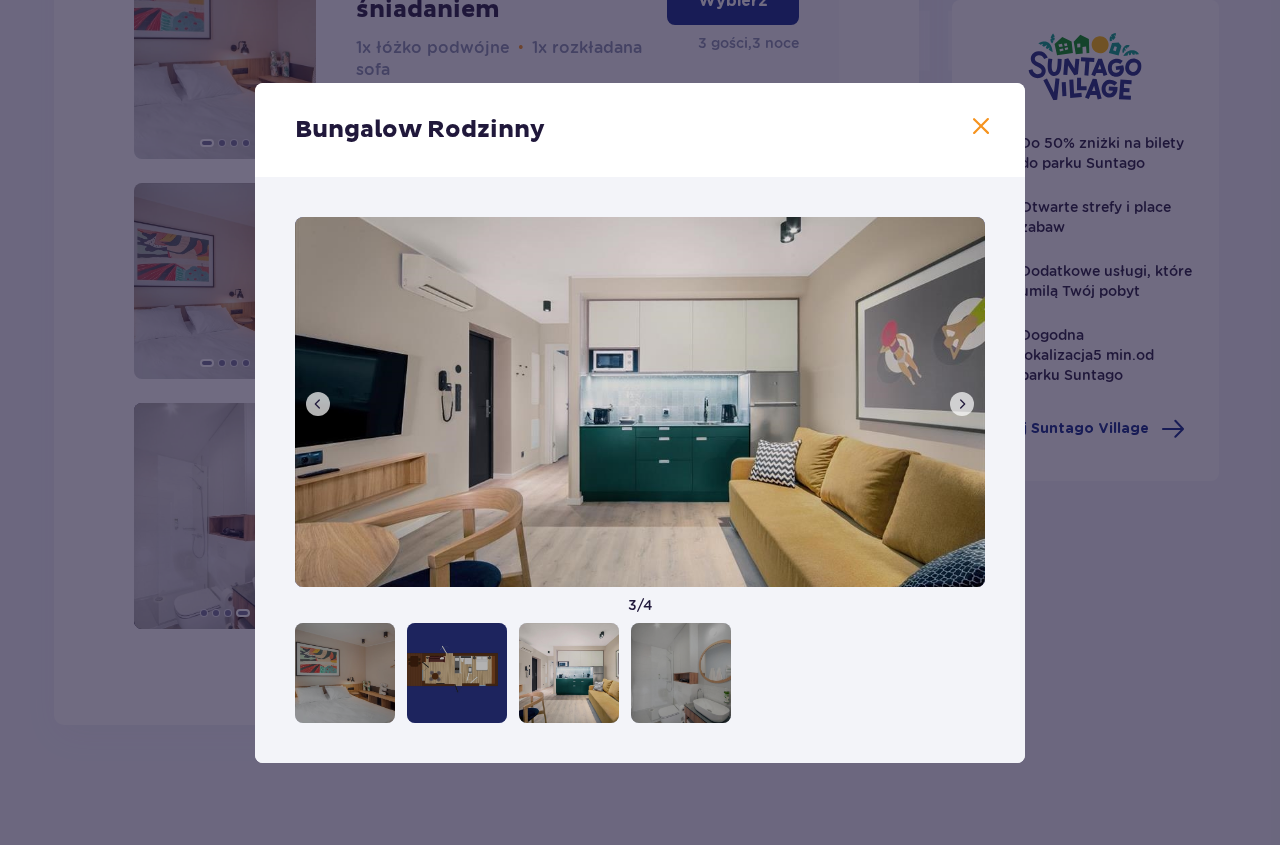 click at bounding box center [962, 404] 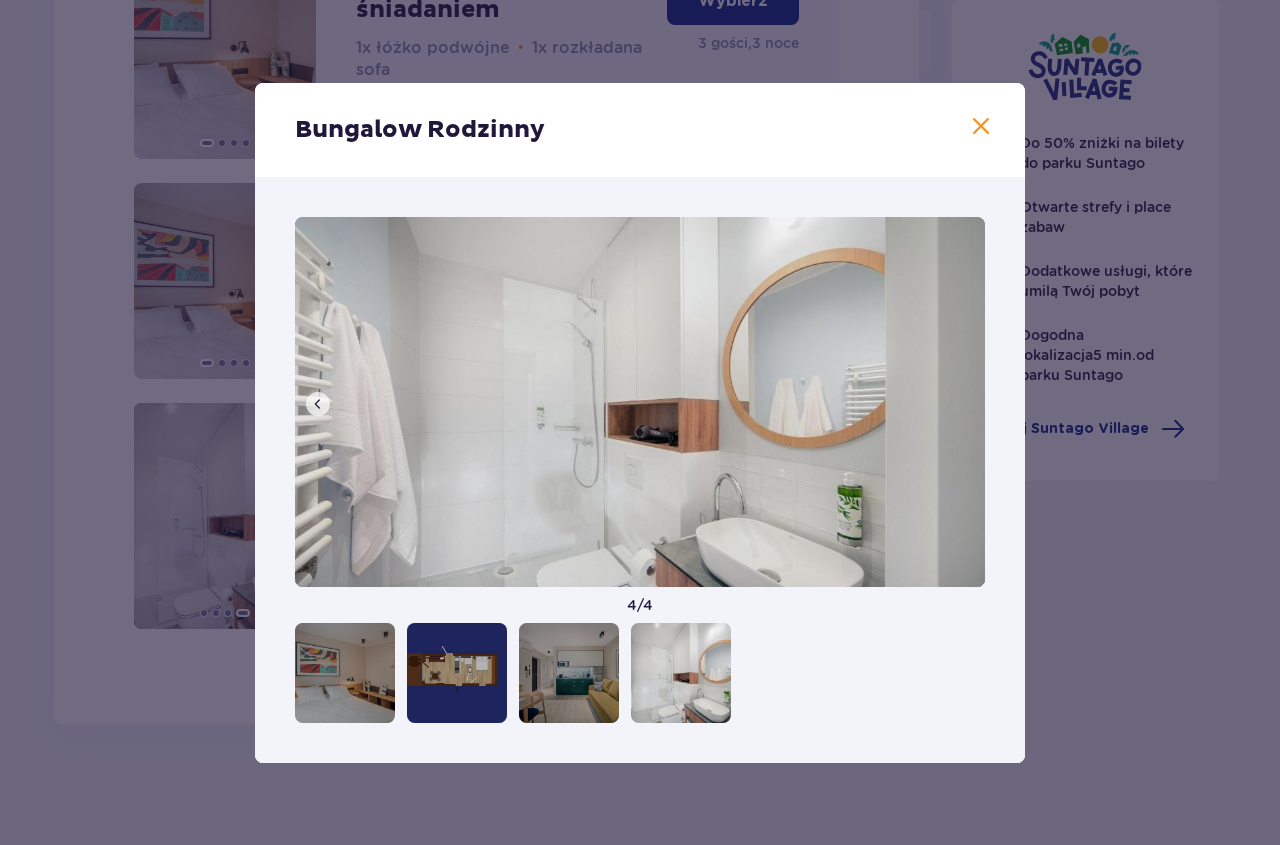 click at bounding box center [640, 402] 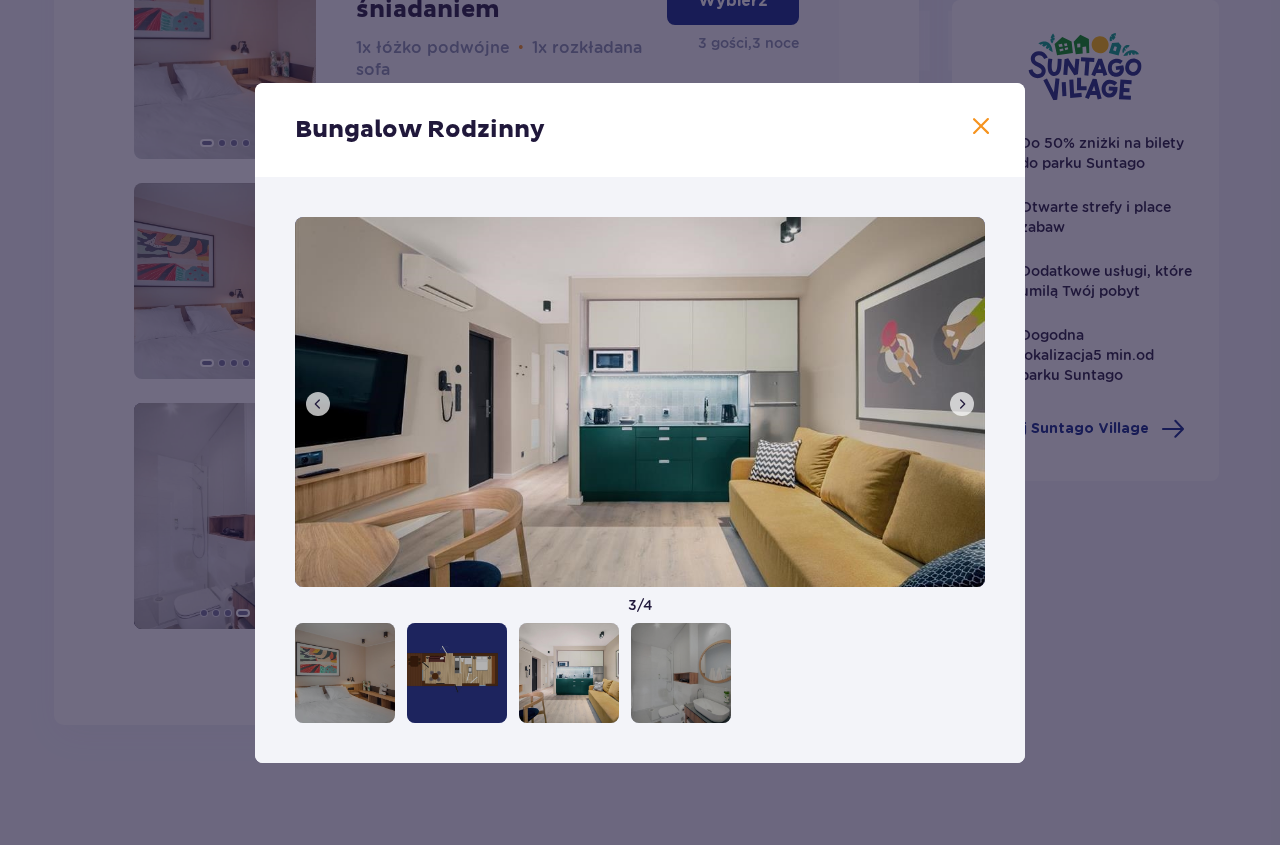 click at bounding box center [318, 404] 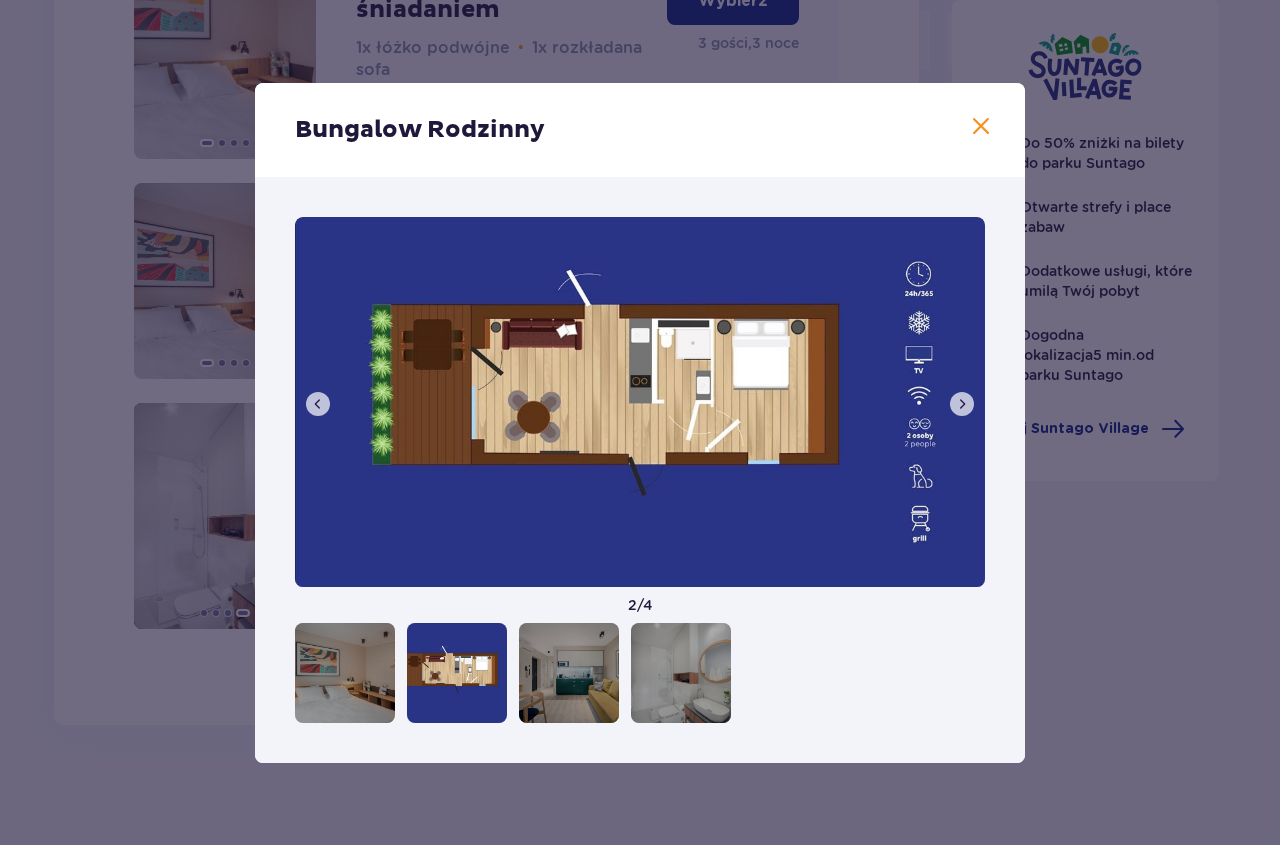 click at bounding box center [318, 404] 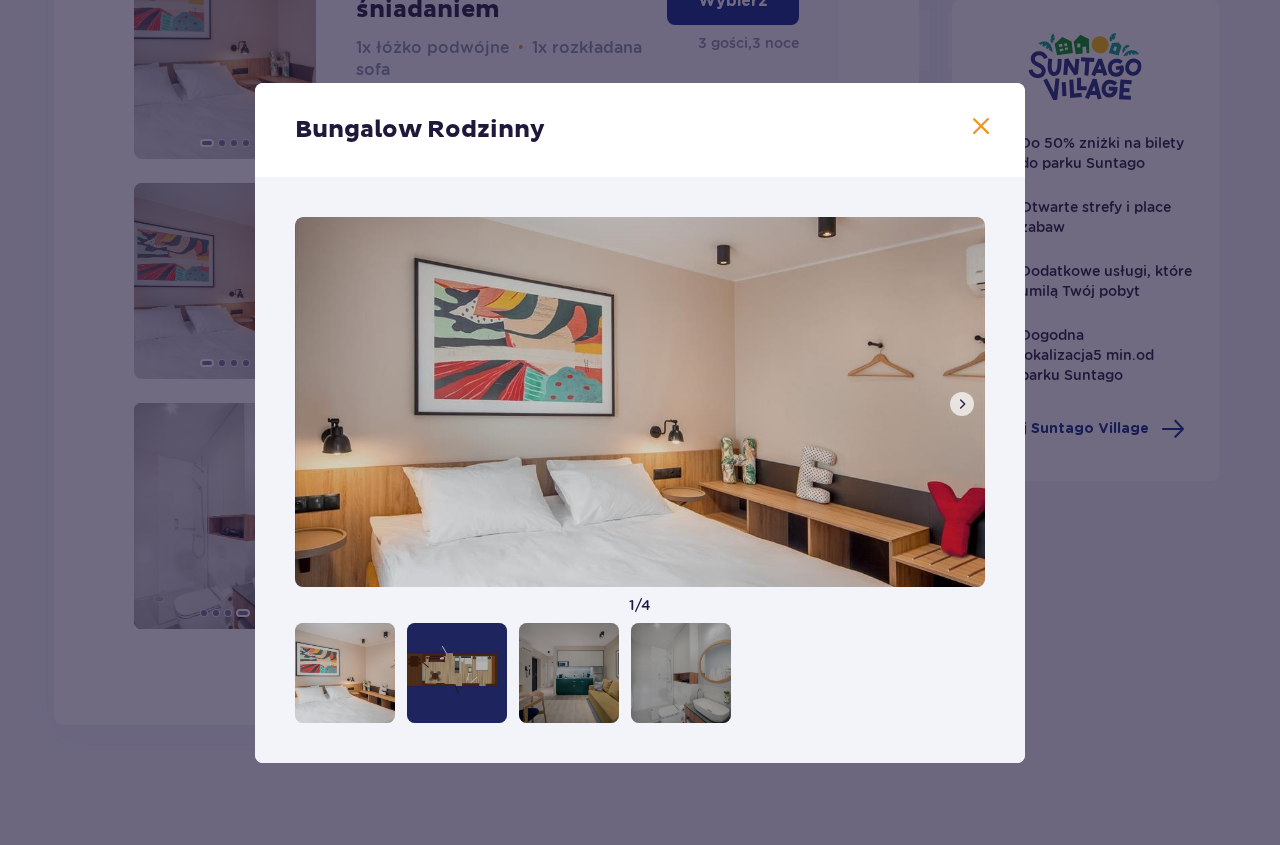 click at bounding box center (640, 402) 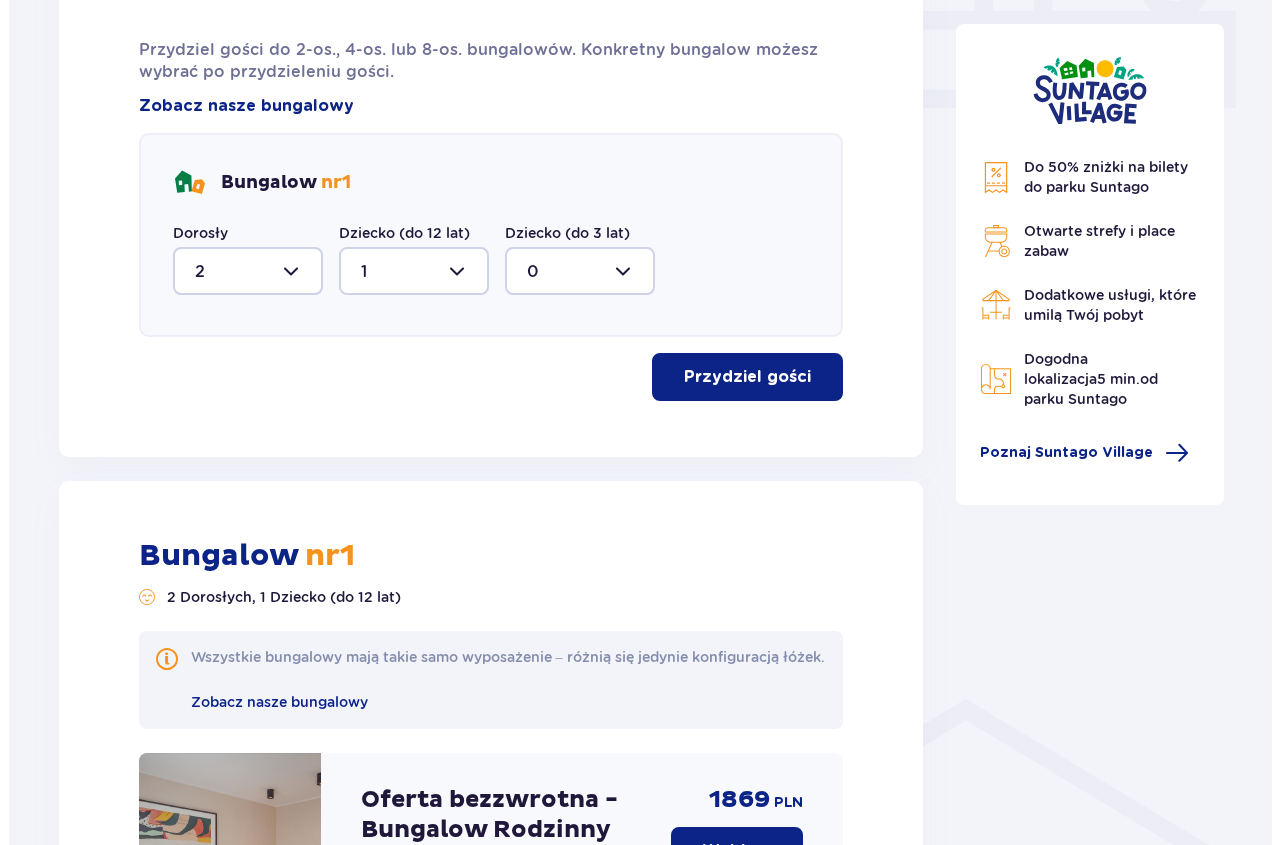 scroll, scrollTop: 415, scrollLeft: 0, axis: vertical 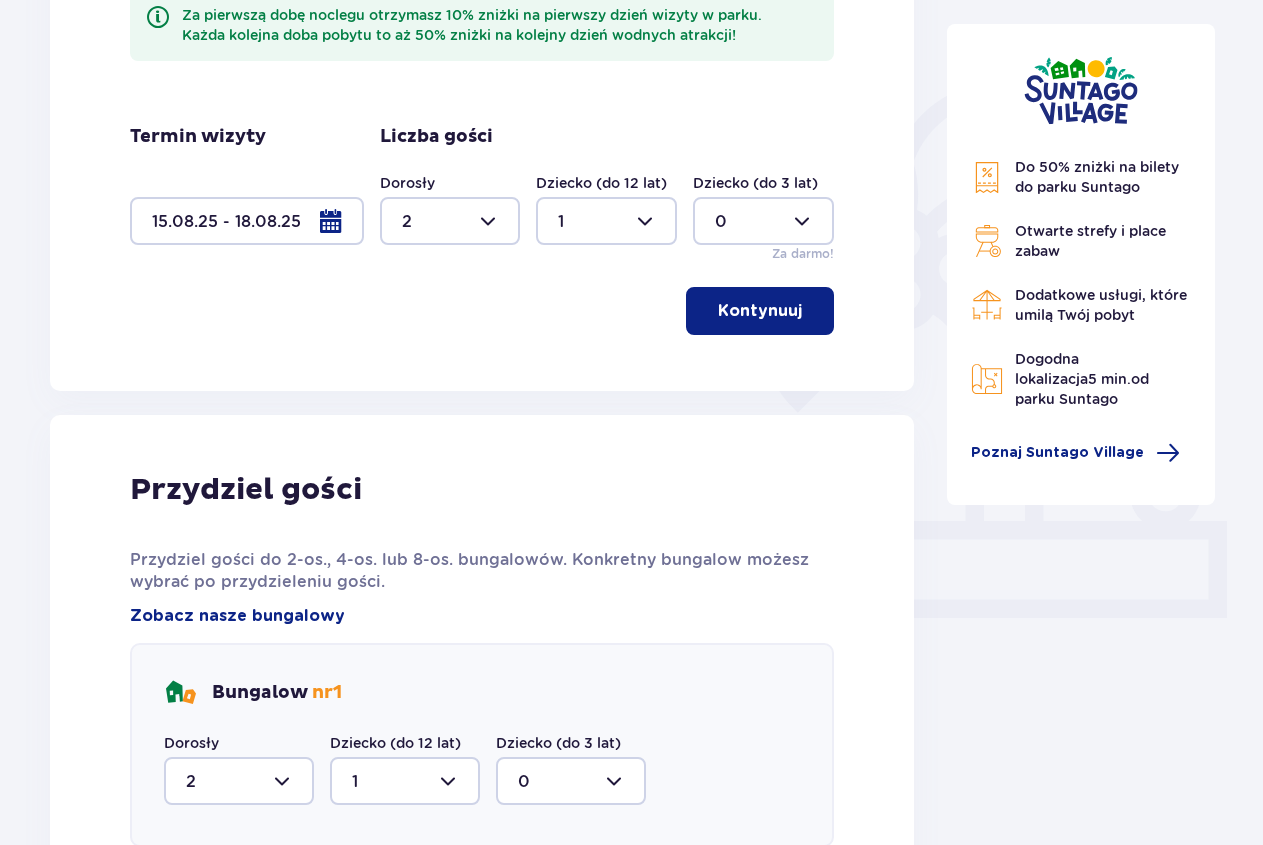 click at bounding box center [247, 221] 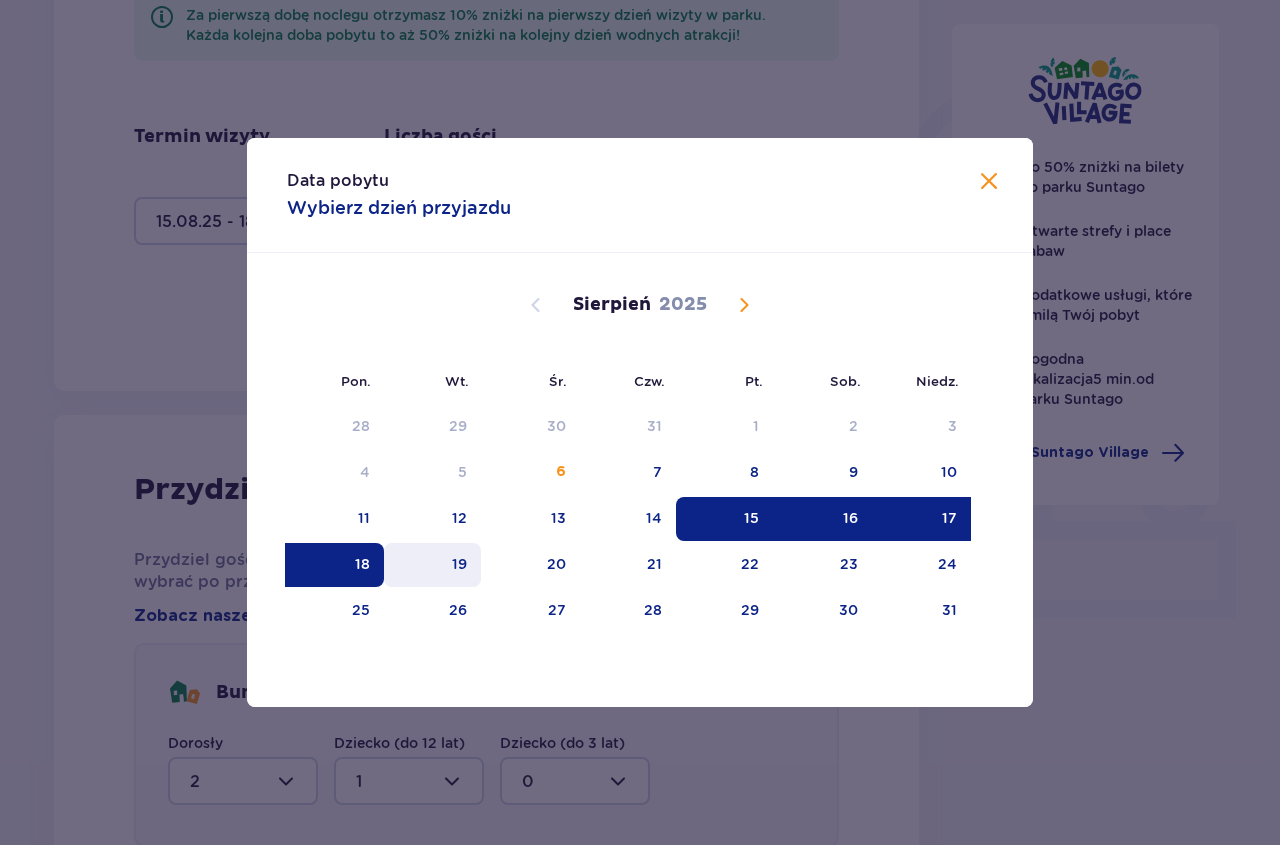 click on "19" at bounding box center [459, 564] 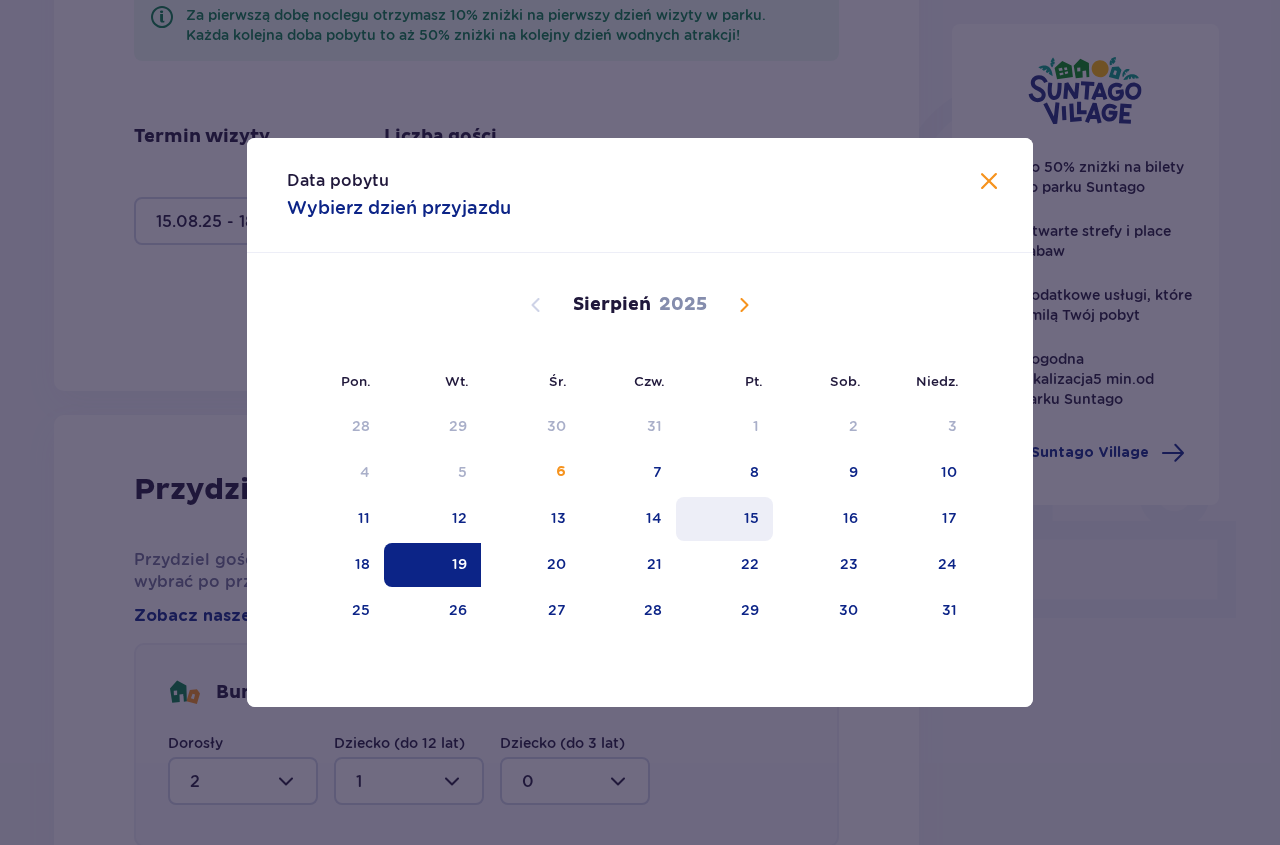 click on "15" at bounding box center (724, 519) 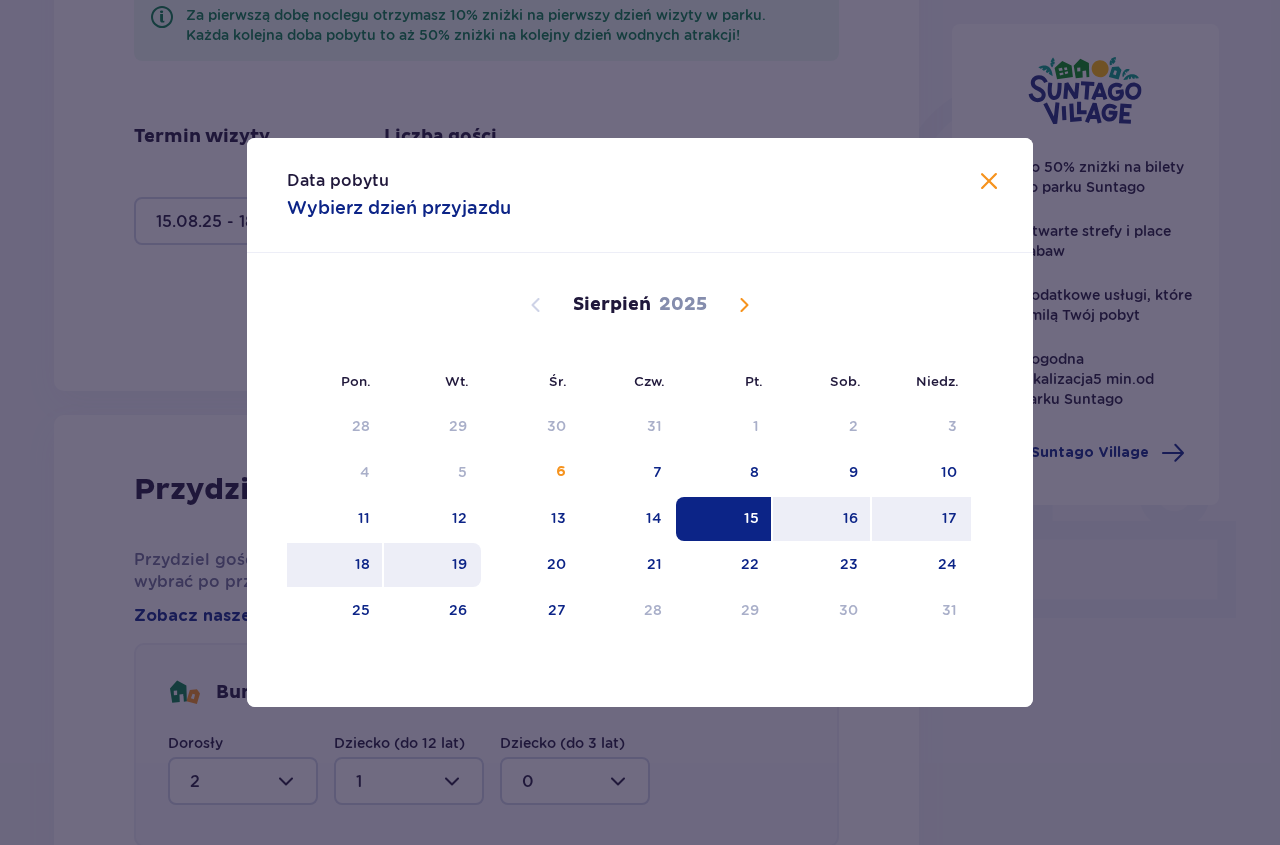 click on "19" at bounding box center [432, 565] 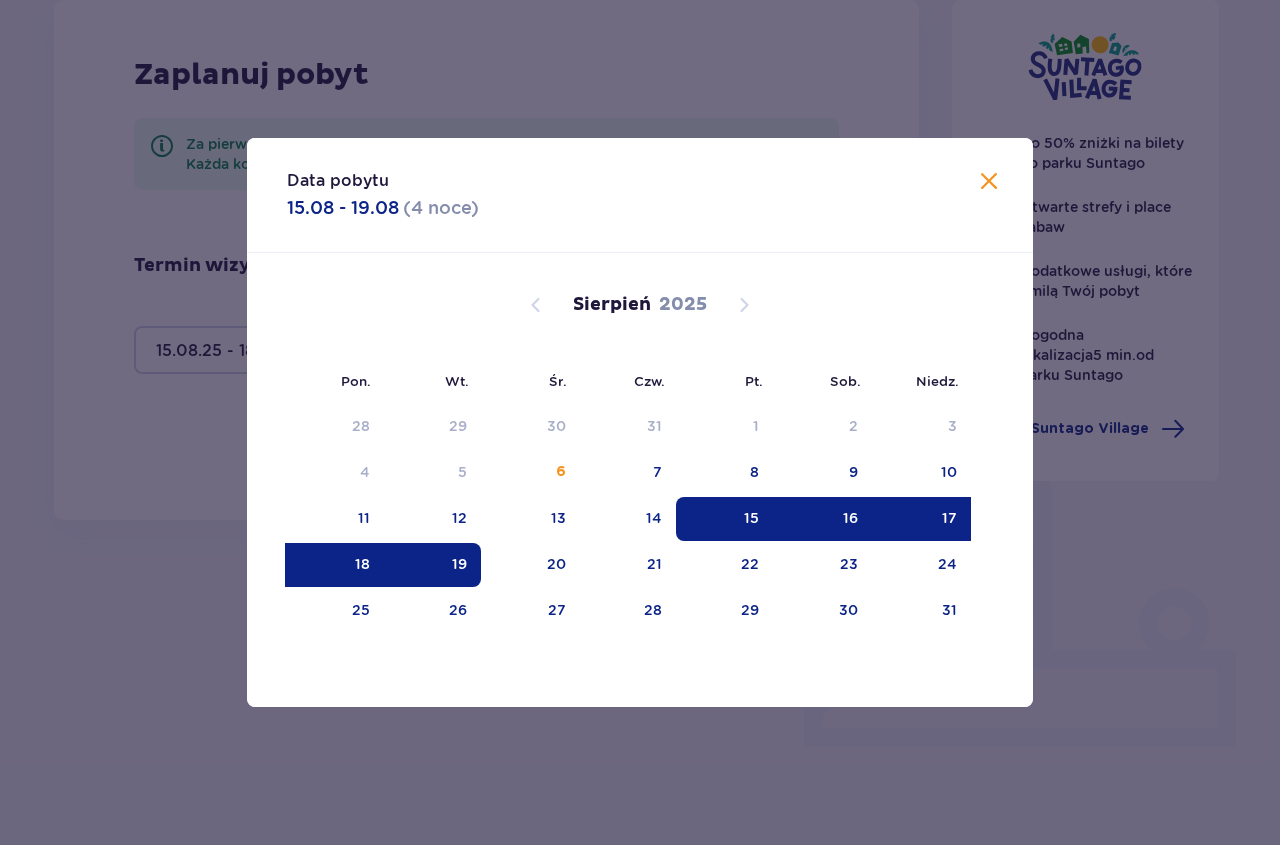 type on "15.08.25 - 19.08.25" 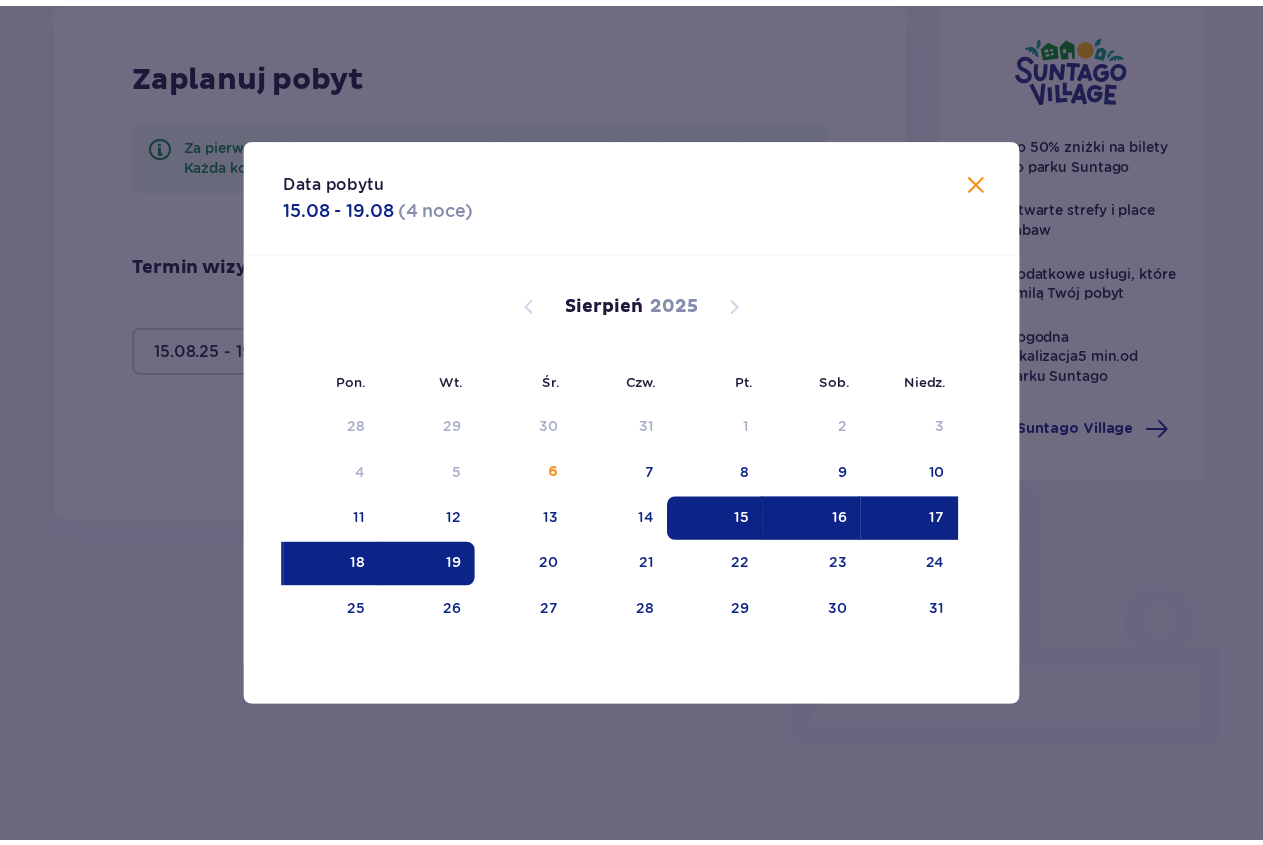 scroll, scrollTop: 266, scrollLeft: 0, axis: vertical 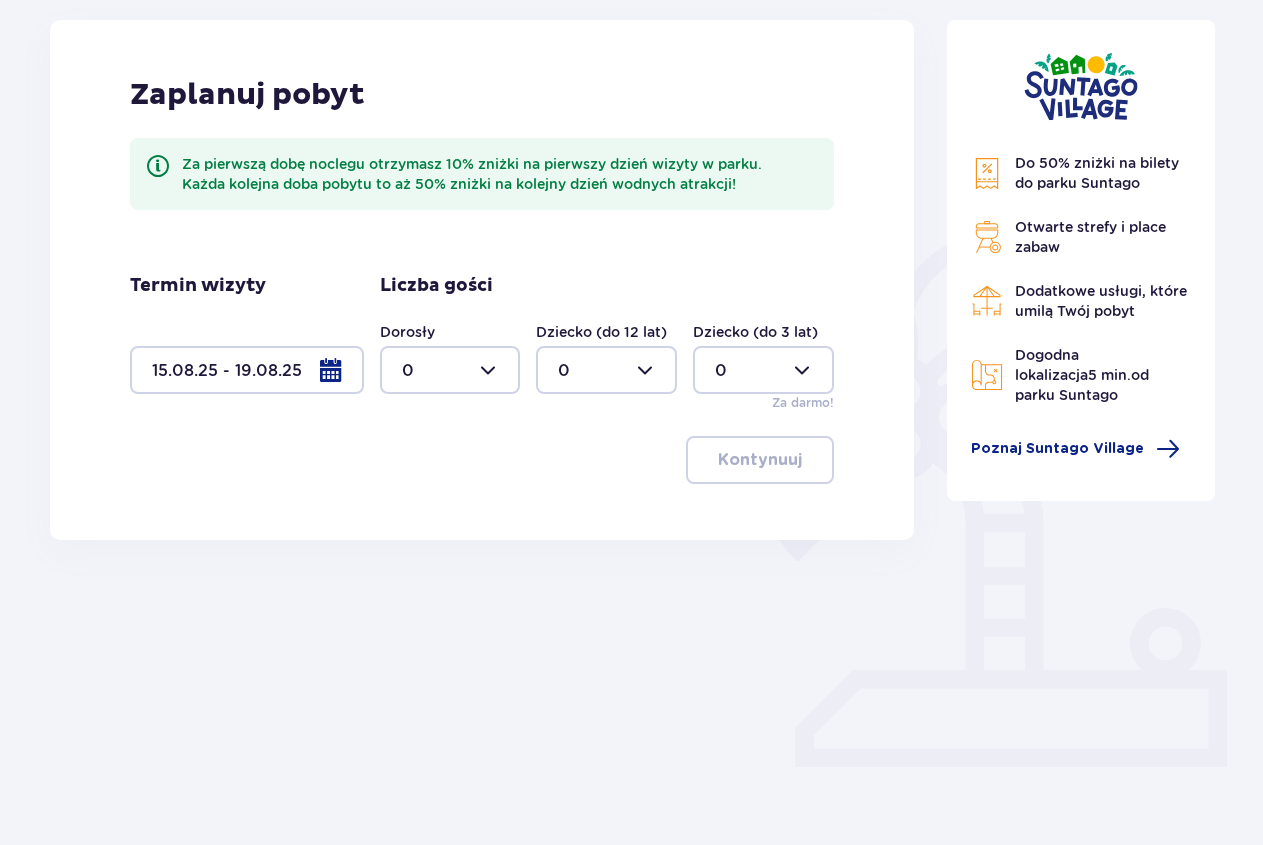 click at bounding box center [450, 370] 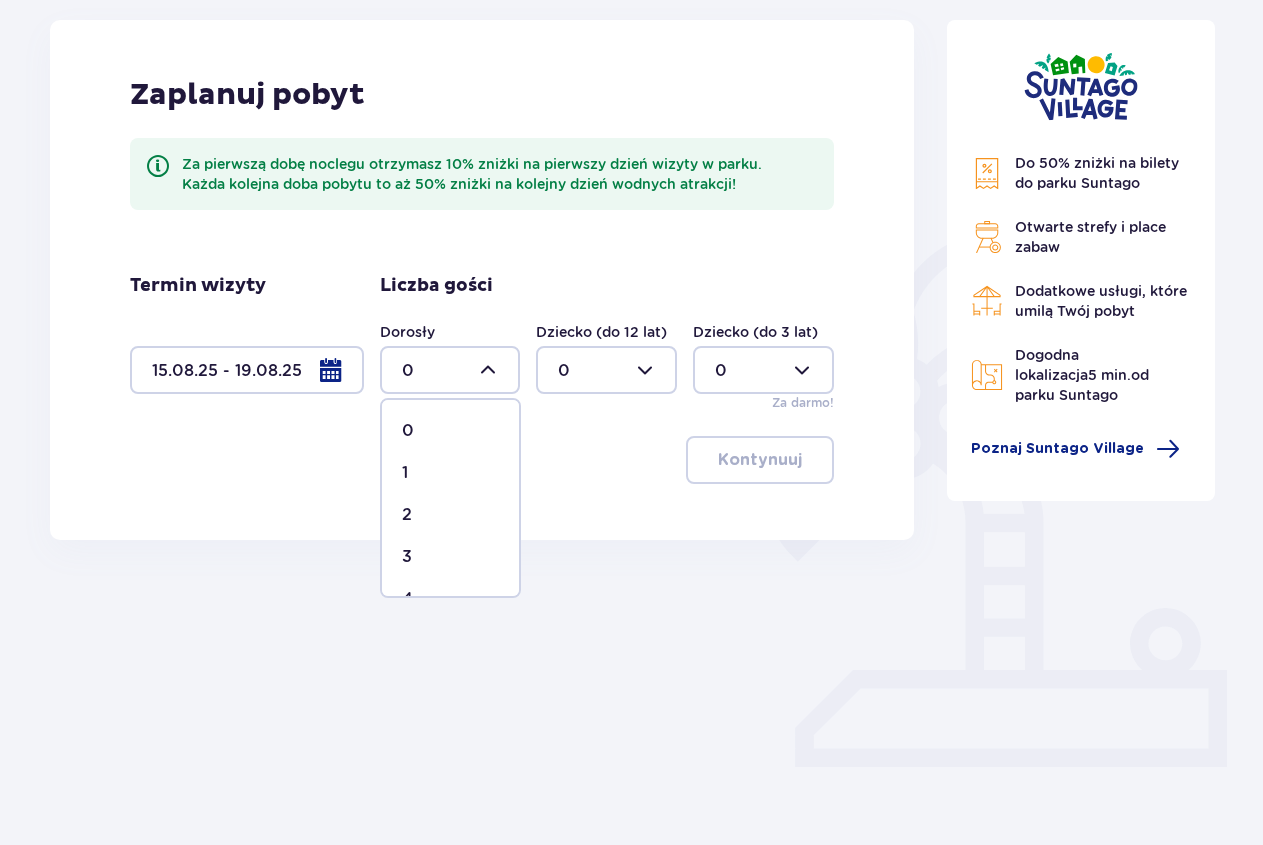 click on "2" at bounding box center [450, 515] 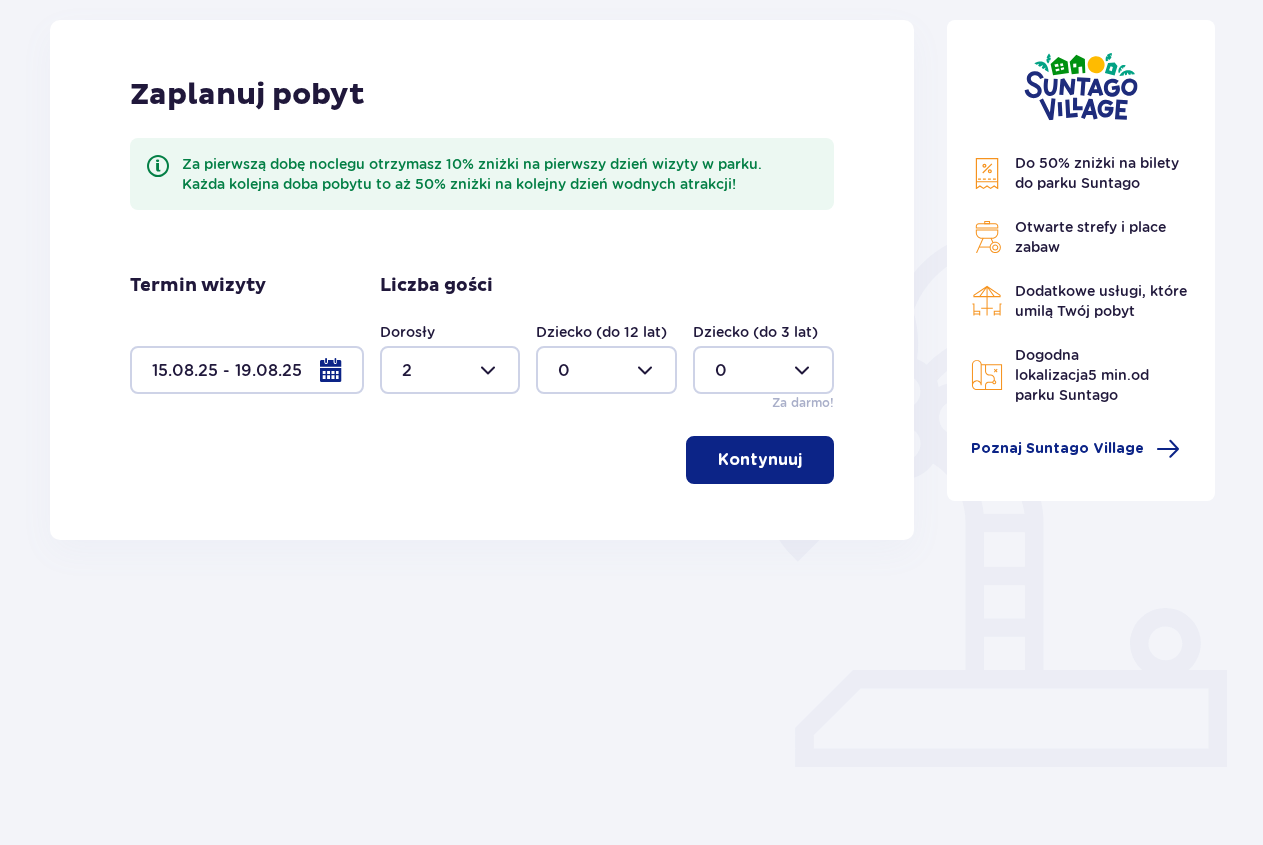 click at bounding box center [606, 370] 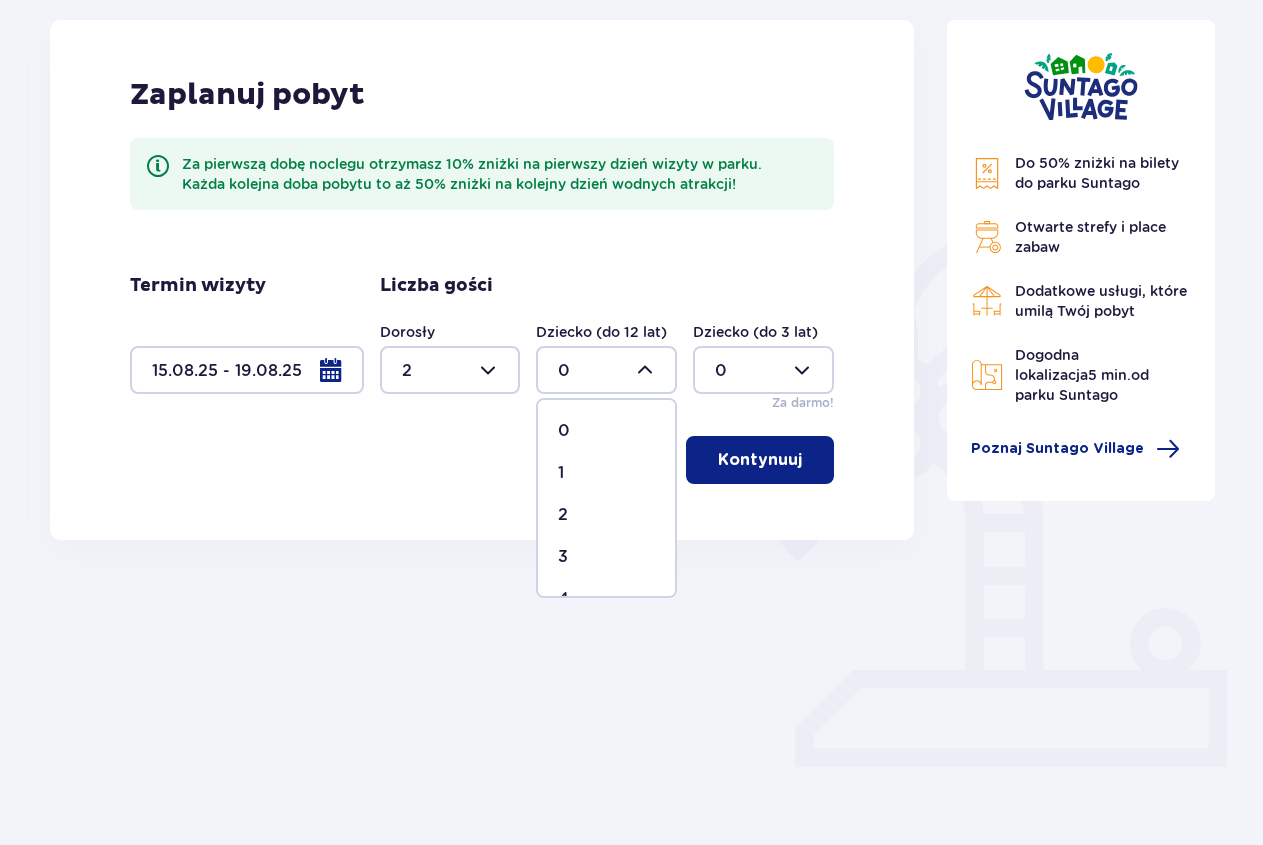 click on "1" at bounding box center (606, 473) 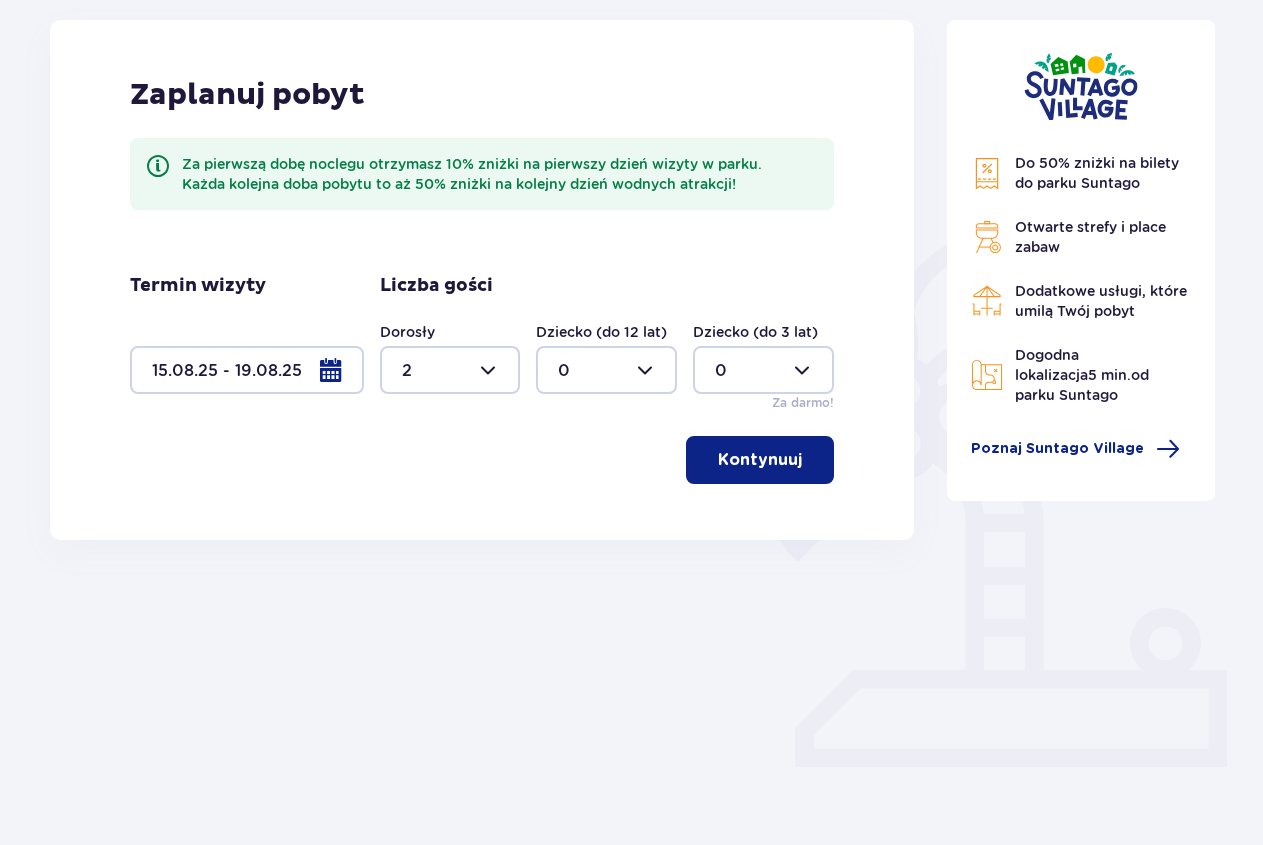 type on "1" 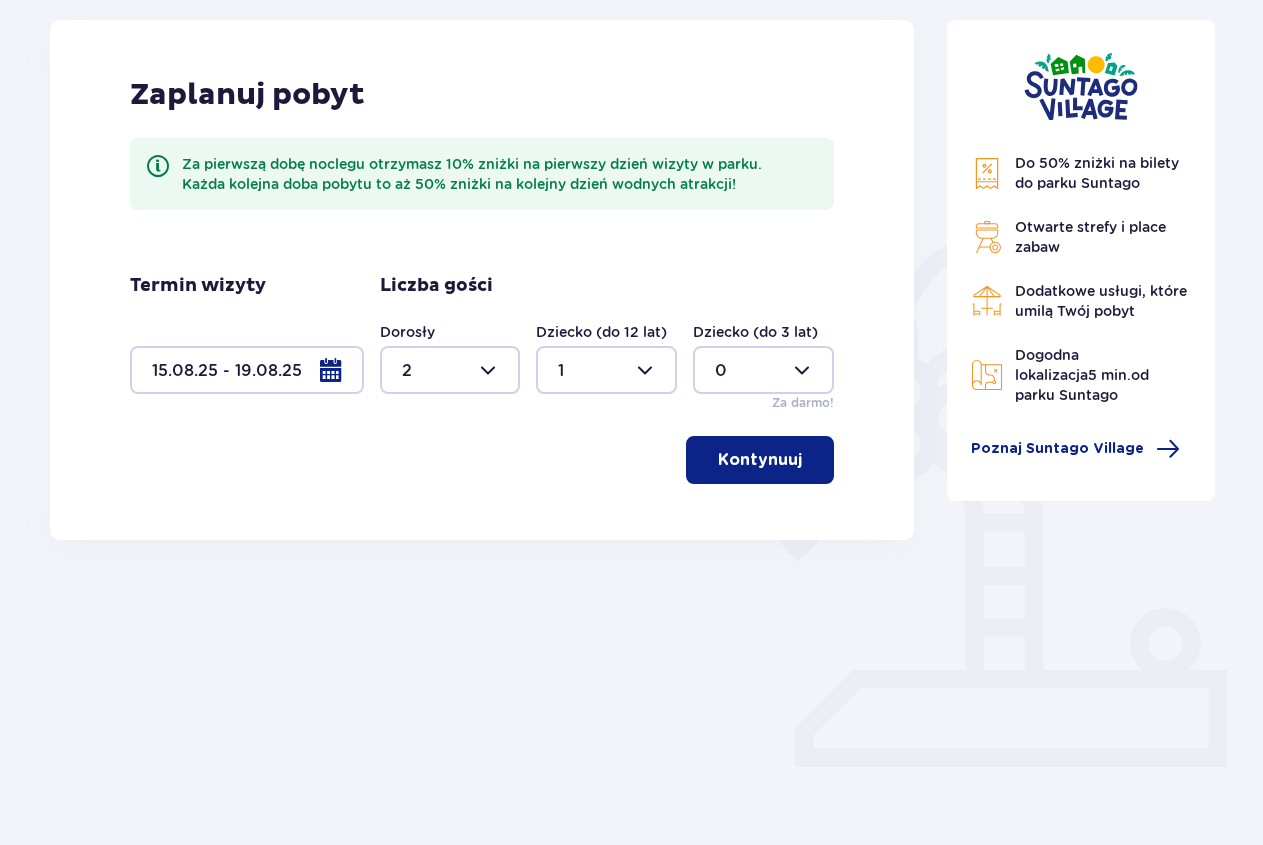 click on "Kontynuuj" at bounding box center [760, 460] 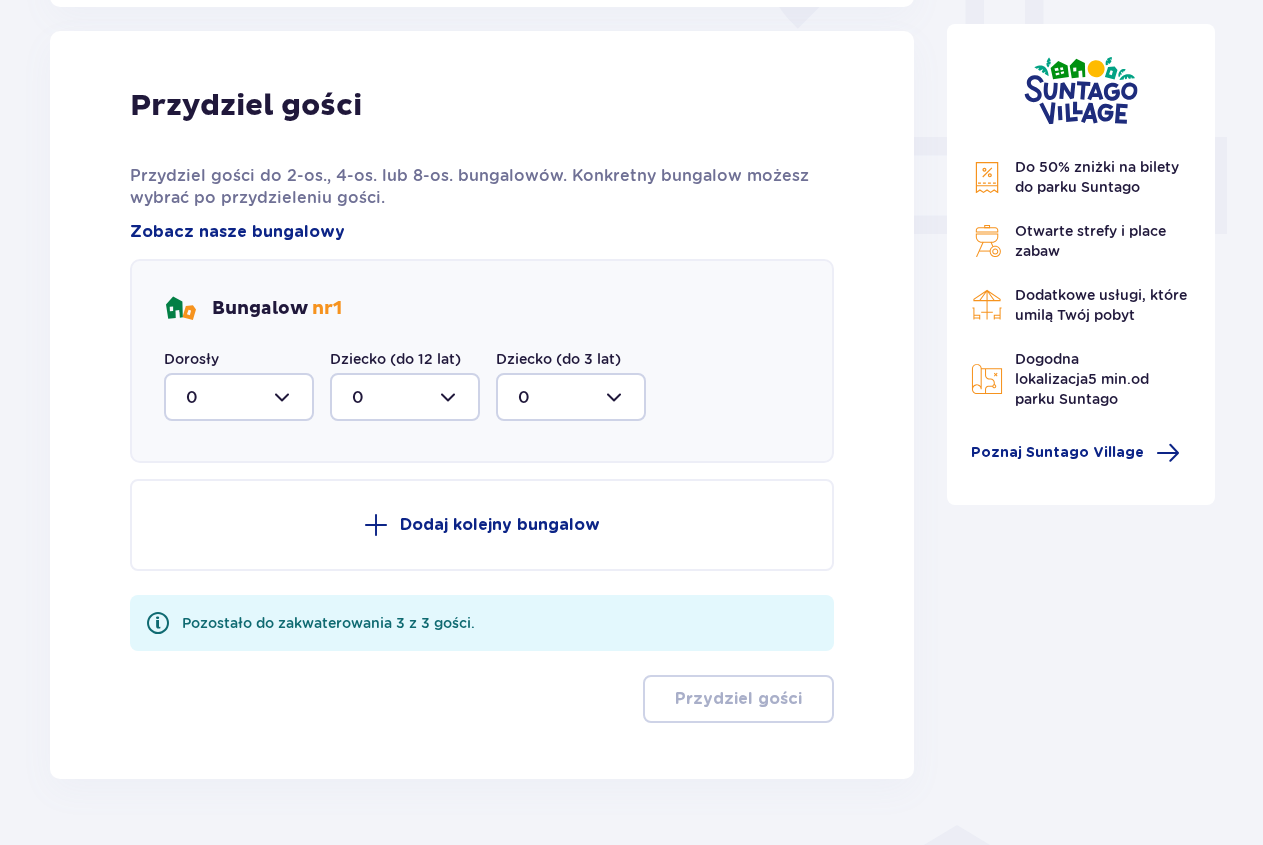 scroll, scrollTop: 806, scrollLeft: 0, axis: vertical 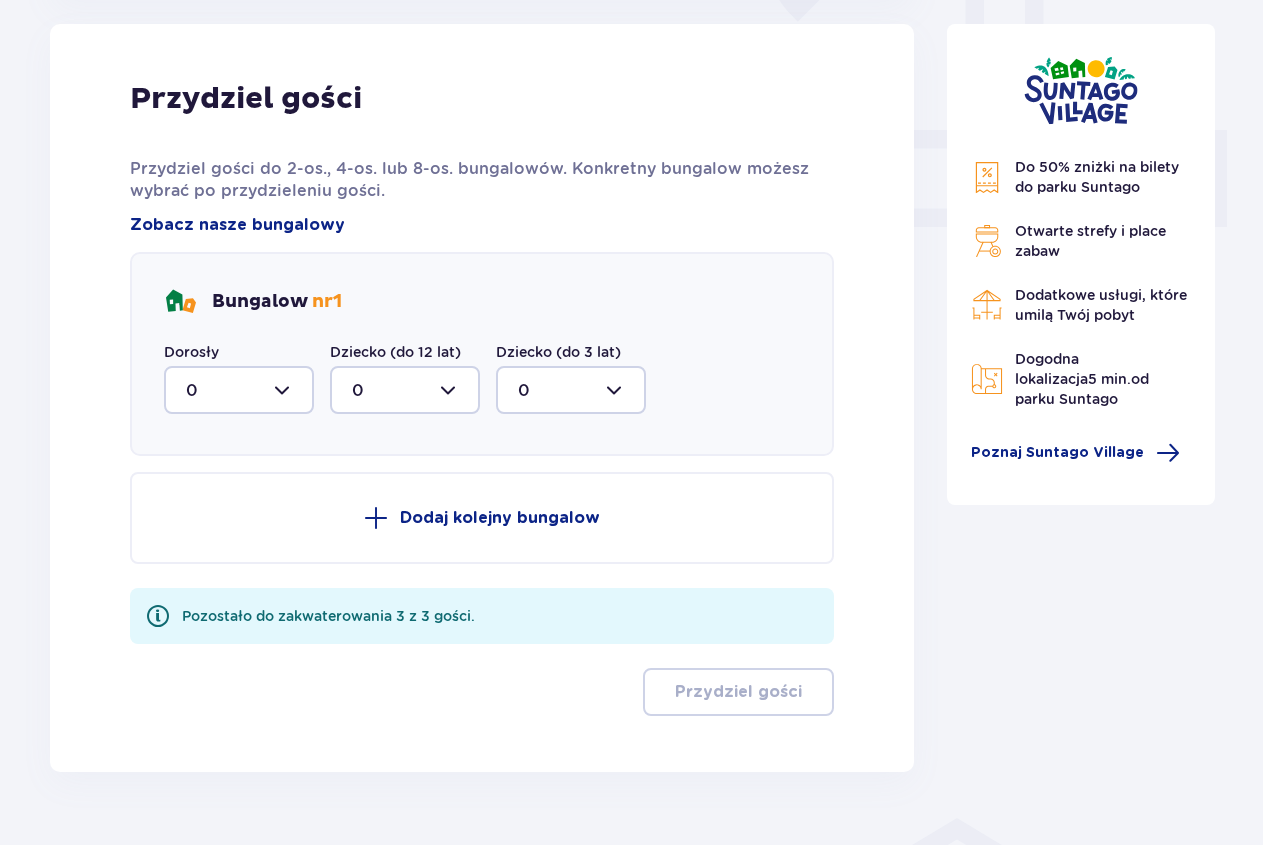 click at bounding box center [239, 390] 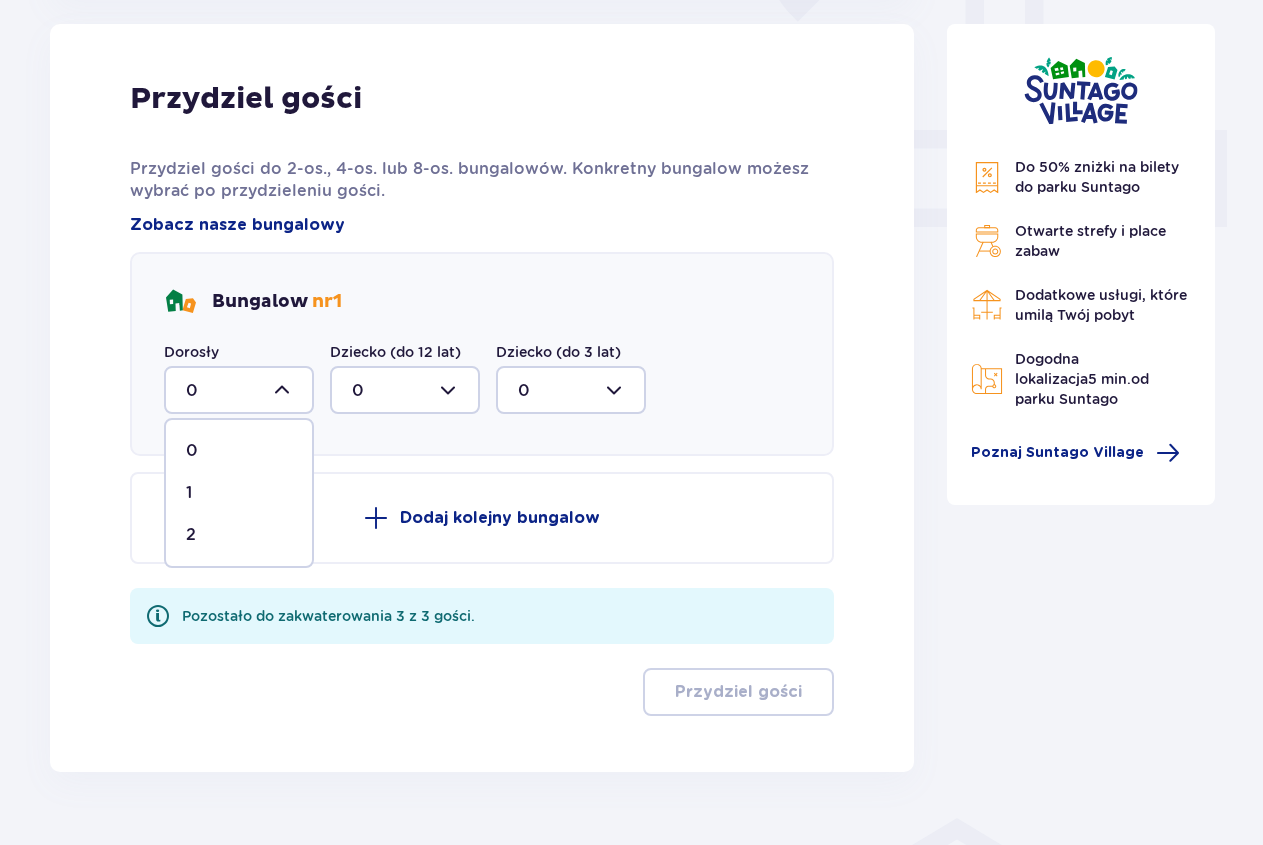 drag, startPoint x: 199, startPoint y: 540, endPoint x: 265, endPoint y: 449, distance: 112.41441 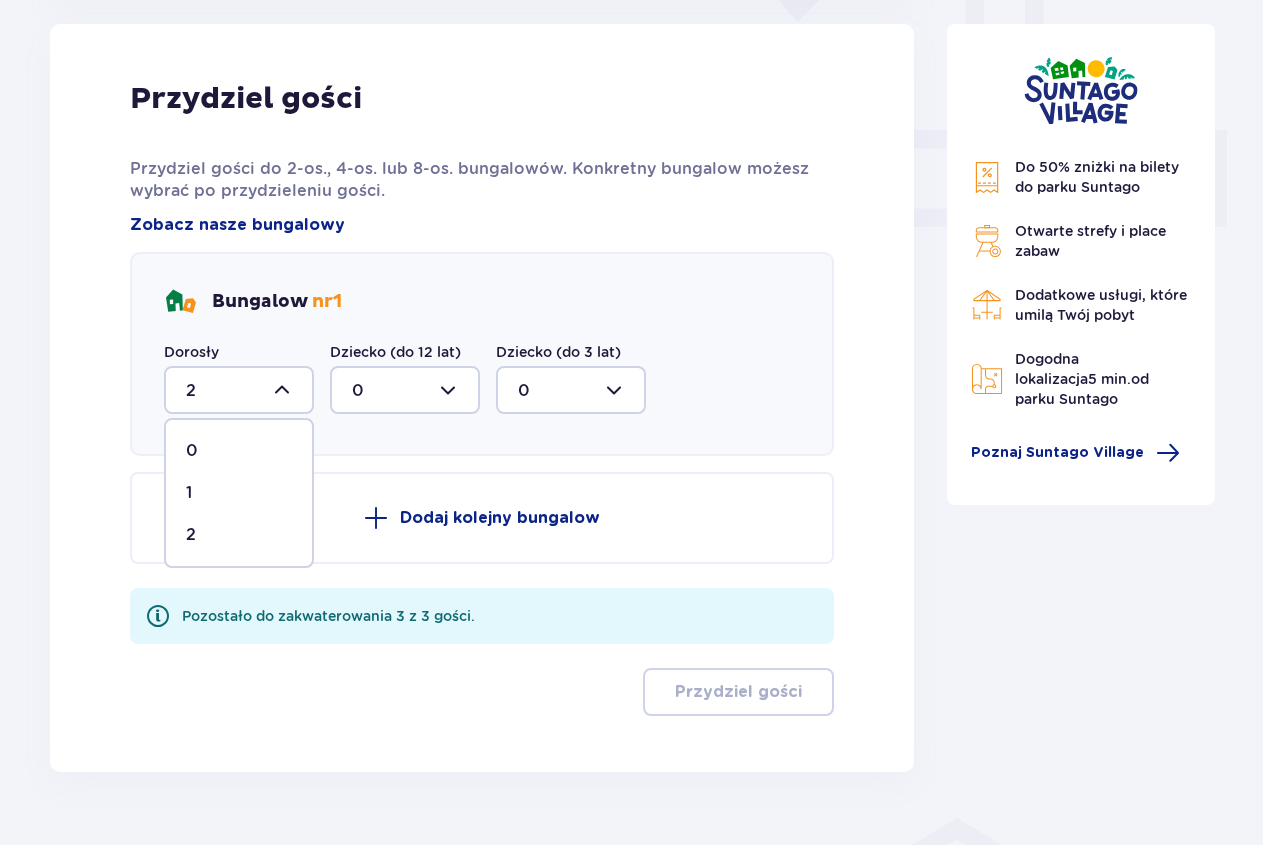 scroll, scrollTop: 737, scrollLeft: 0, axis: vertical 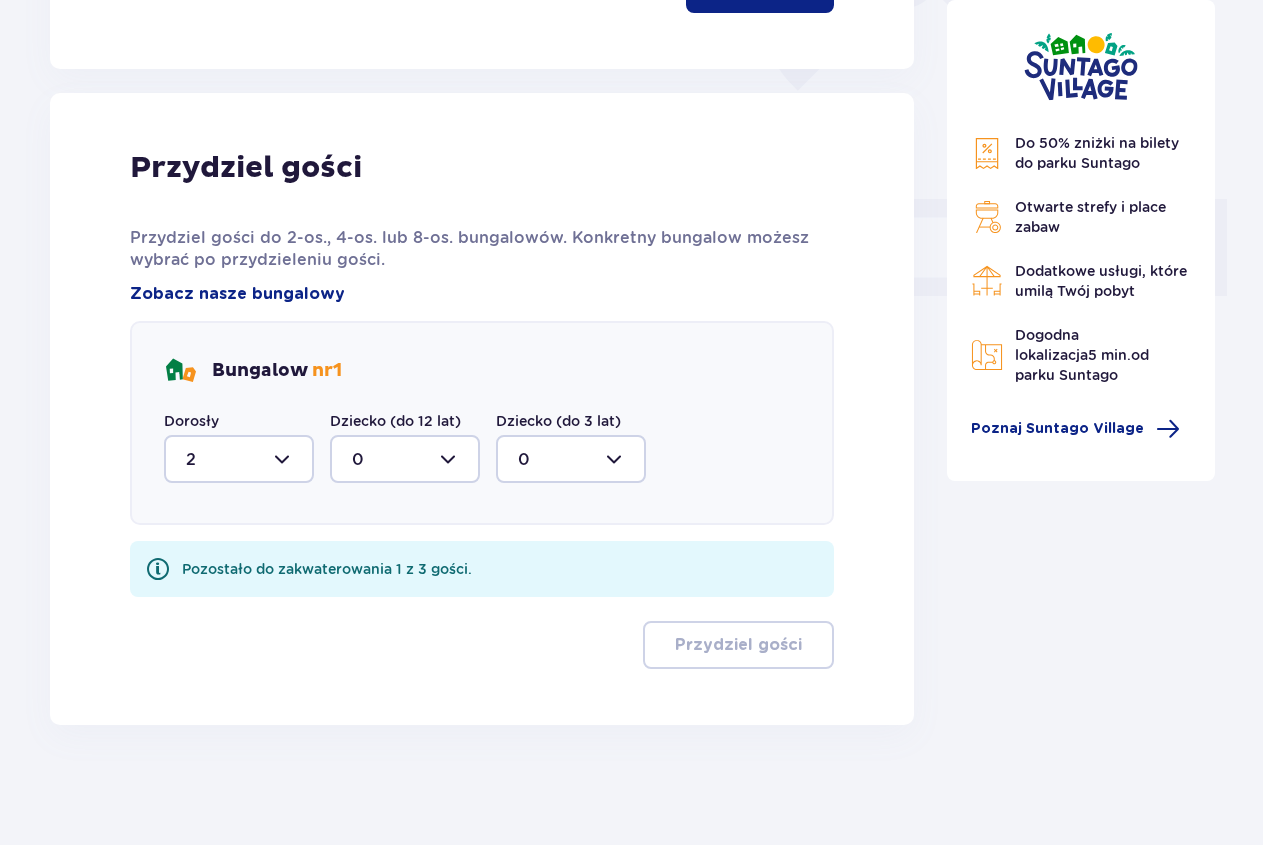 click at bounding box center (405, 459) 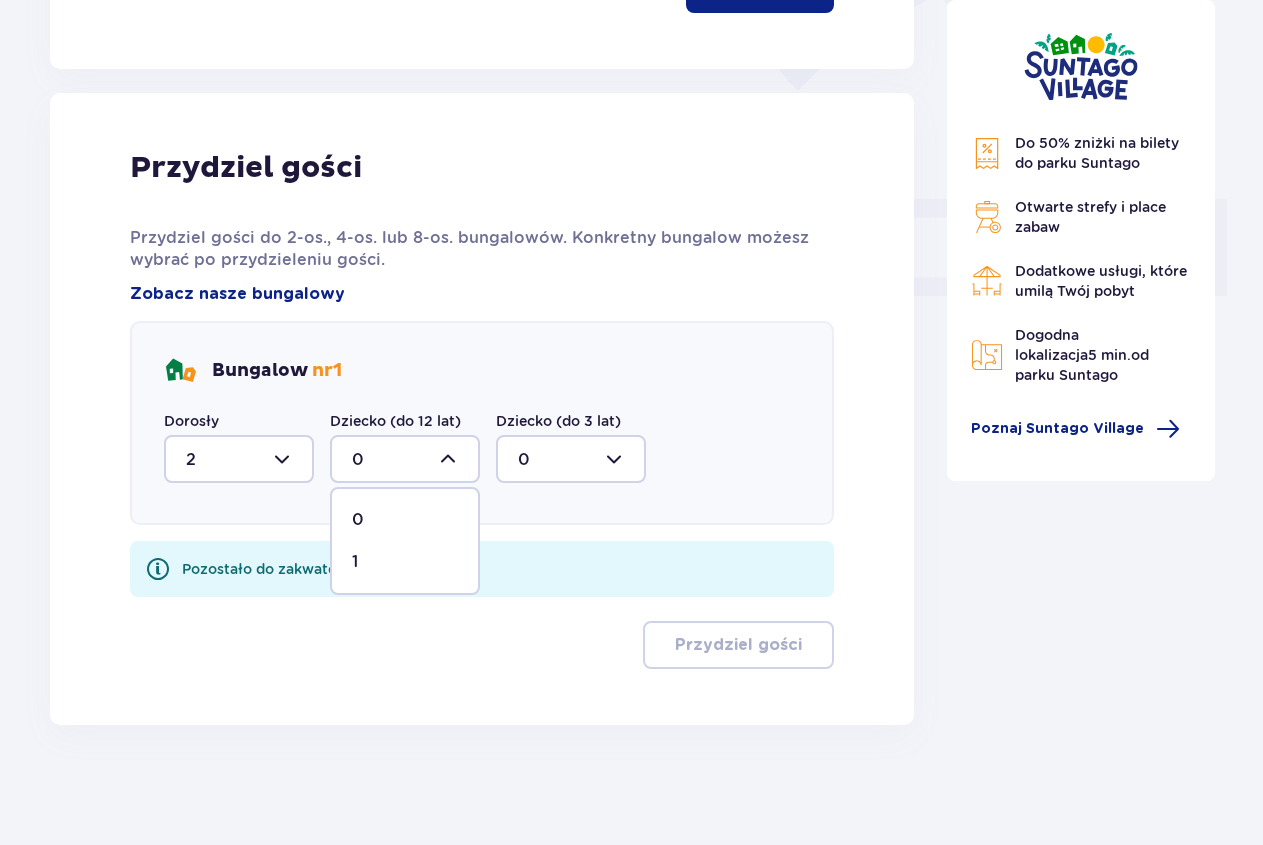 click on "1" at bounding box center [405, 562] 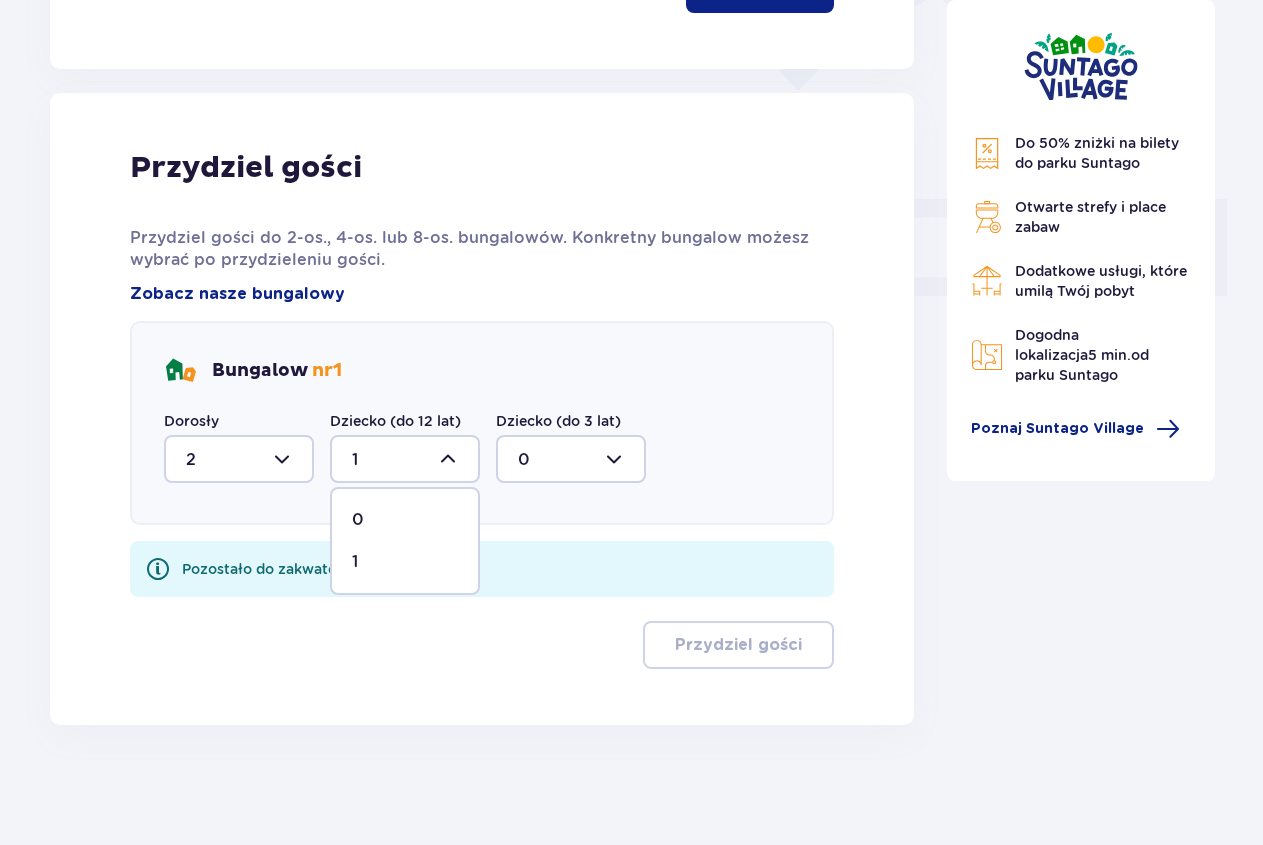 scroll, scrollTop: 657, scrollLeft: 0, axis: vertical 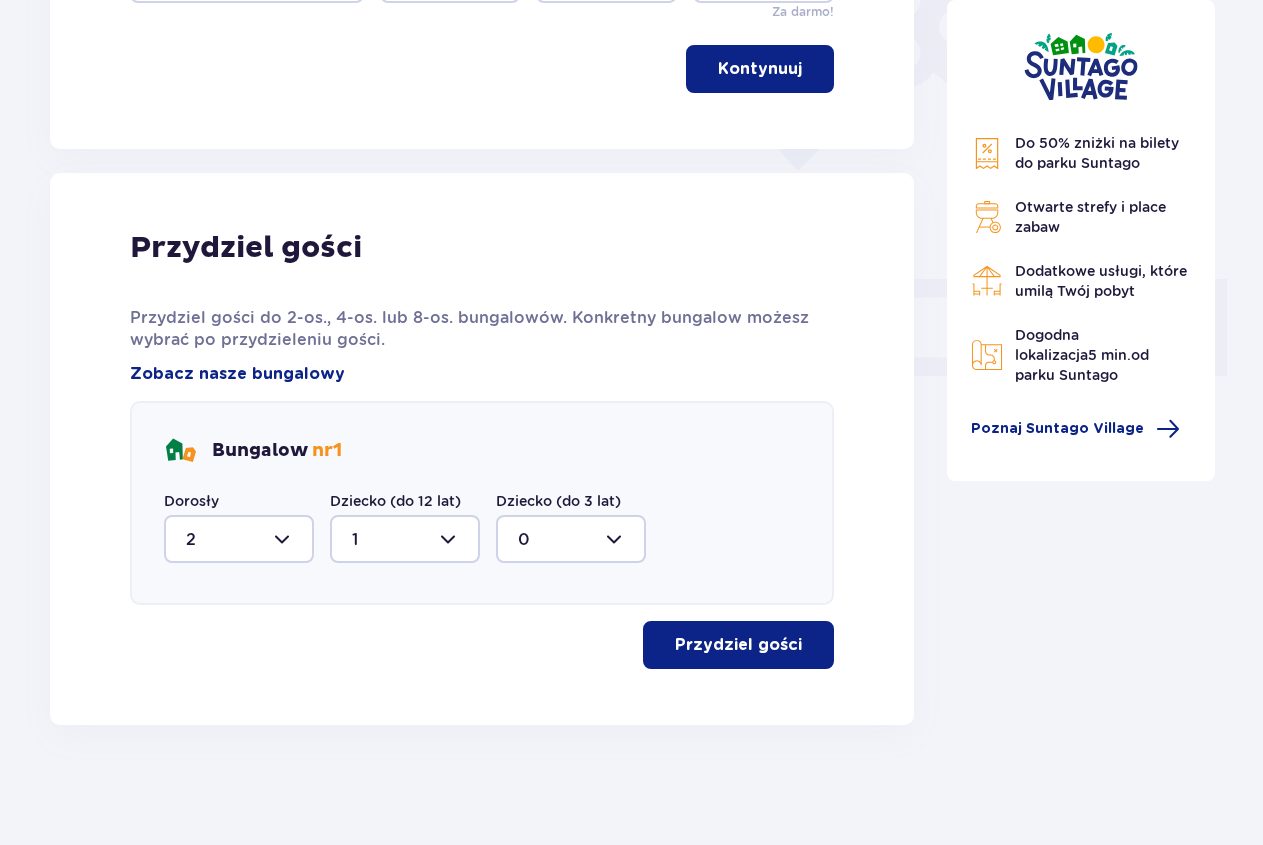 click on "Przydziel gości" at bounding box center (738, 645) 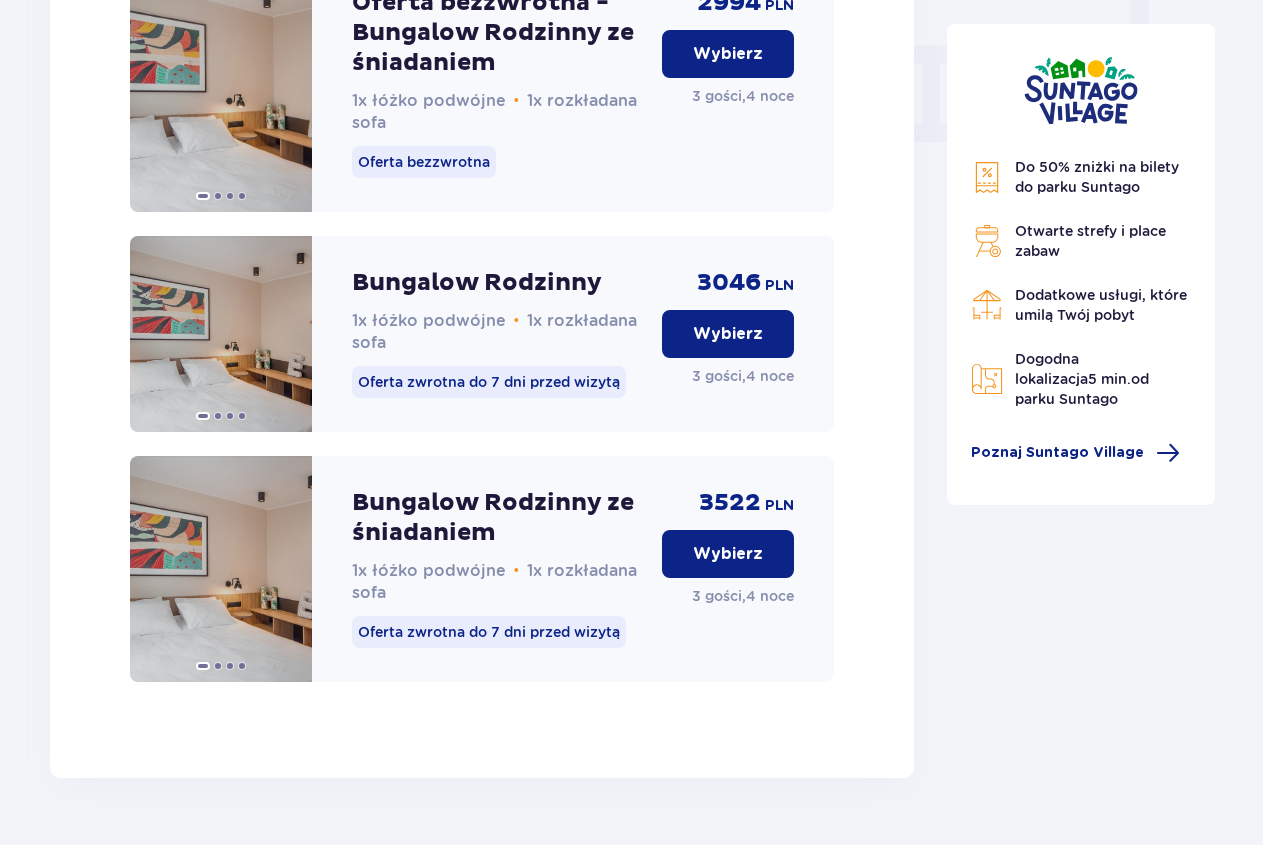scroll, scrollTop: 2025, scrollLeft: 0, axis: vertical 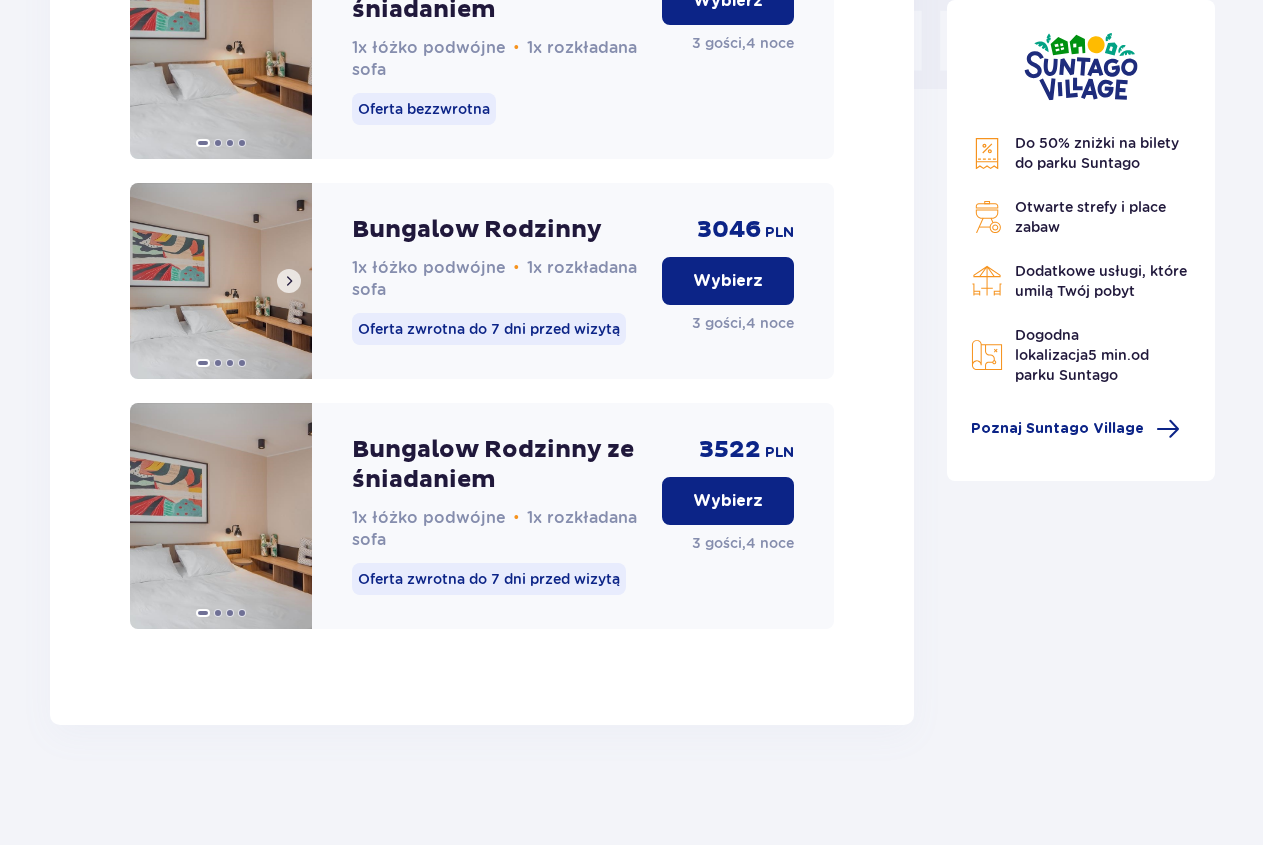 click at bounding box center [221, 281] 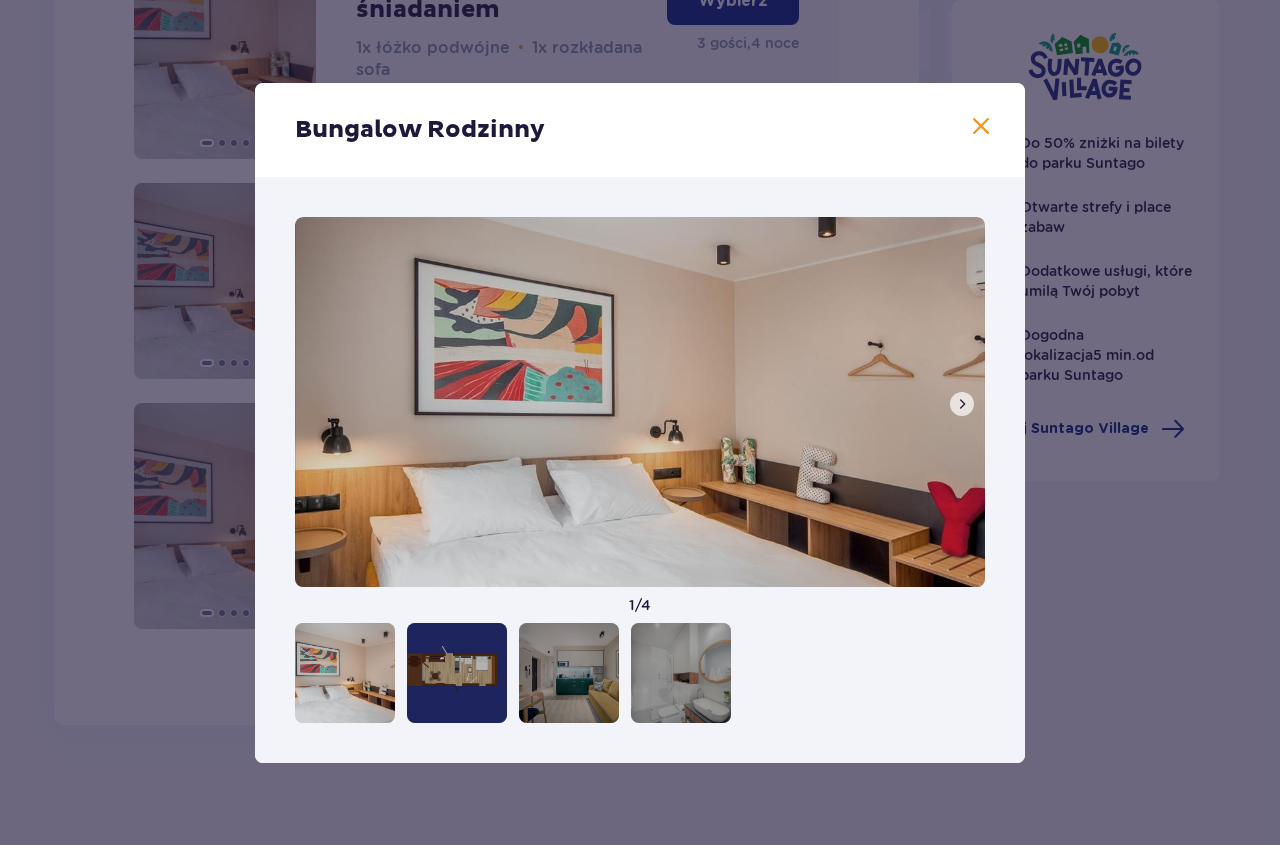 click at bounding box center [640, 402] 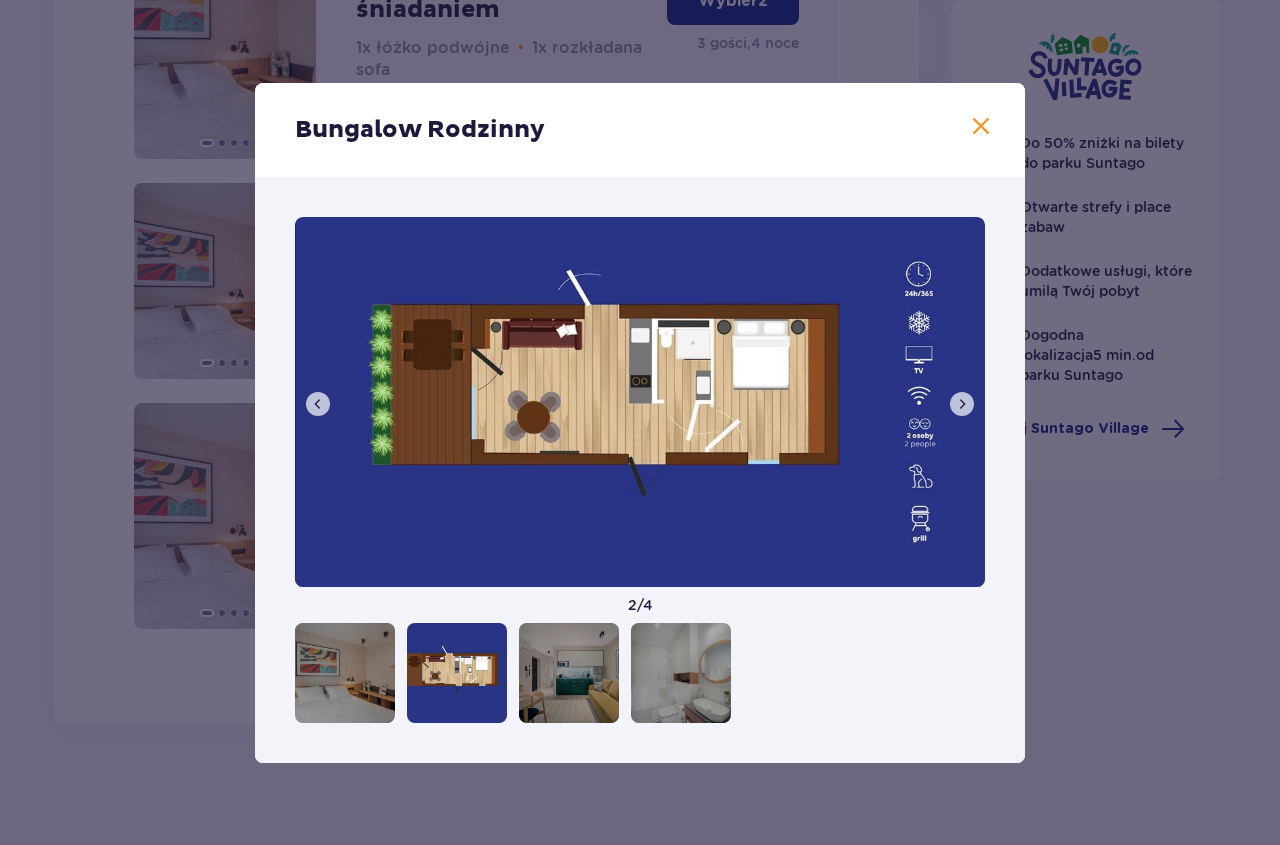 click at bounding box center [962, 404] 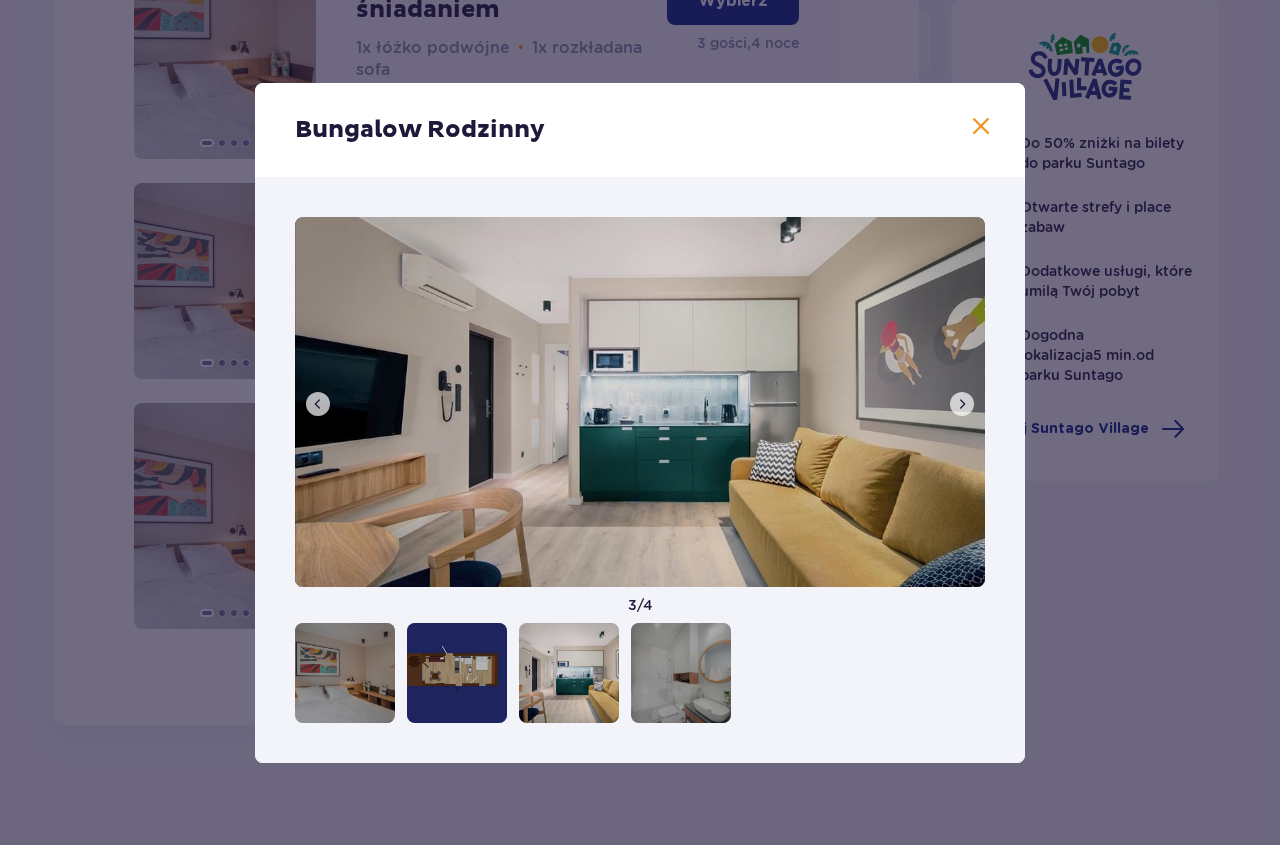 click at bounding box center [962, 404] 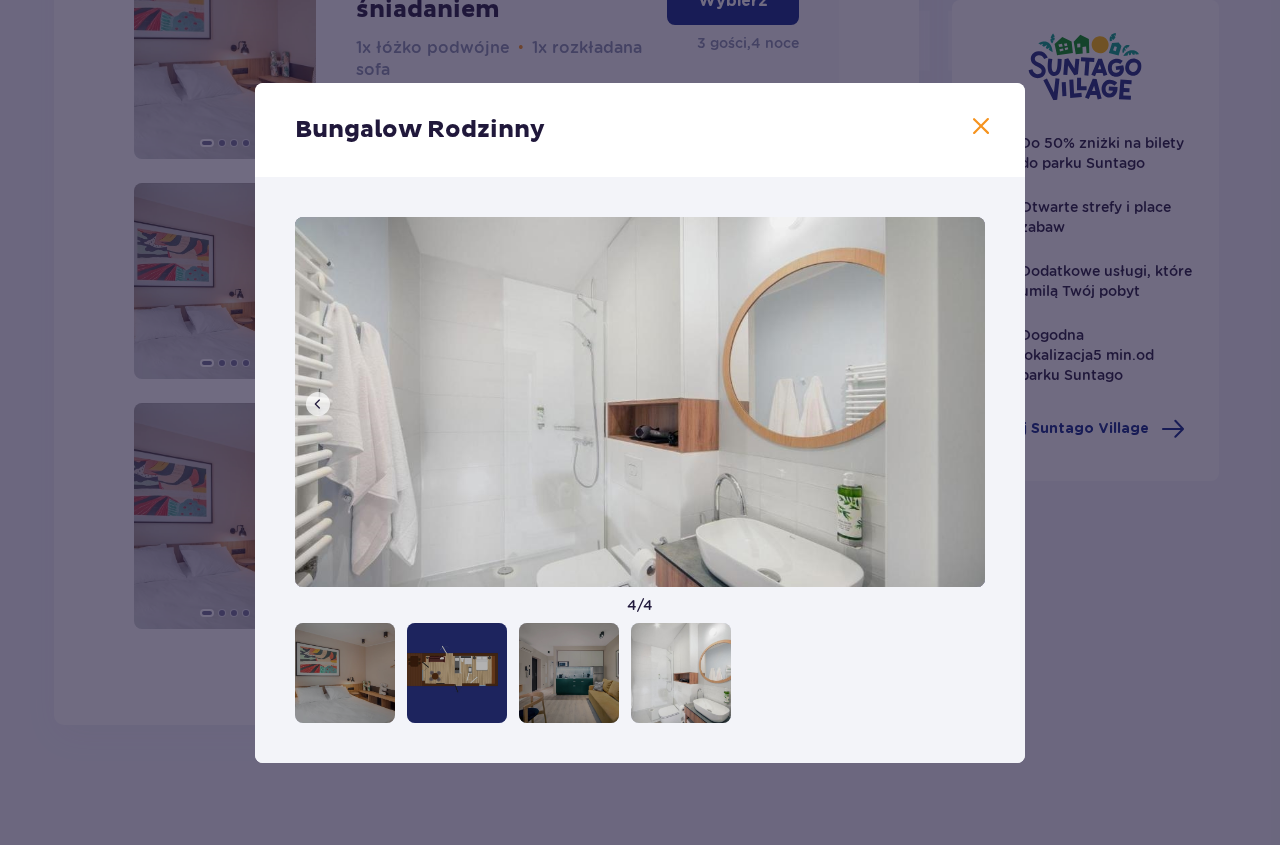 click at bounding box center (640, 402) 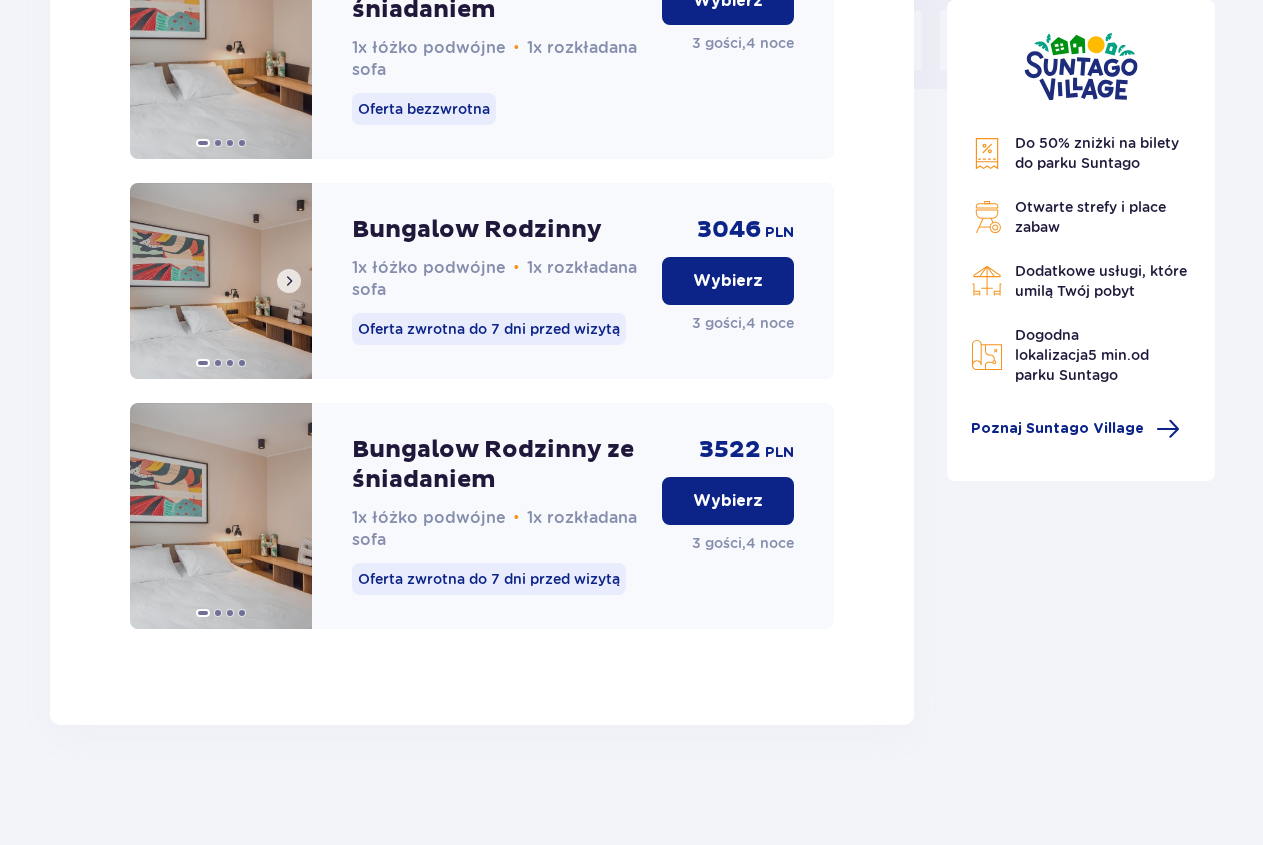 click at bounding box center [221, 281] 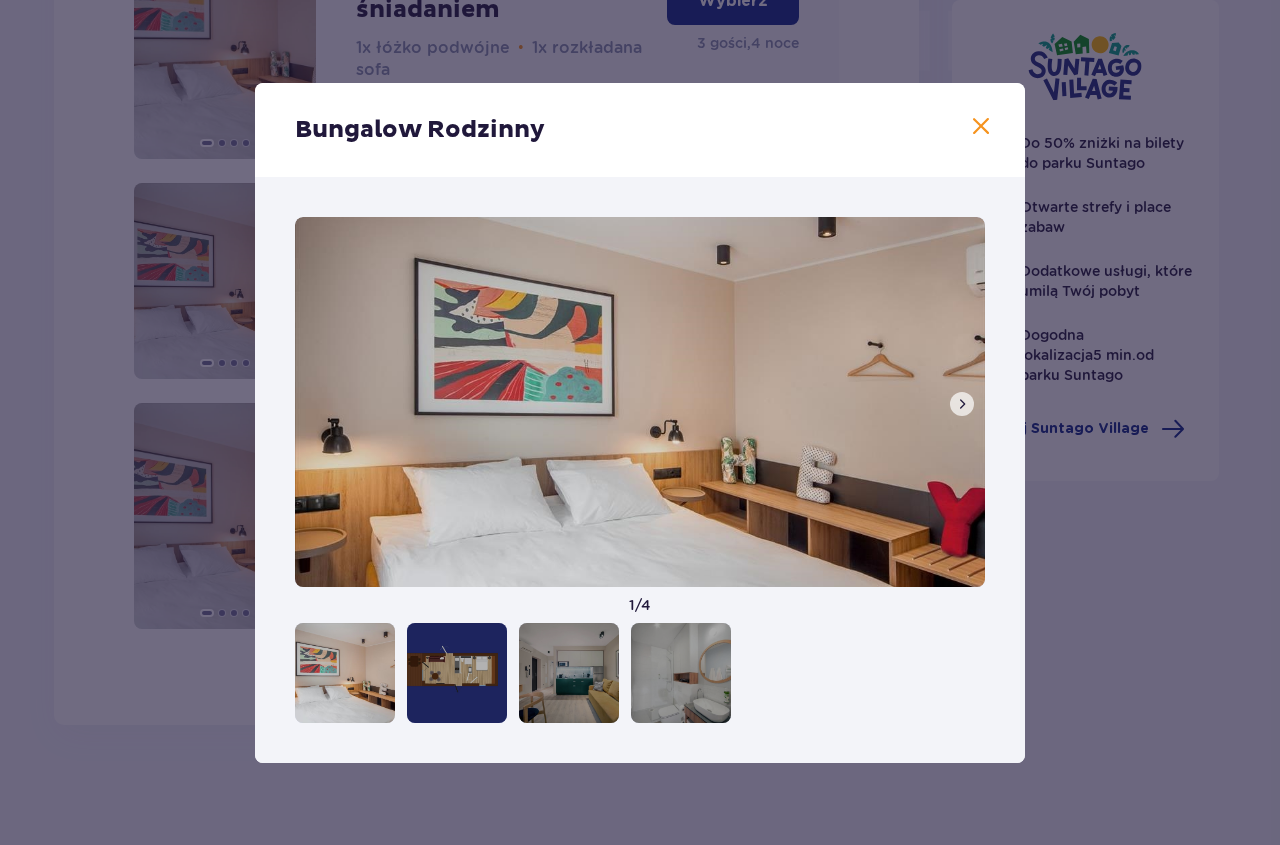 click at bounding box center (981, 127) 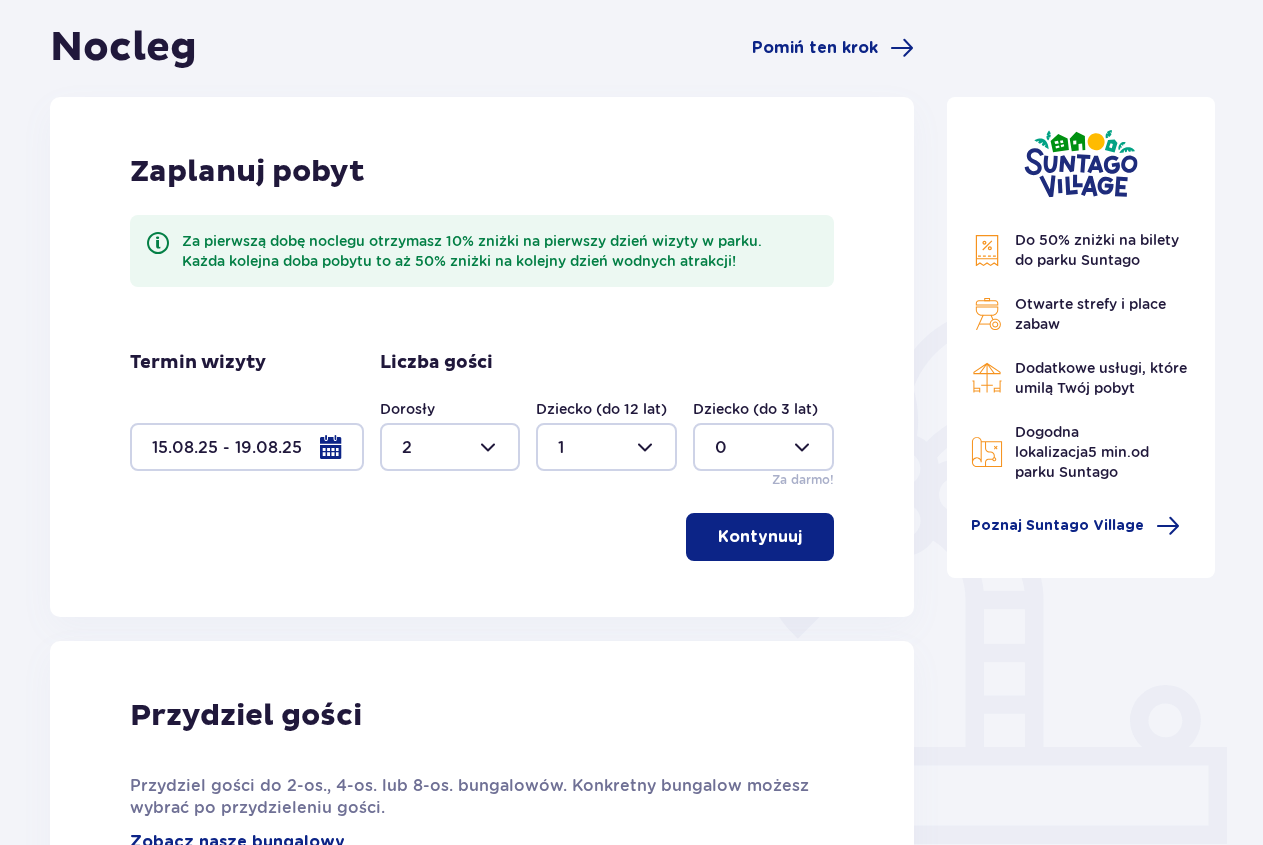 scroll, scrollTop: 0, scrollLeft: 0, axis: both 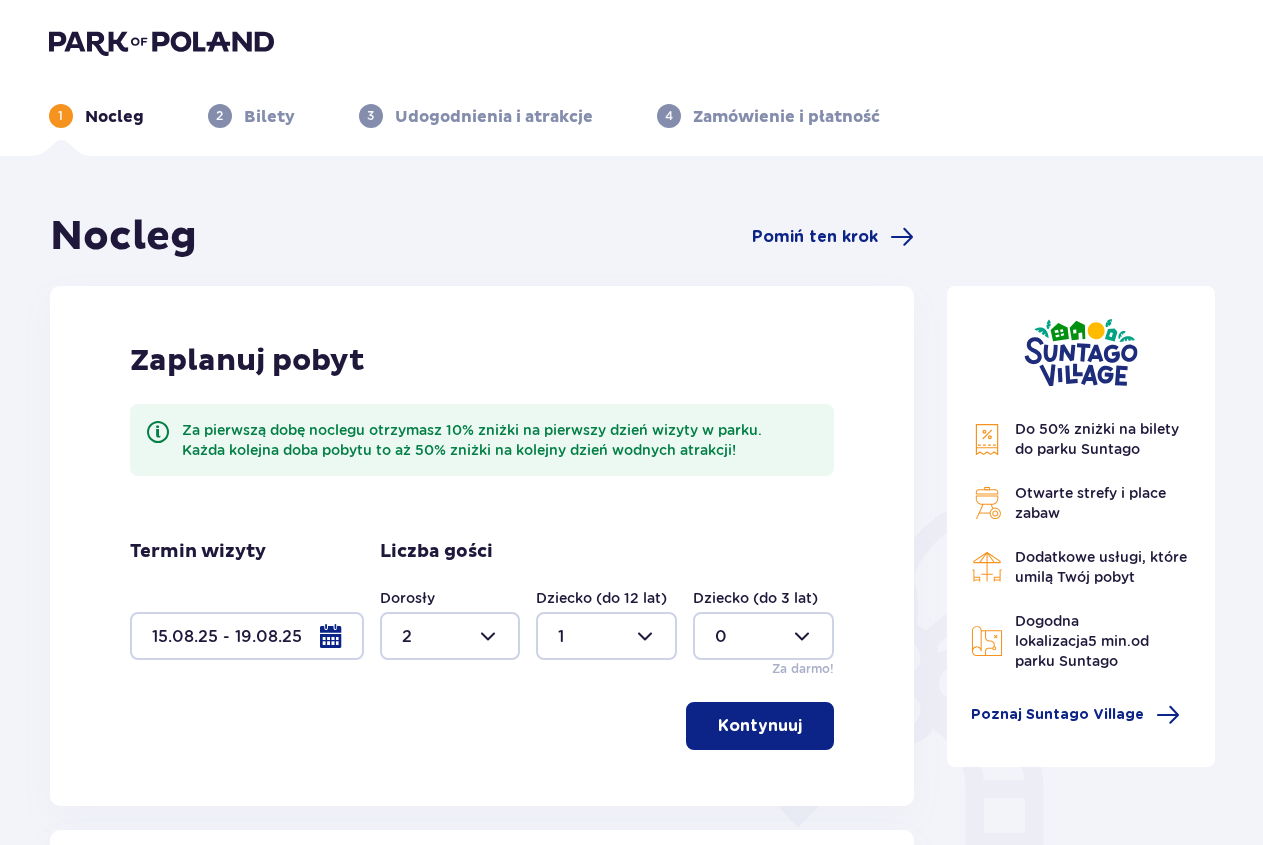 click at bounding box center (161, 42) 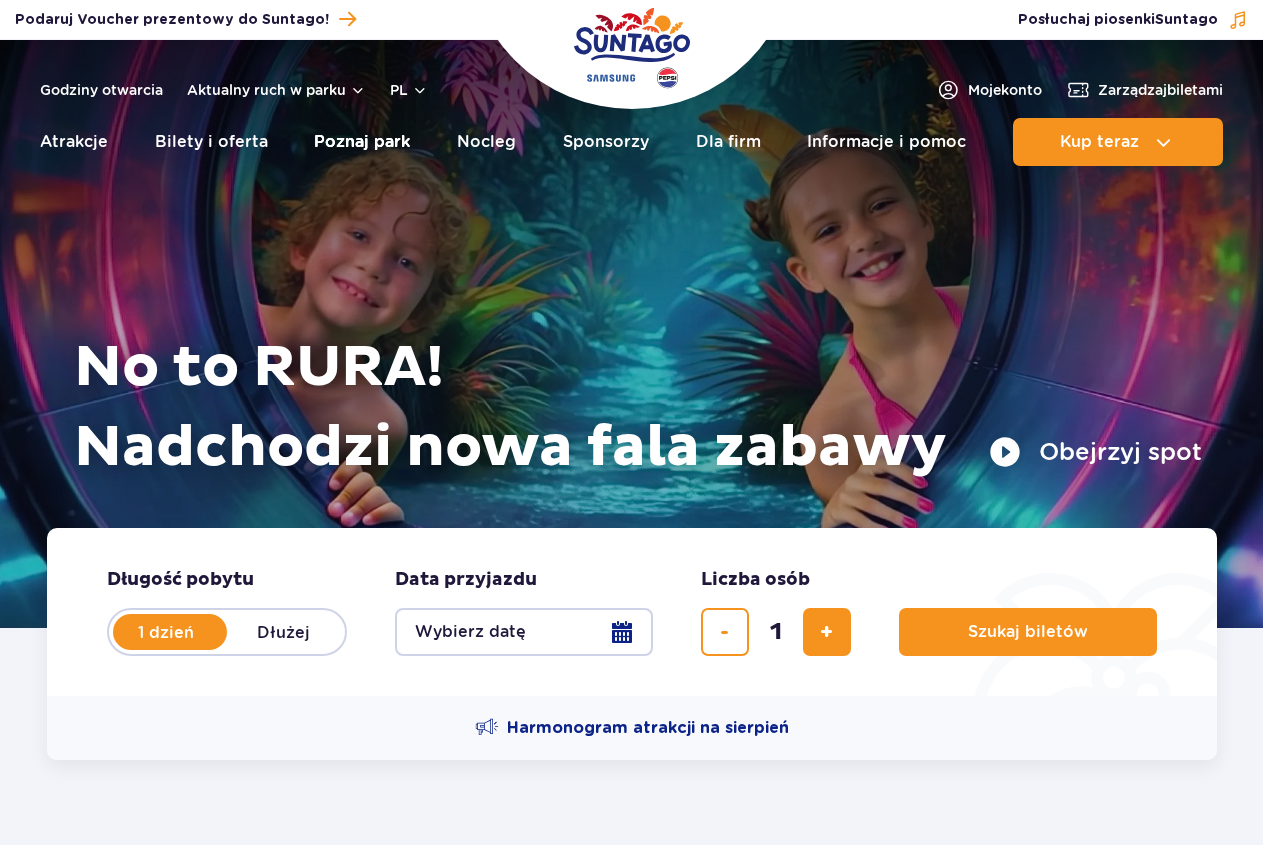 scroll, scrollTop: 0, scrollLeft: 0, axis: both 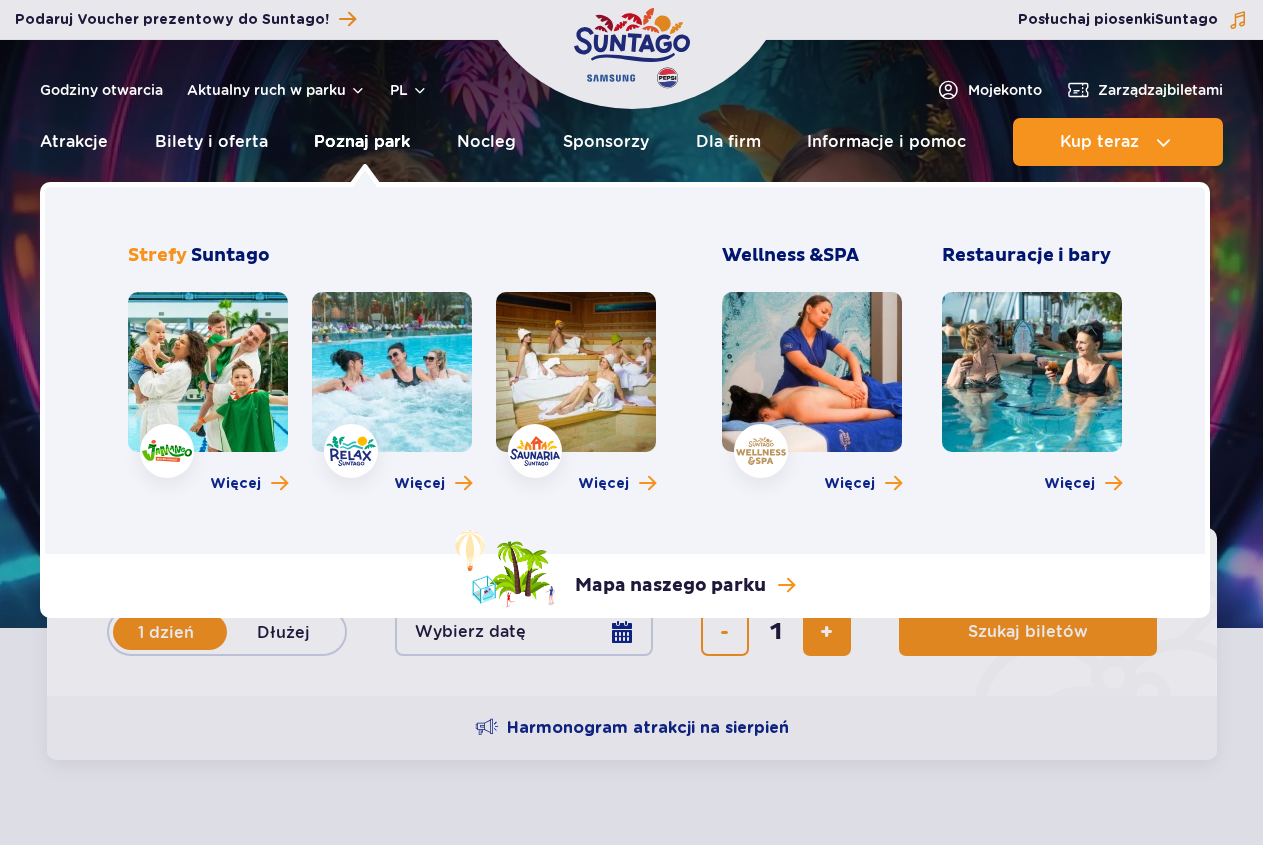 click on "Poznaj park" at bounding box center [362, 142] 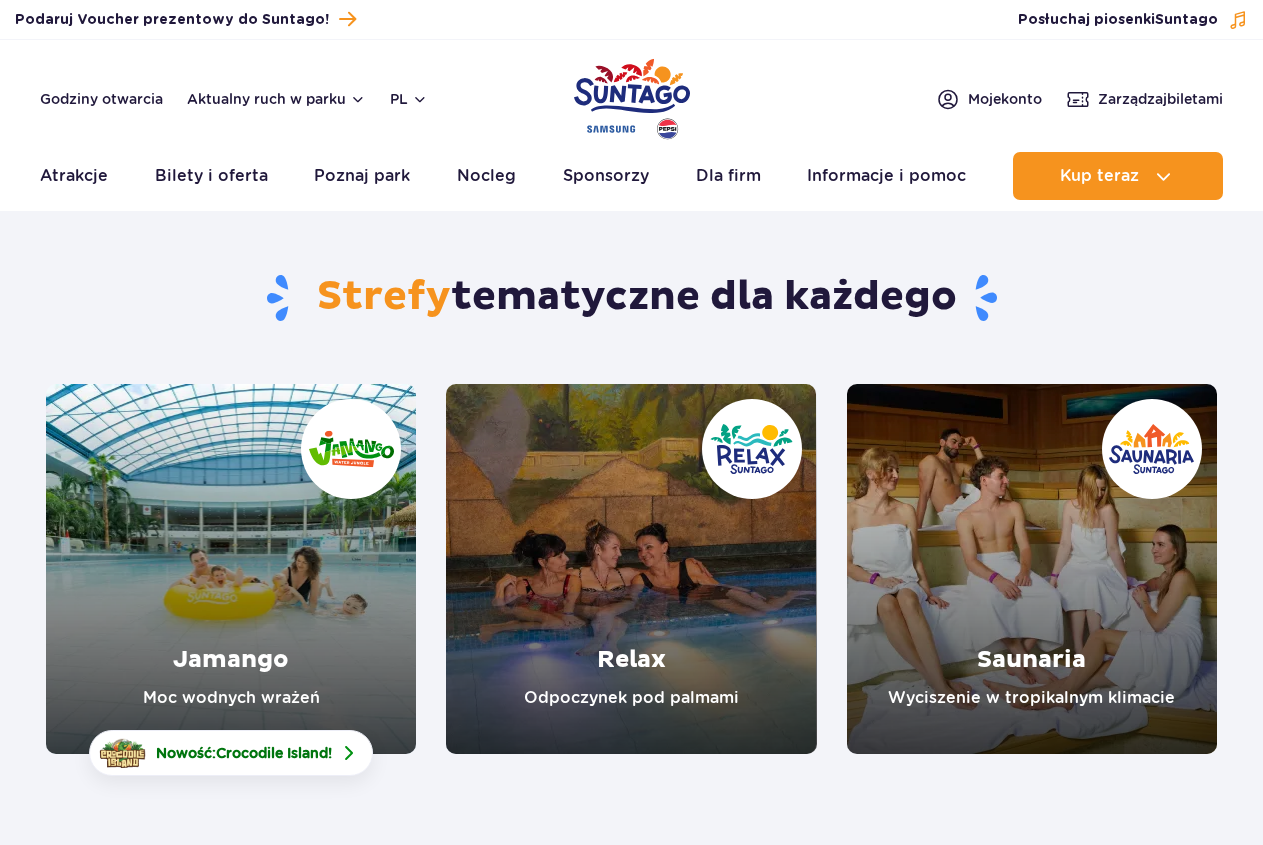 scroll, scrollTop: 0, scrollLeft: 0, axis: both 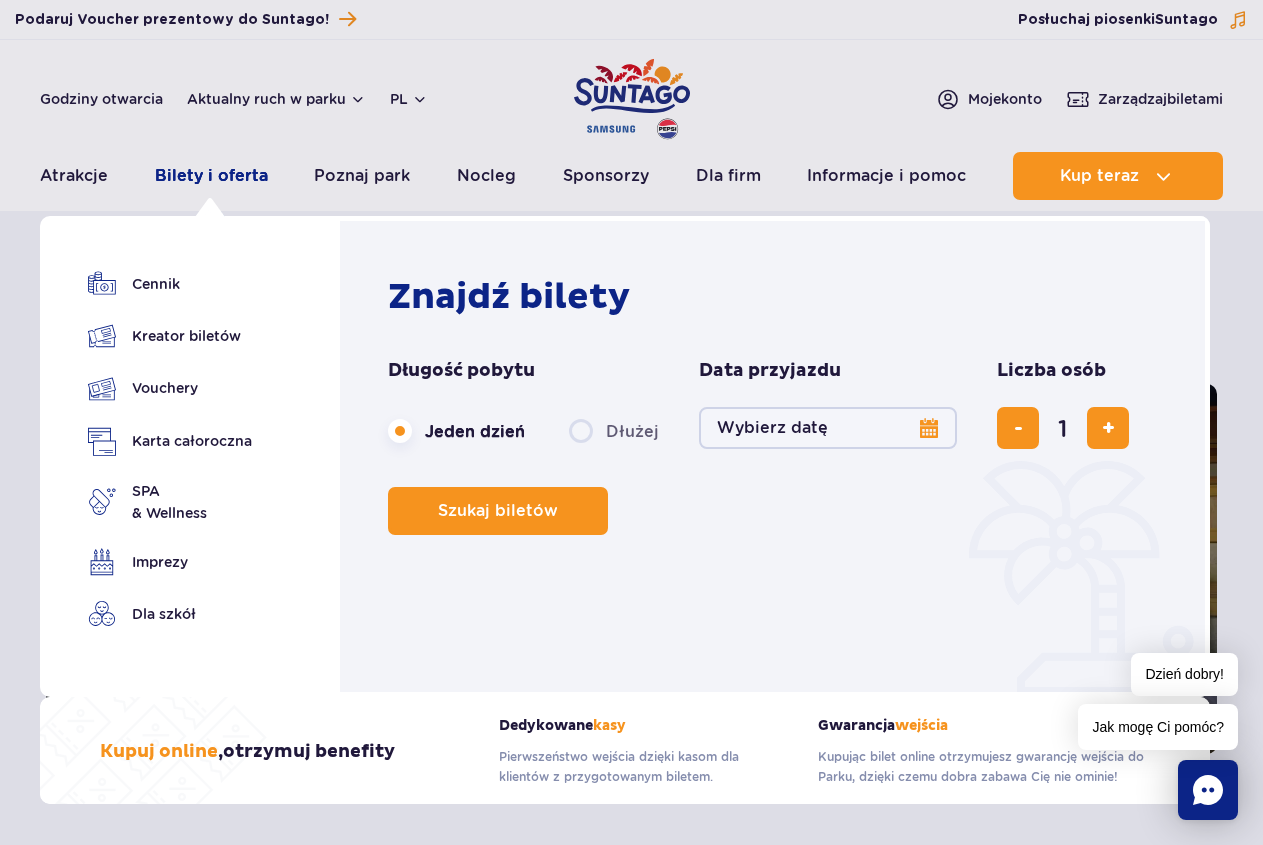 click on "Bilety i oferta" at bounding box center [211, 176] 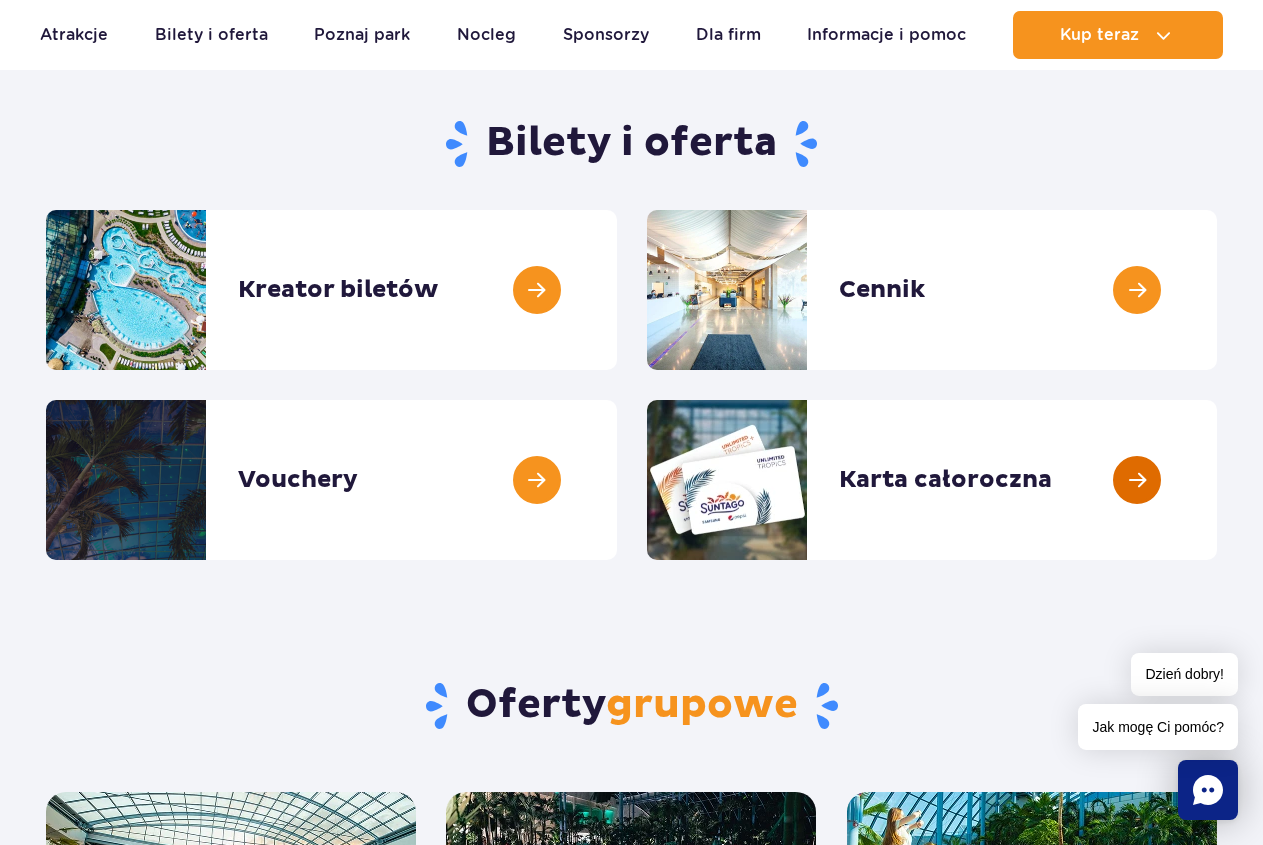 scroll, scrollTop: 204, scrollLeft: 0, axis: vertical 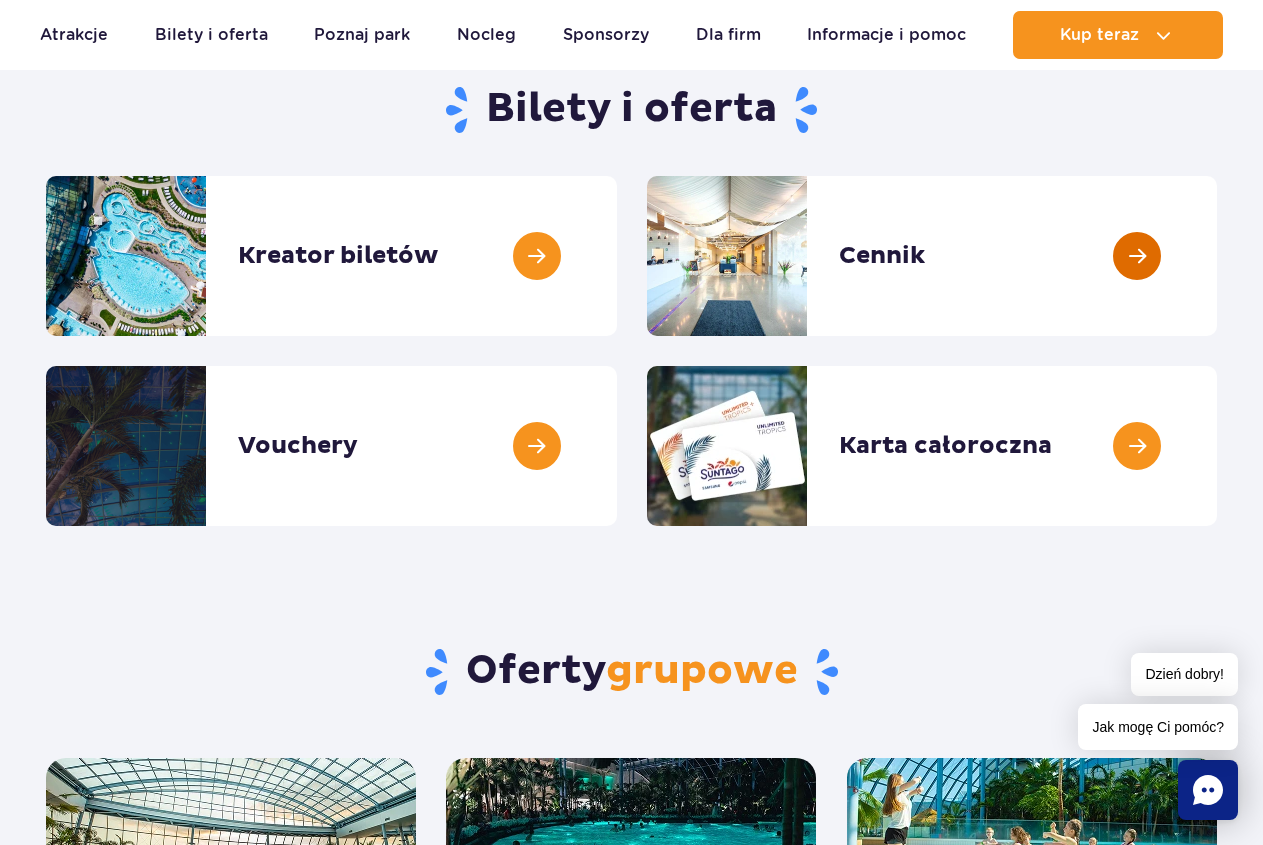 click at bounding box center (1217, 256) 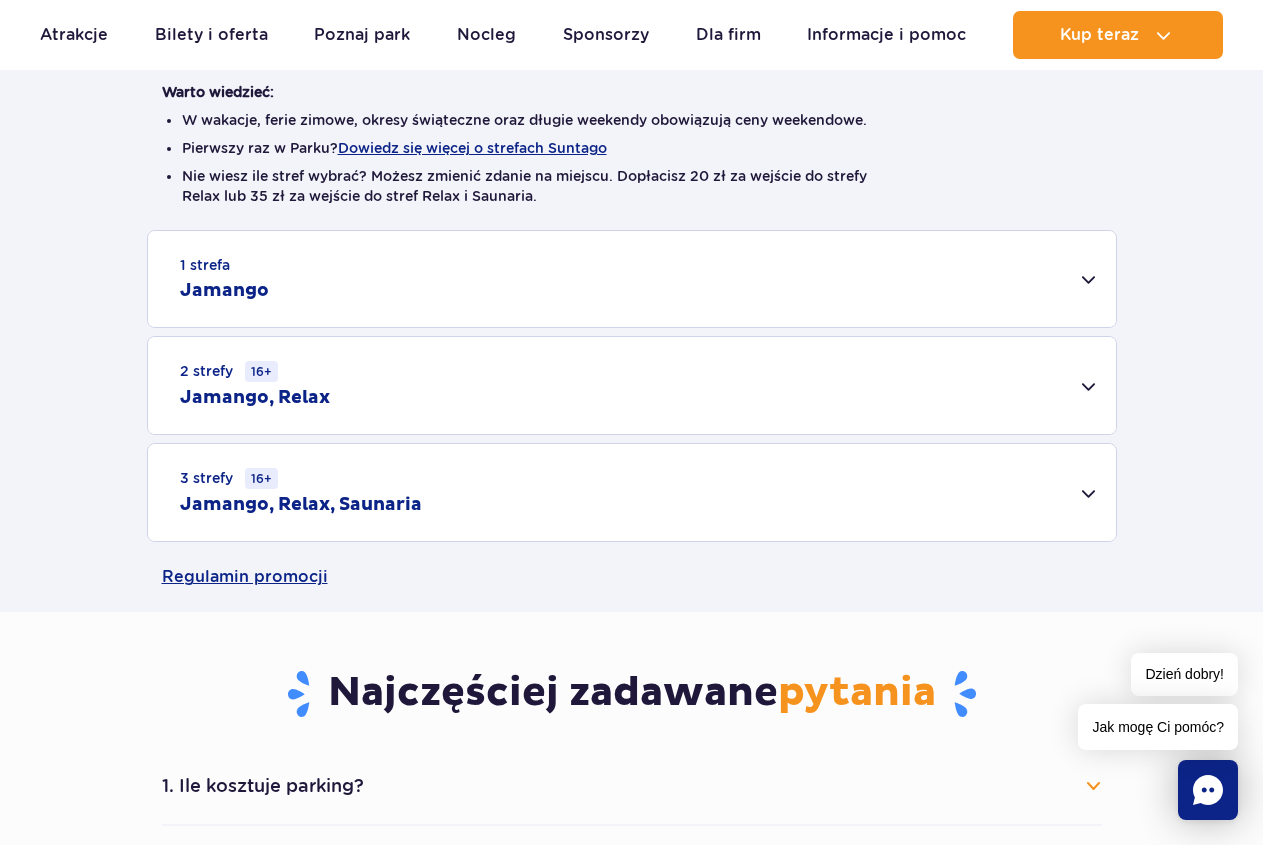 scroll, scrollTop: 102, scrollLeft: 0, axis: vertical 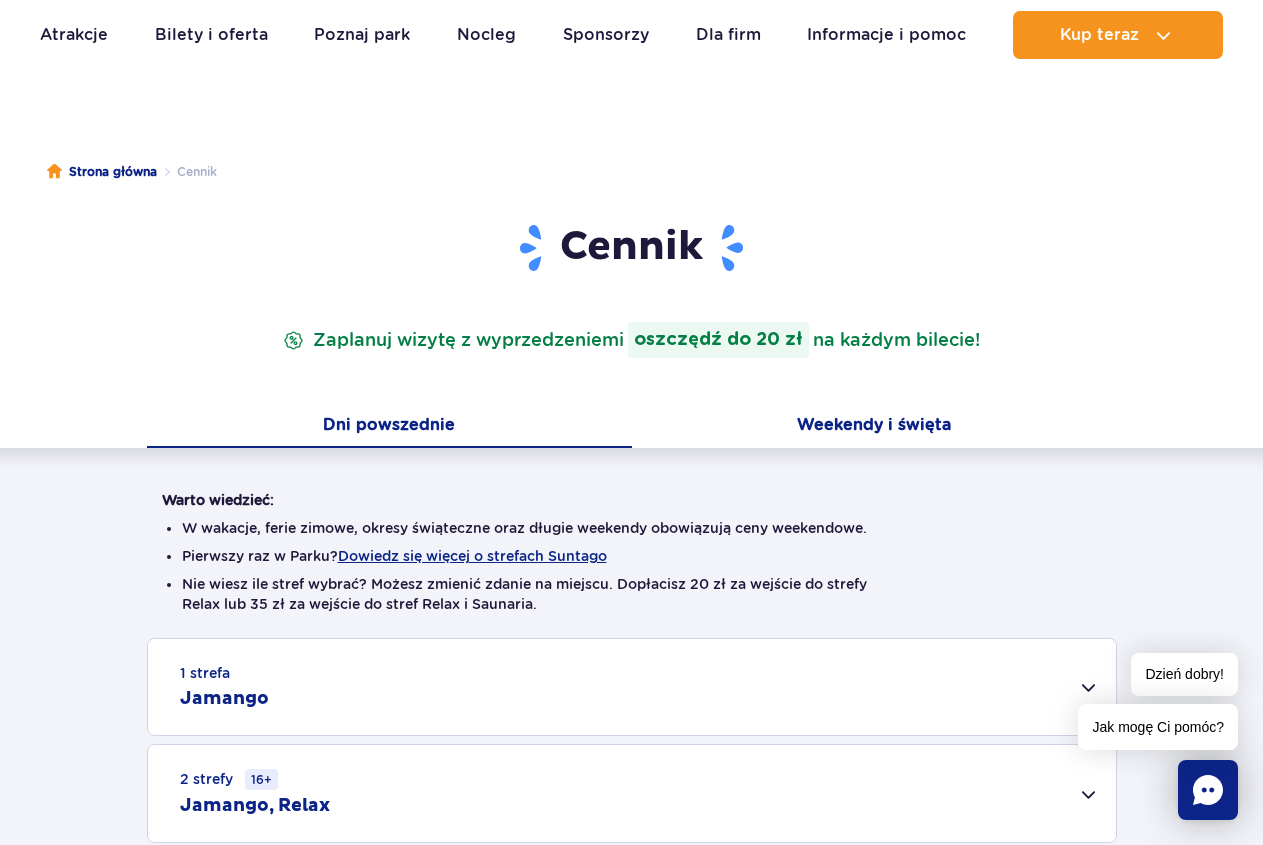 click on "Weekendy i święta" at bounding box center (874, 427) 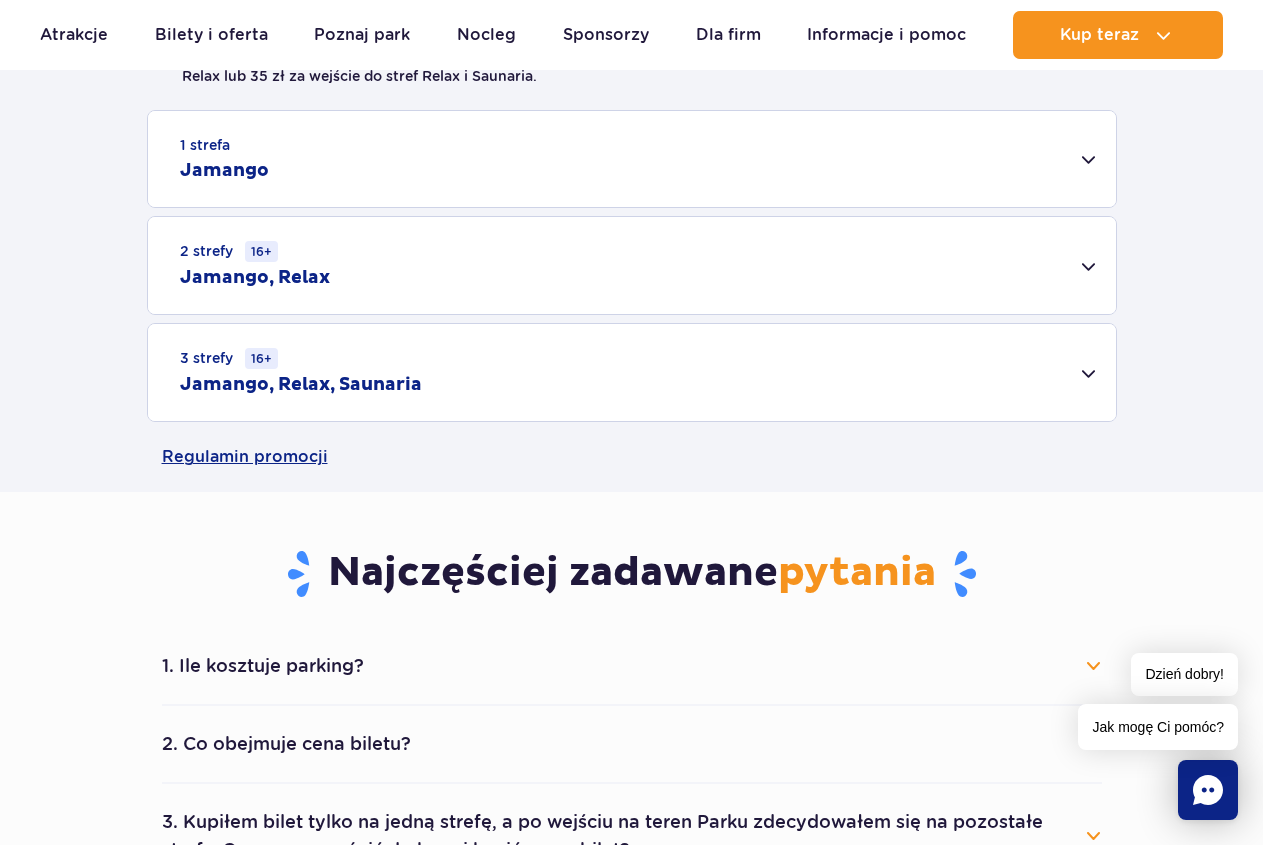 scroll, scrollTop: 714, scrollLeft: 0, axis: vertical 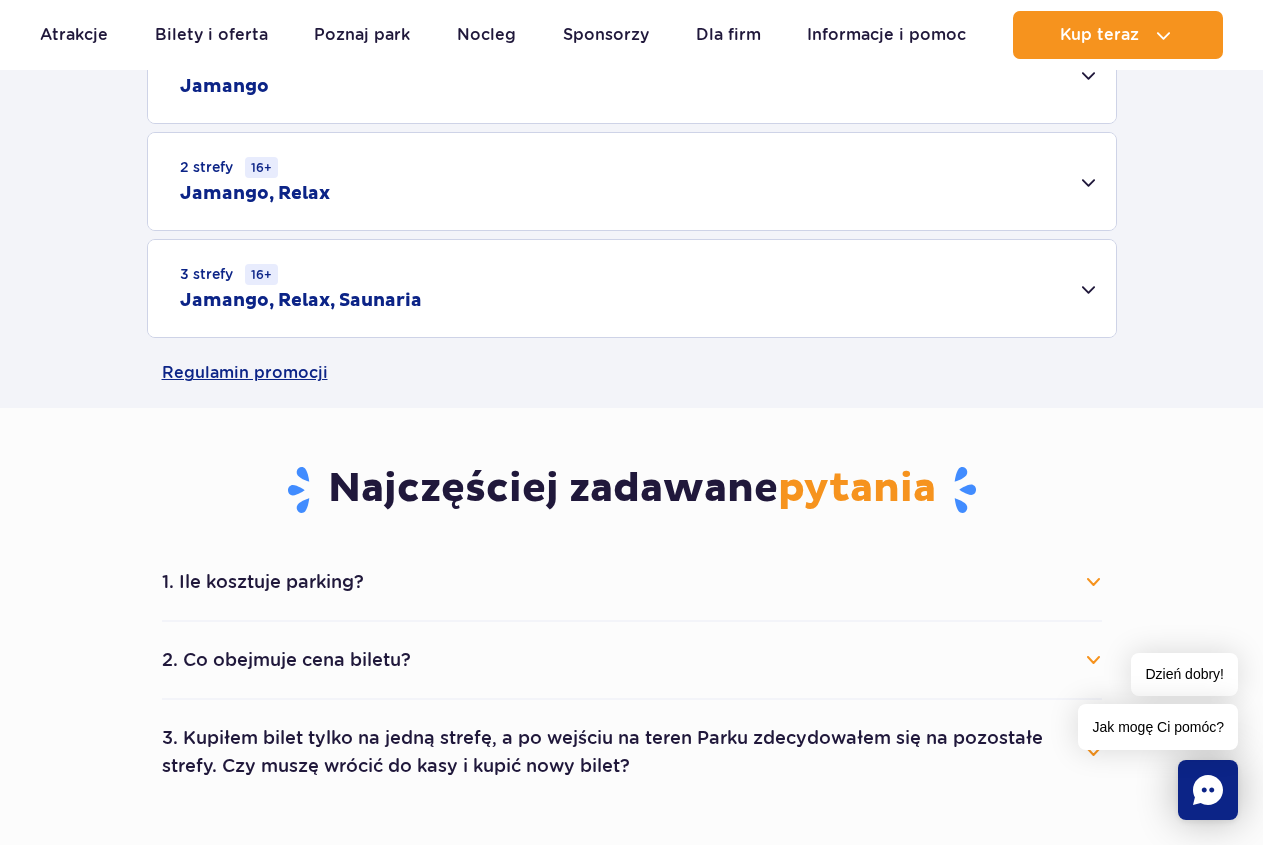 click on "3 strefy  16+
Jamango, Relax, Saunaria" at bounding box center [632, 288] 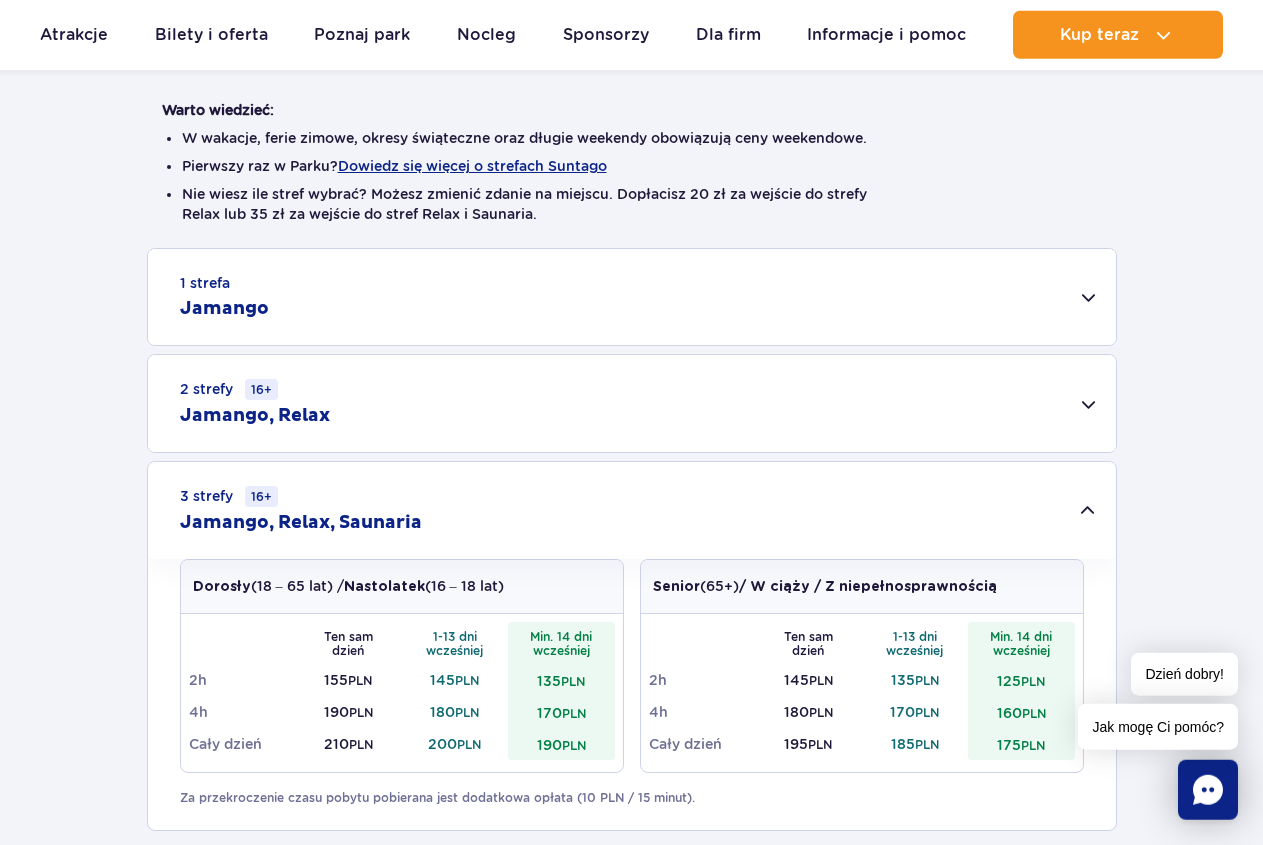 scroll, scrollTop: 510, scrollLeft: 0, axis: vertical 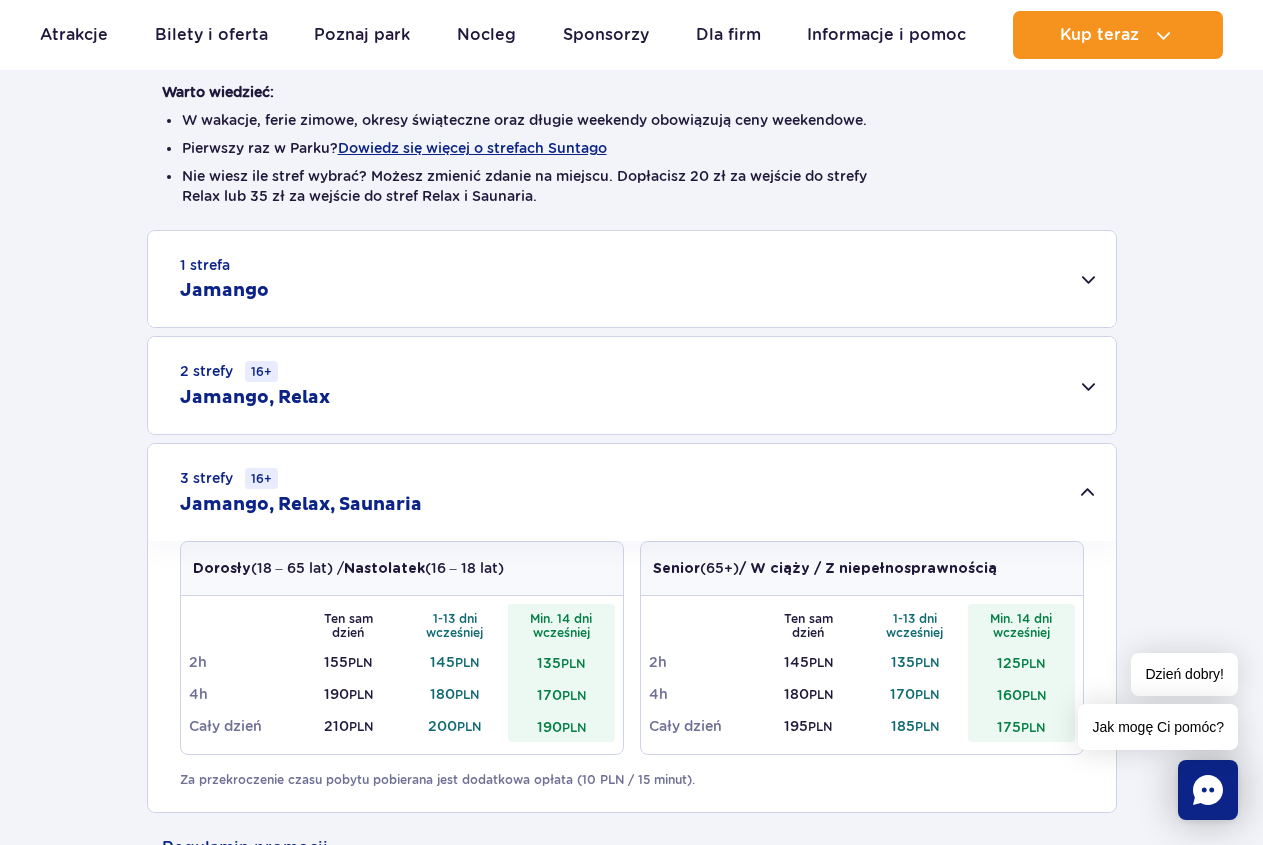 click on "1 strefa
Jamango" at bounding box center [632, 279] 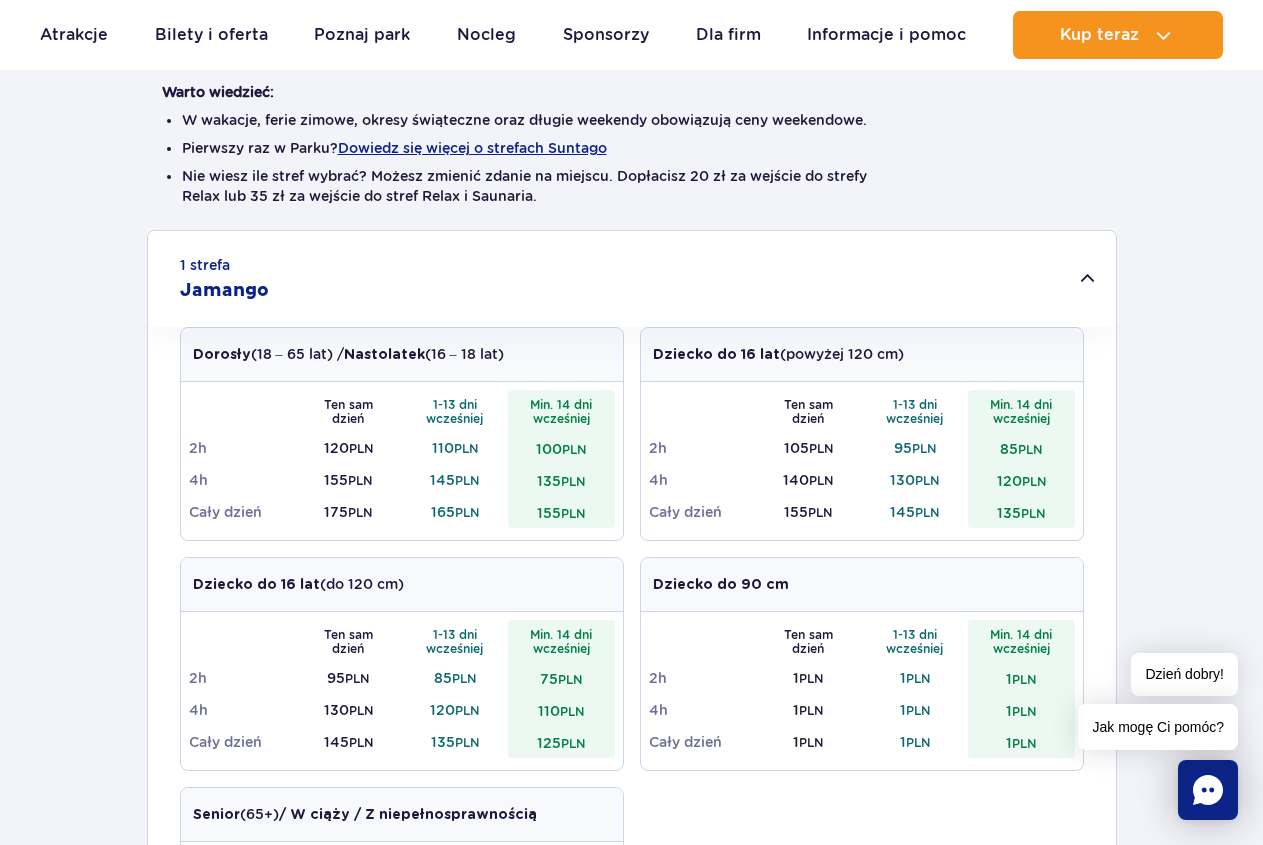 click on "1 strefa
Jamango" at bounding box center (632, 279) 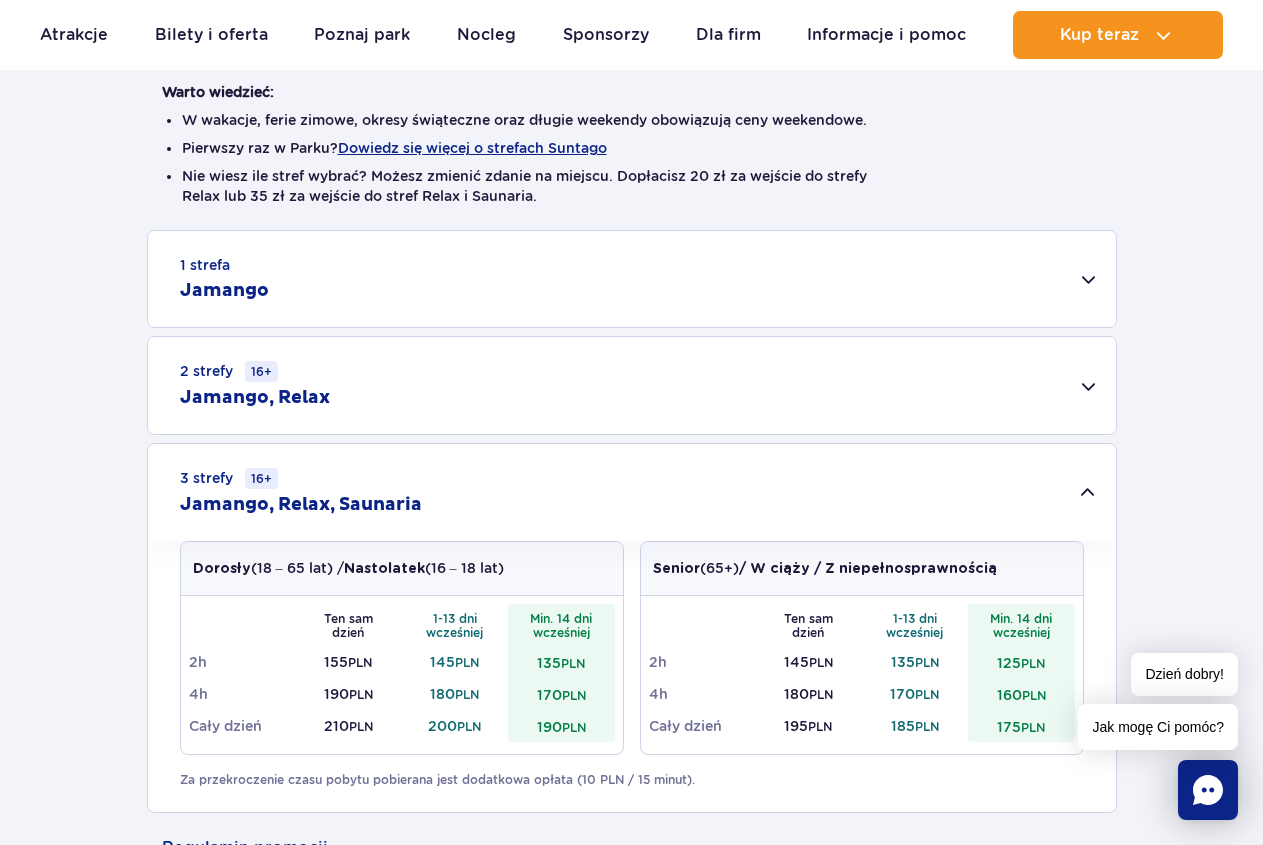 click on "2 strefy  16+
Jamango, Relax" at bounding box center (632, 385) 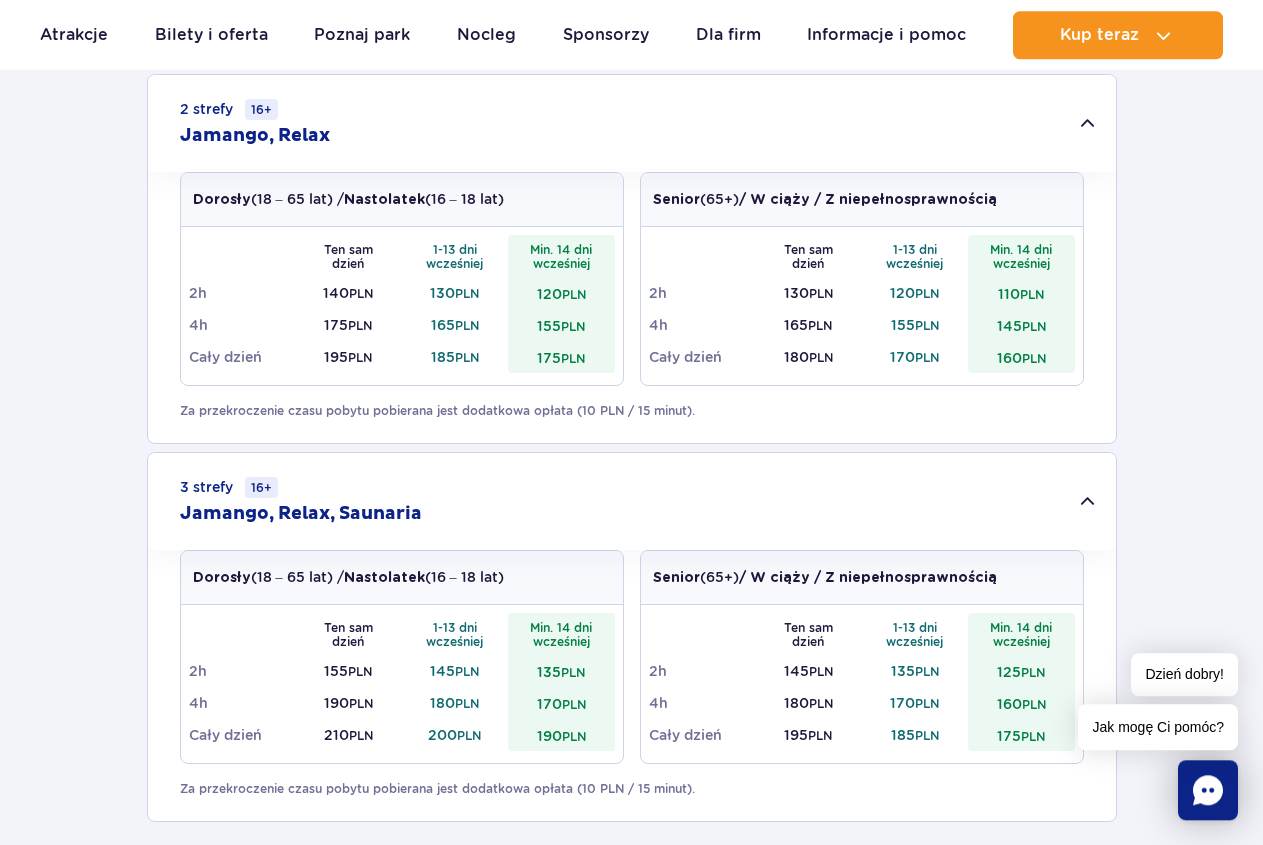 scroll, scrollTop: 612, scrollLeft: 0, axis: vertical 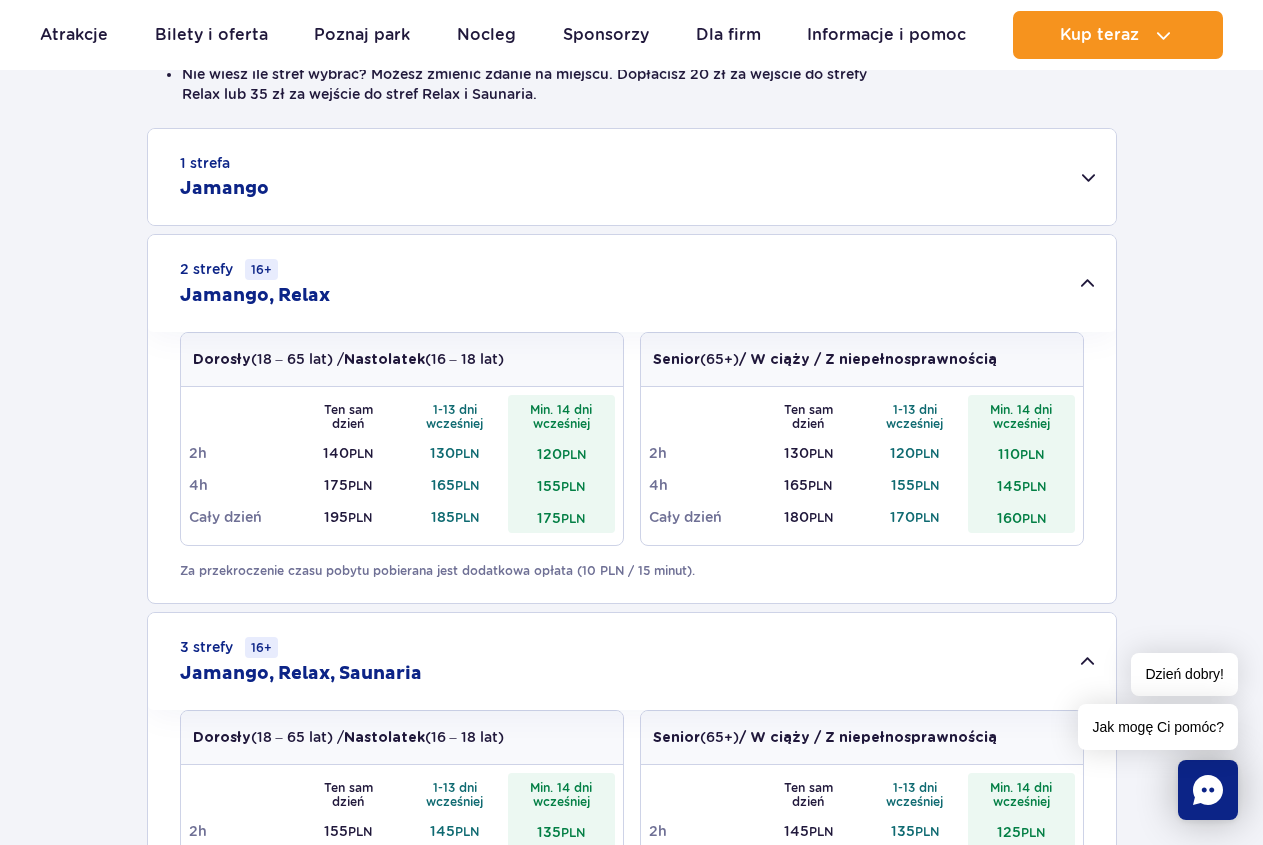 click on "2 strefy  16+
Jamango, Relax" at bounding box center [632, 283] 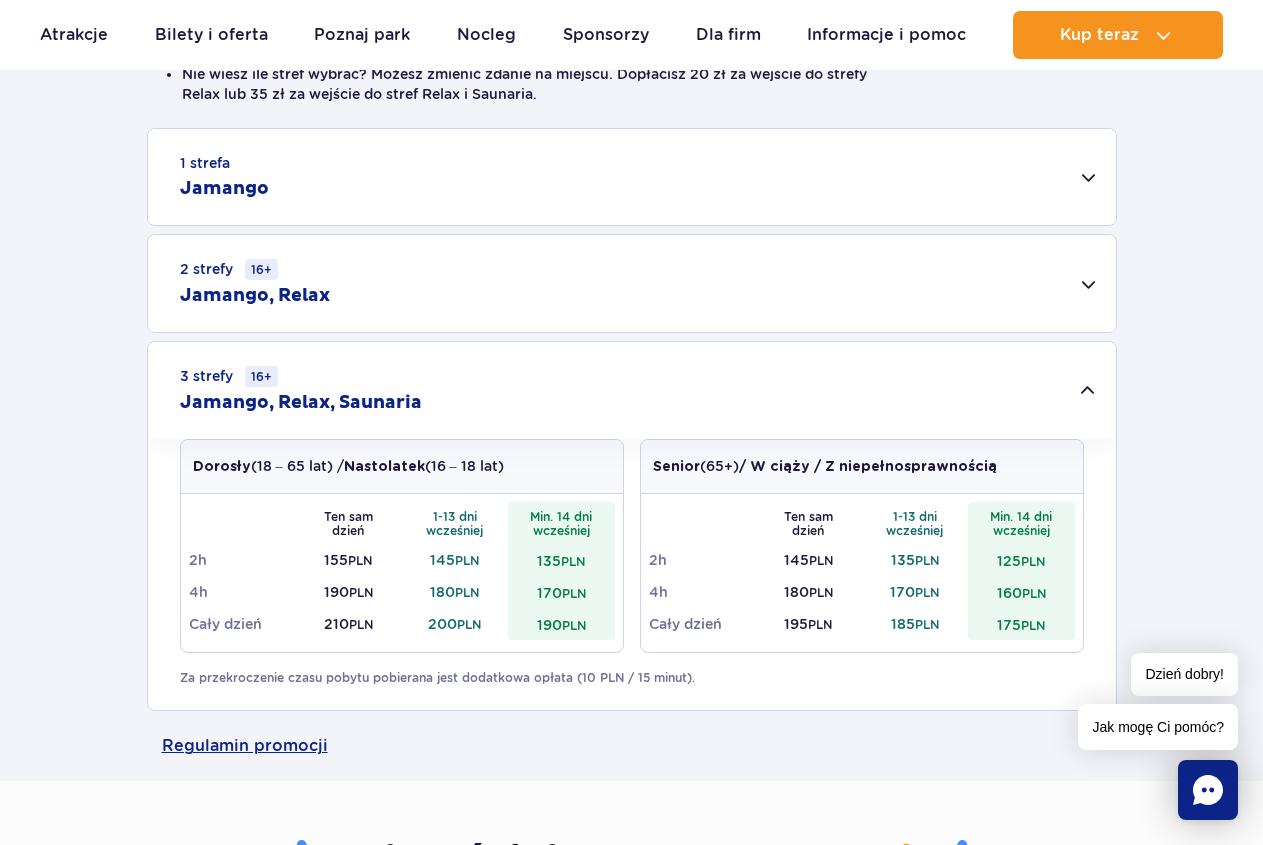 click on "3 strefy  16+
Jamango, Relax, Saunaria" at bounding box center [632, 390] 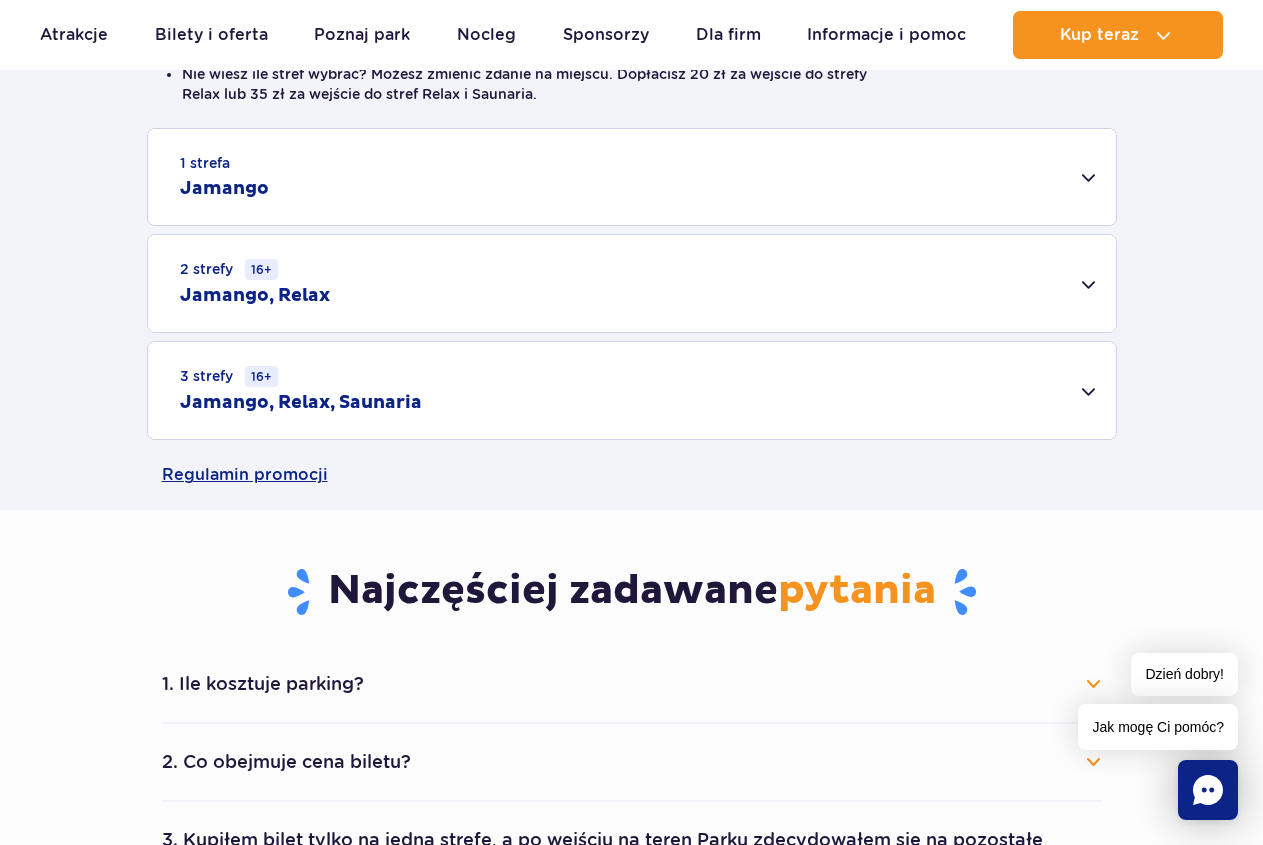 click on "1 strefa
Jamango" at bounding box center (632, 177) 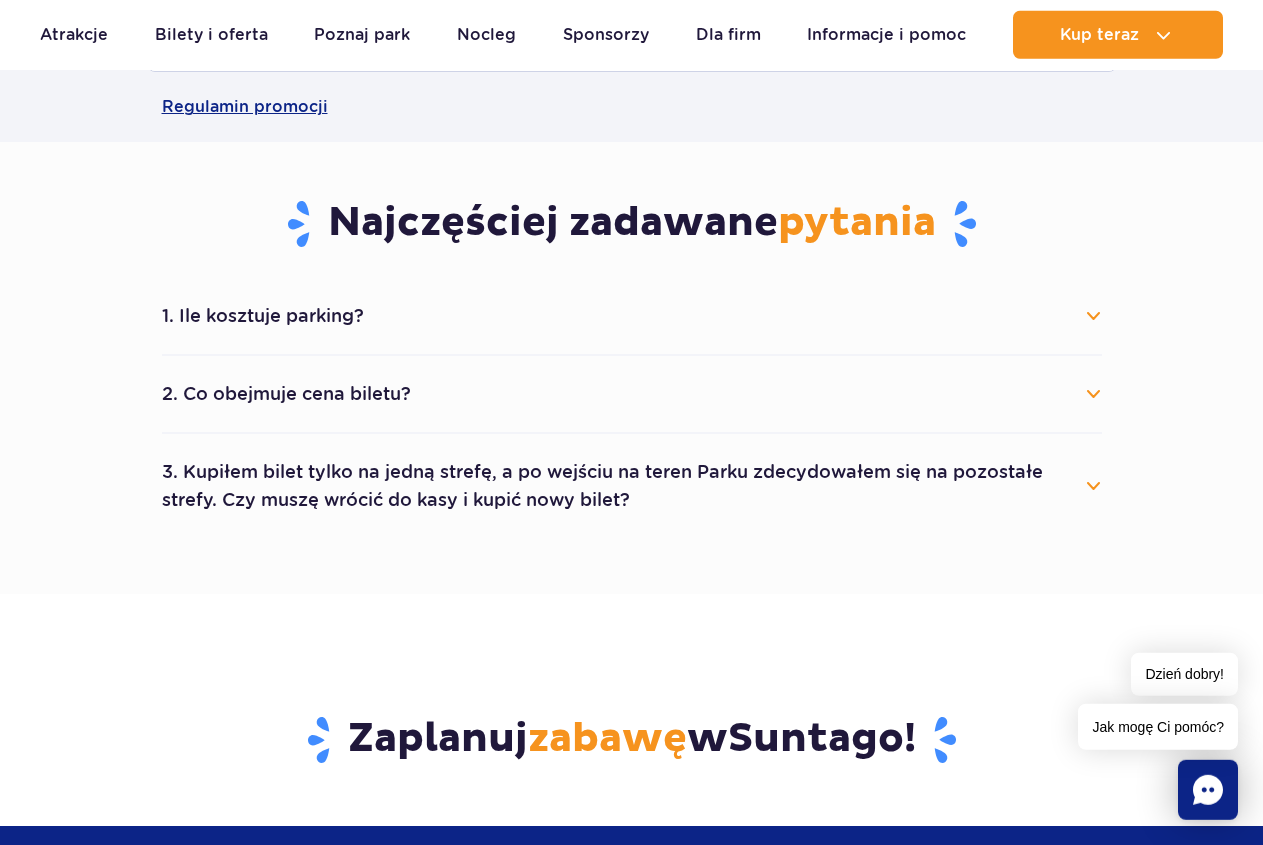 scroll, scrollTop: 1836, scrollLeft: 0, axis: vertical 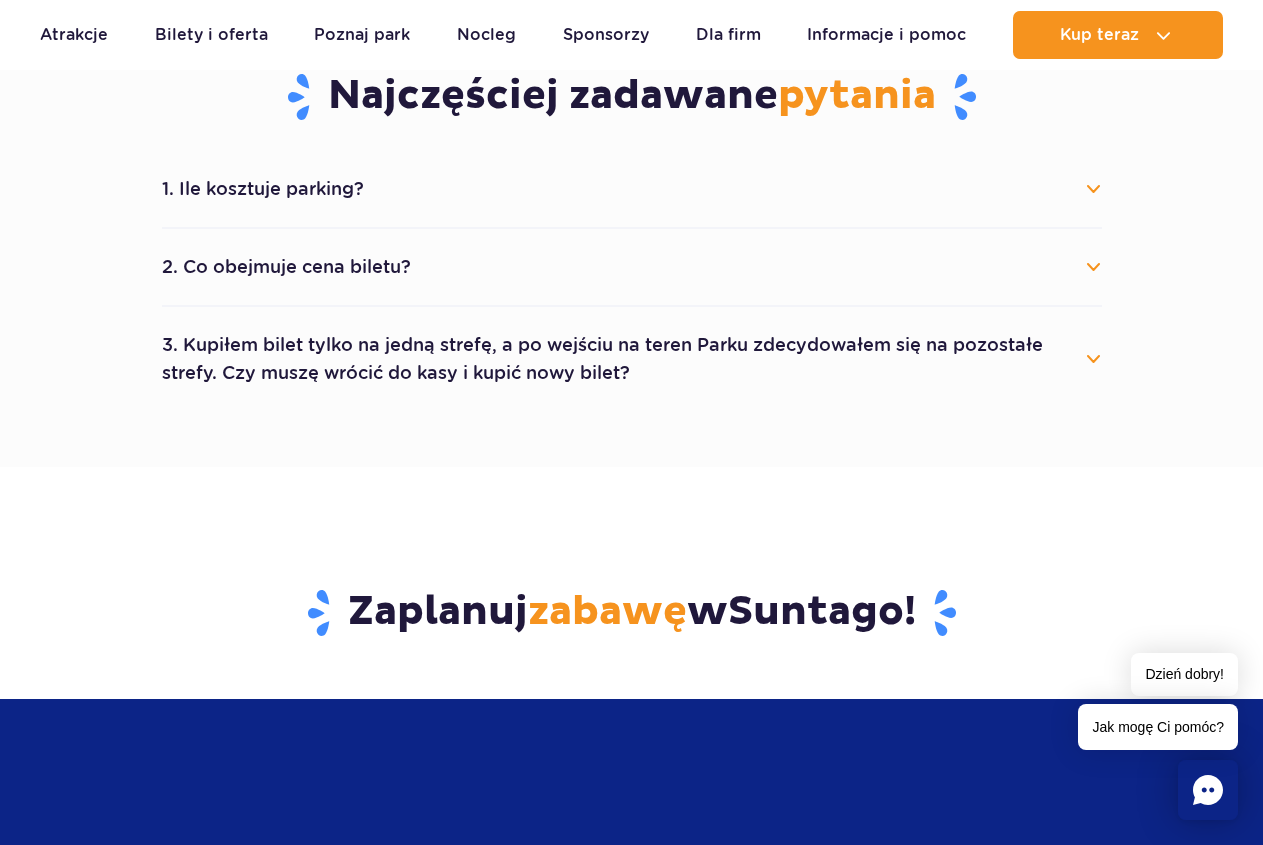 click on "1. Ile kosztuje parking?" at bounding box center (632, 189) 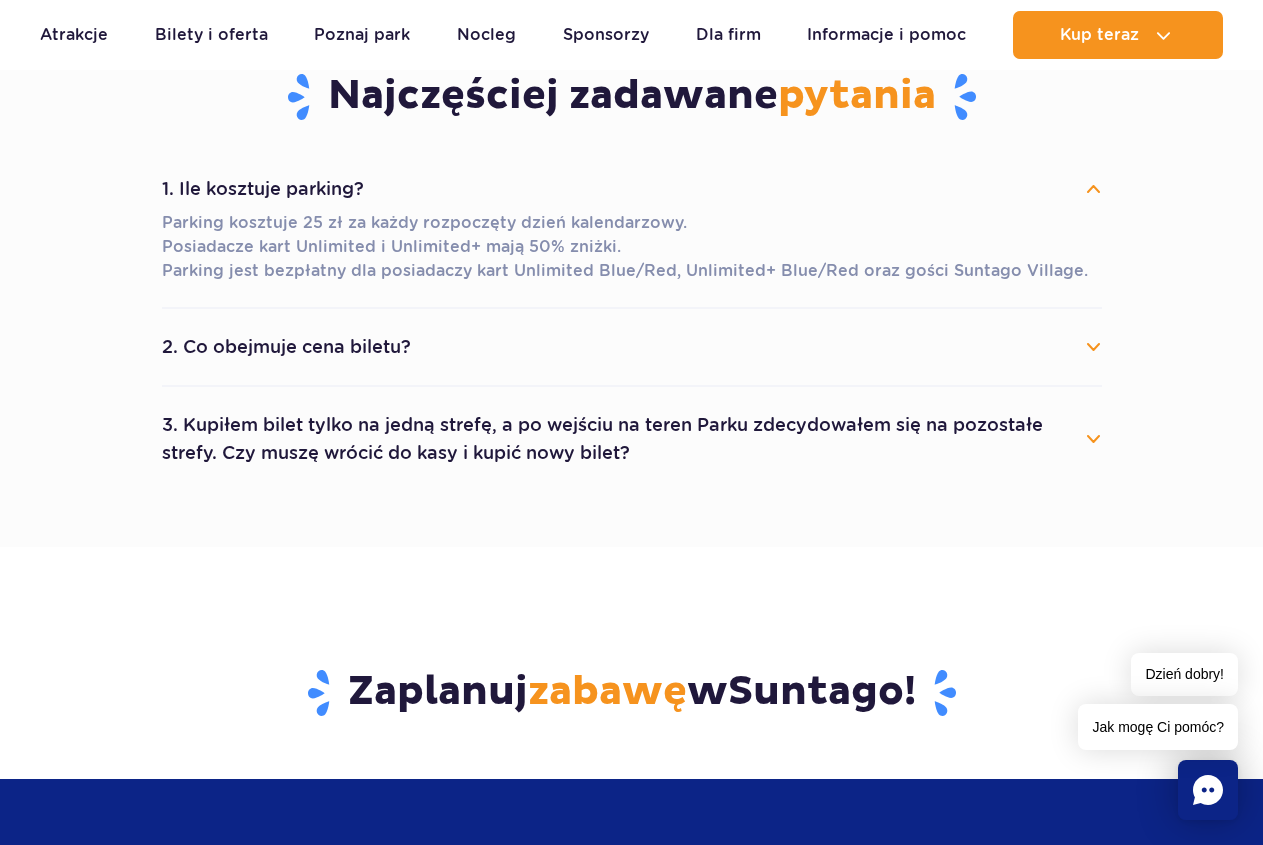 click on "1. Ile kosztuje parking?" at bounding box center [632, 189] 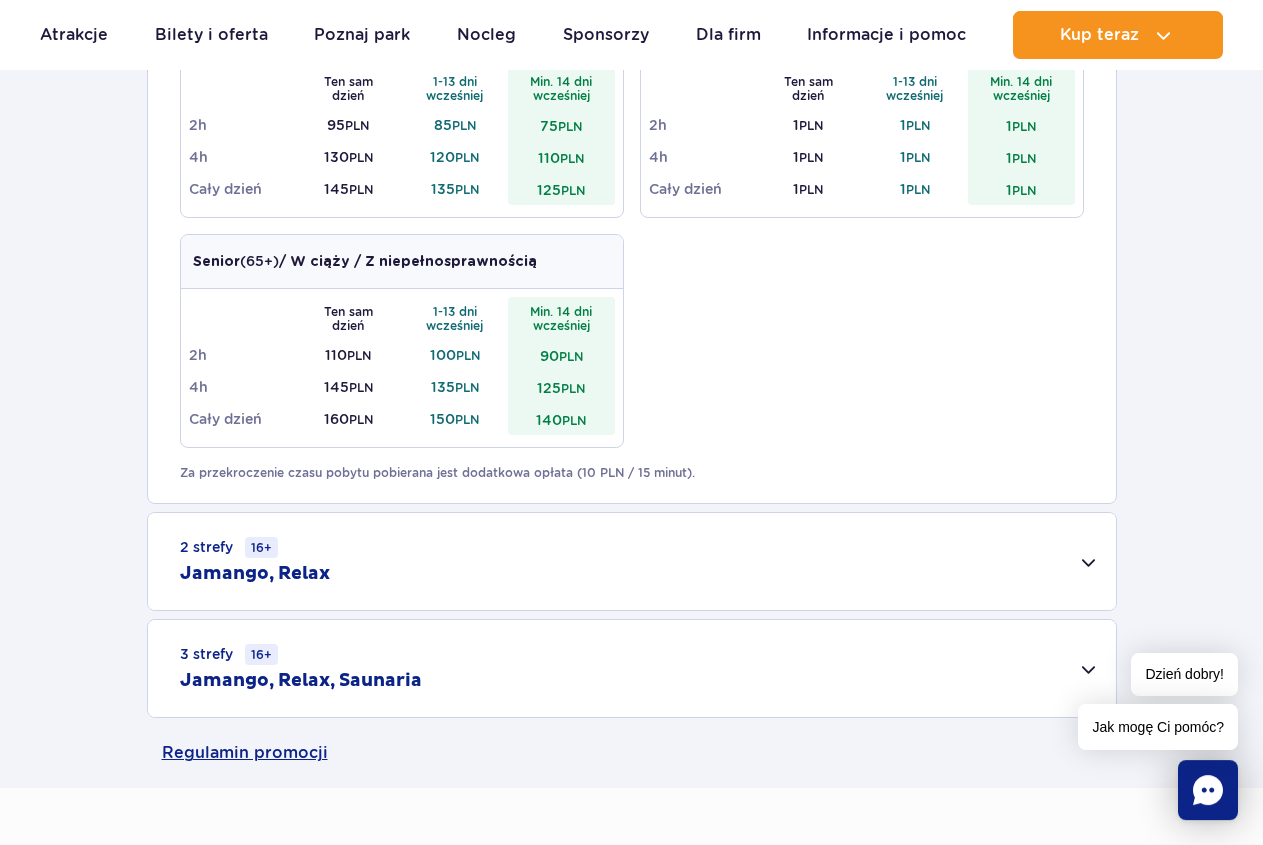 scroll, scrollTop: 1734, scrollLeft: 0, axis: vertical 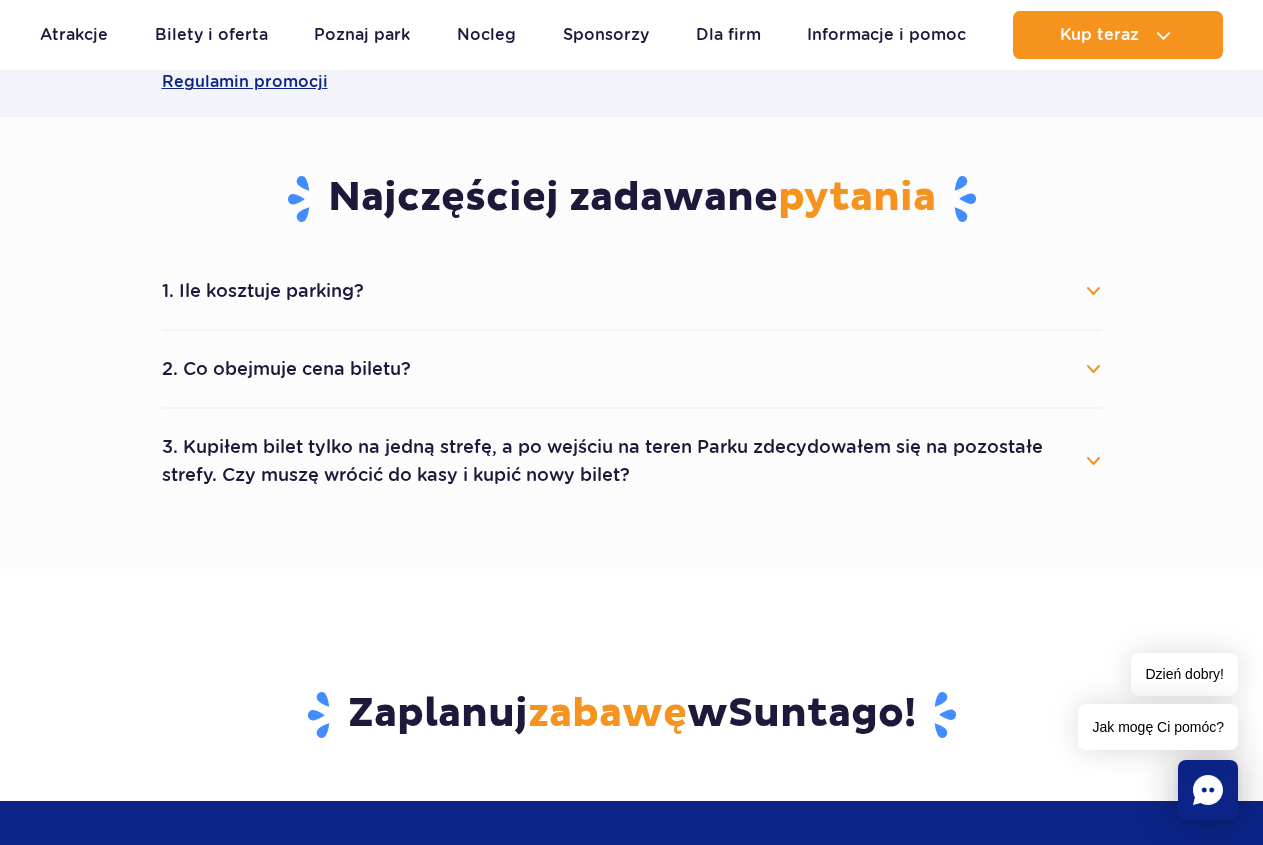 click on "3. Kupiłem bilet tylko na jedną strefę, a po wejściu na teren Parku zdecydowałem się na pozostałe strefy. Czy muszę wrócić do kasy i kupić nowy bilet?" at bounding box center [632, 461] 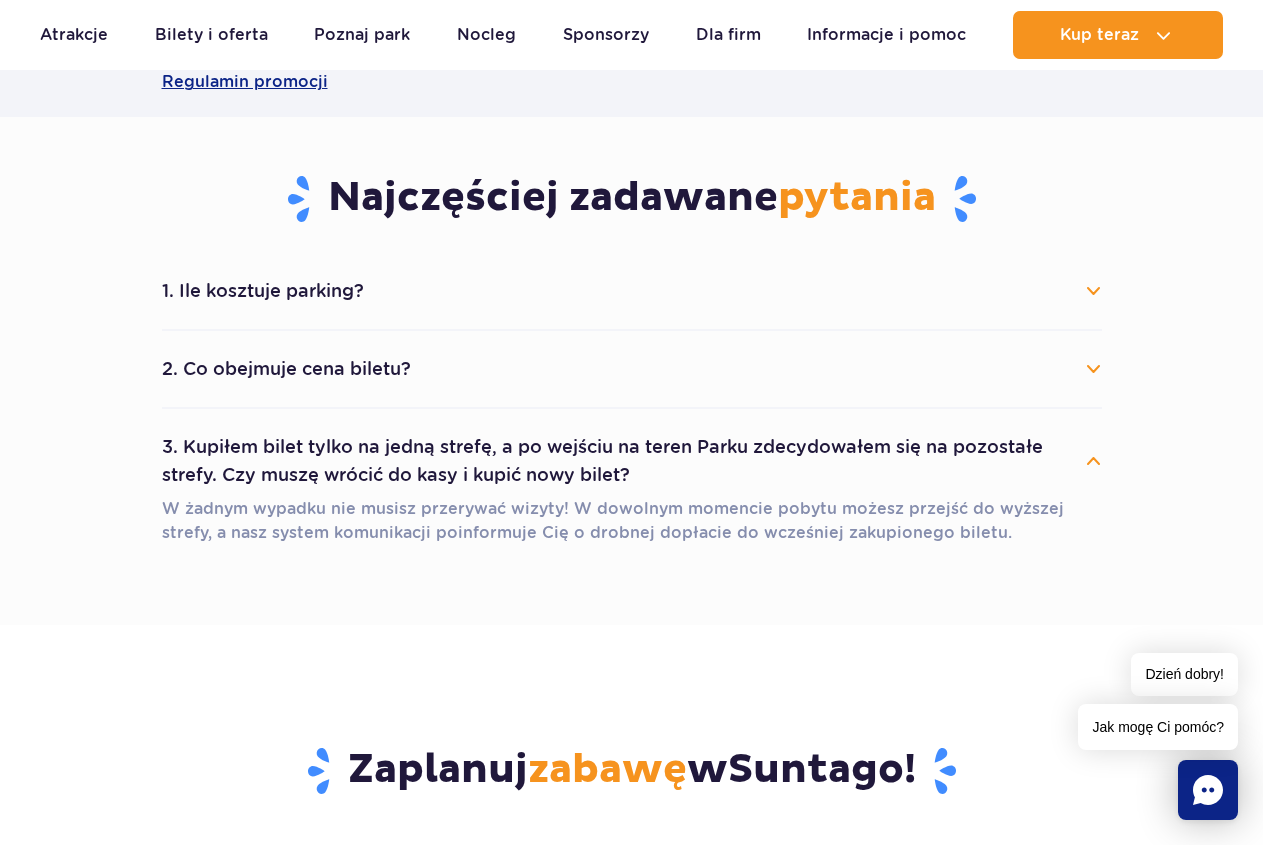 click on "3. Kupiłem bilet tylko na jedną strefę, a po wejściu na teren Parku zdecydowałem się na pozostałe strefy. Czy muszę wrócić do kasy i kupić nowy bilet?" at bounding box center (632, 461) 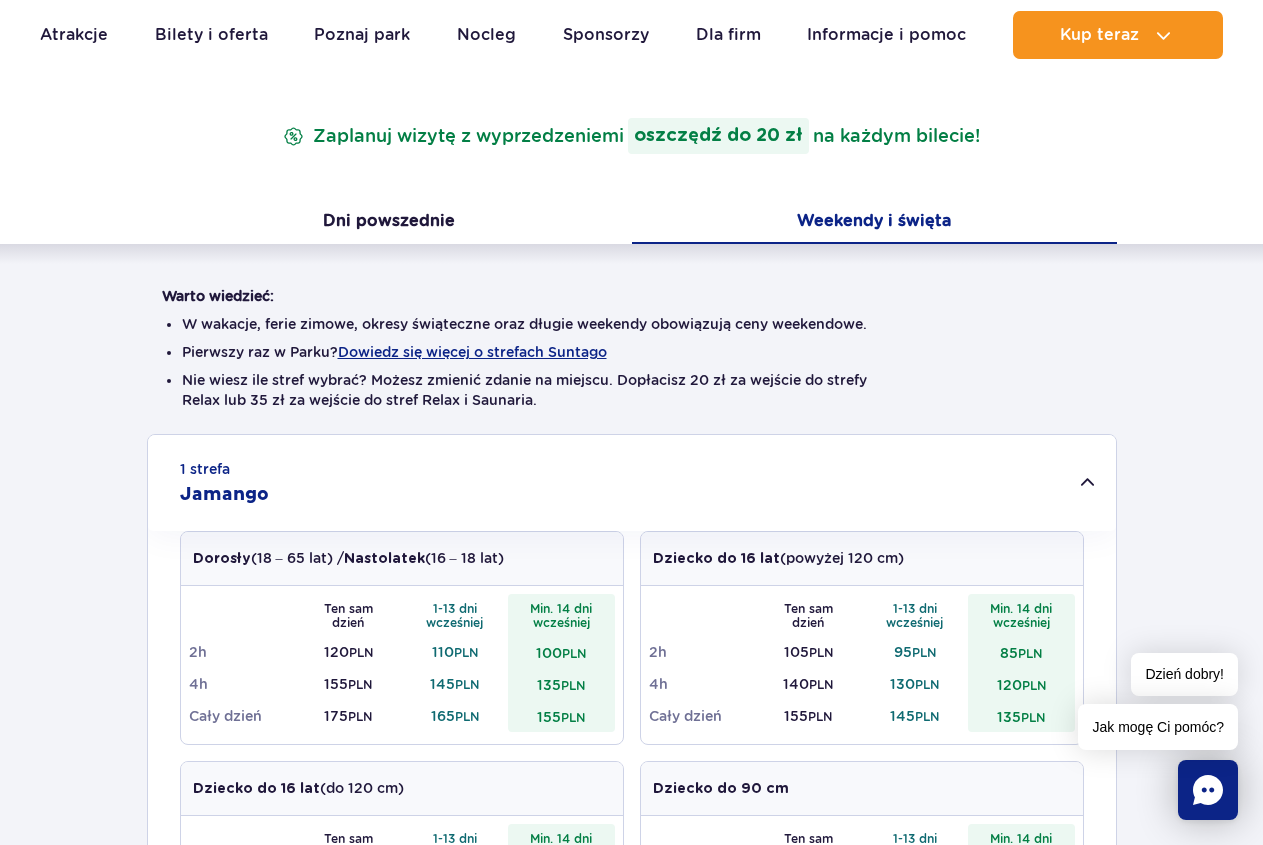 scroll, scrollTop: 0, scrollLeft: 0, axis: both 